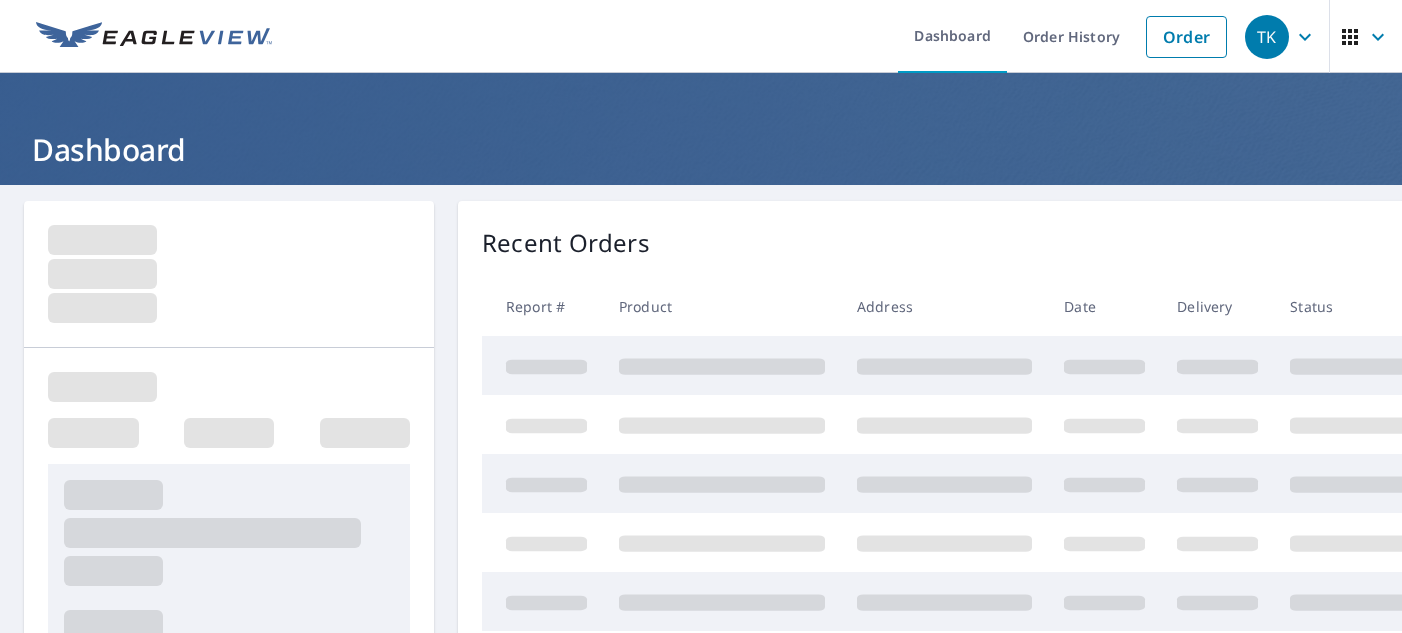 scroll, scrollTop: 0, scrollLeft: 0, axis: both 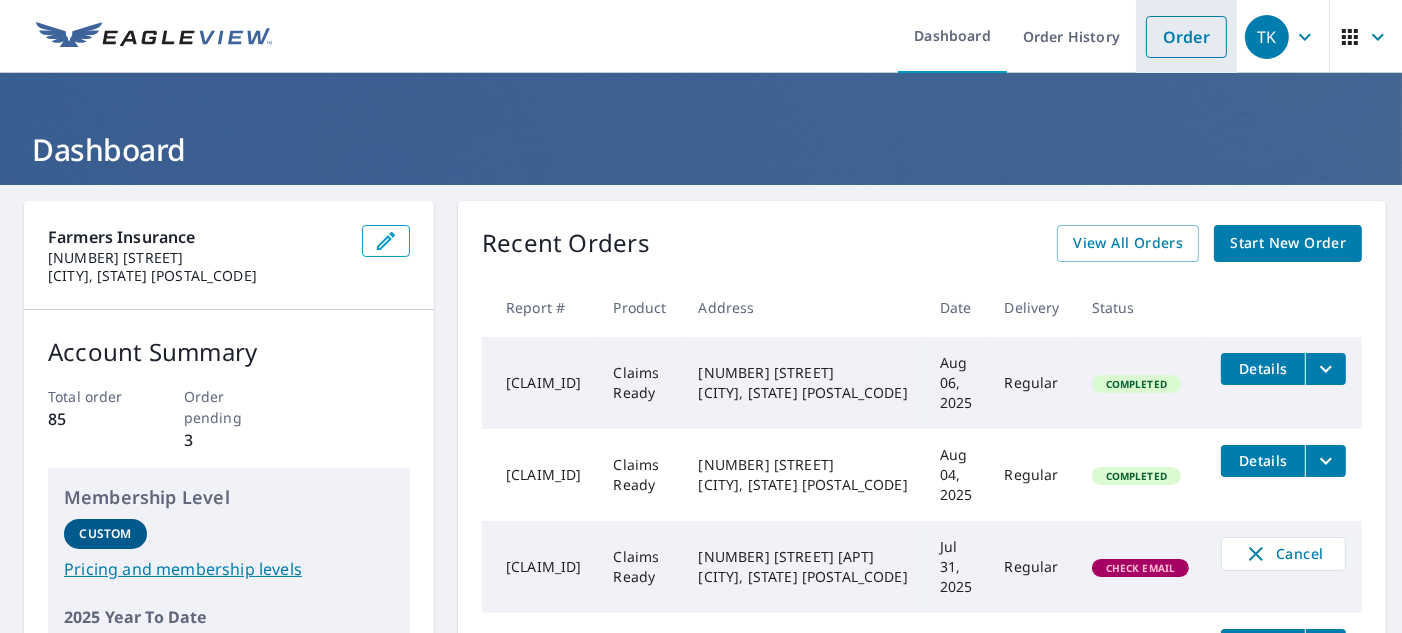 click on "Order" at bounding box center [1186, 37] 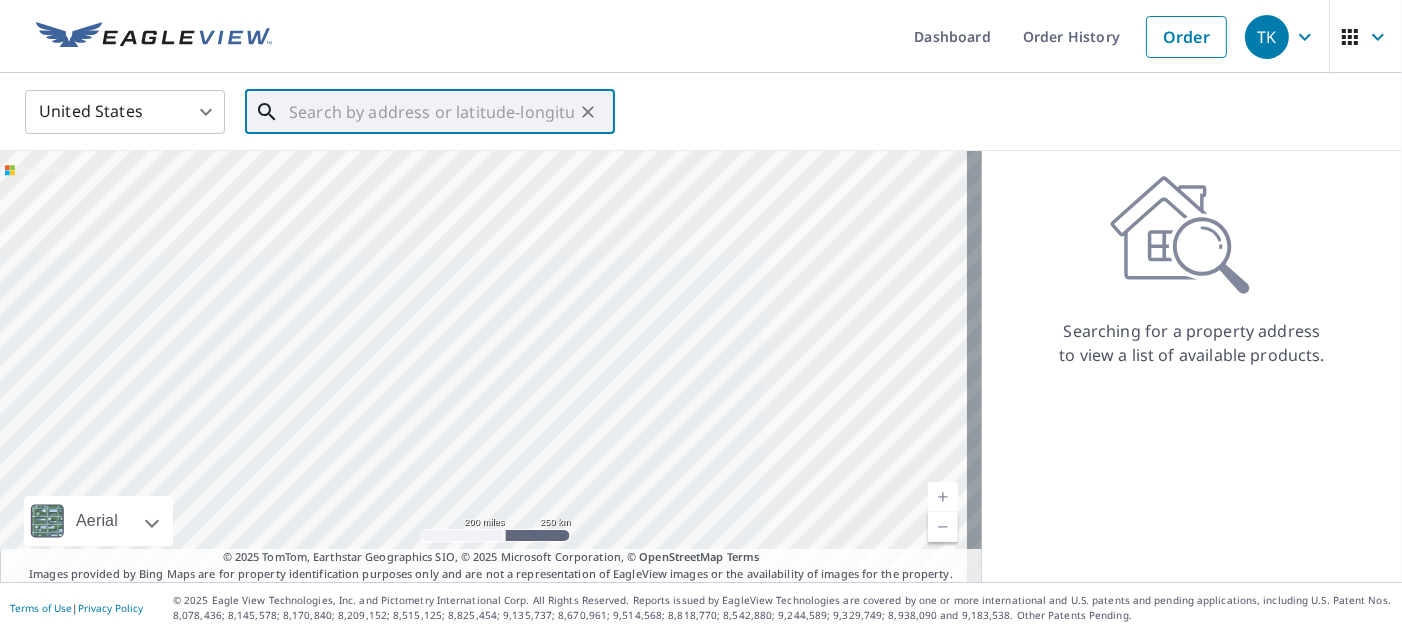 click at bounding box center [431, 112] 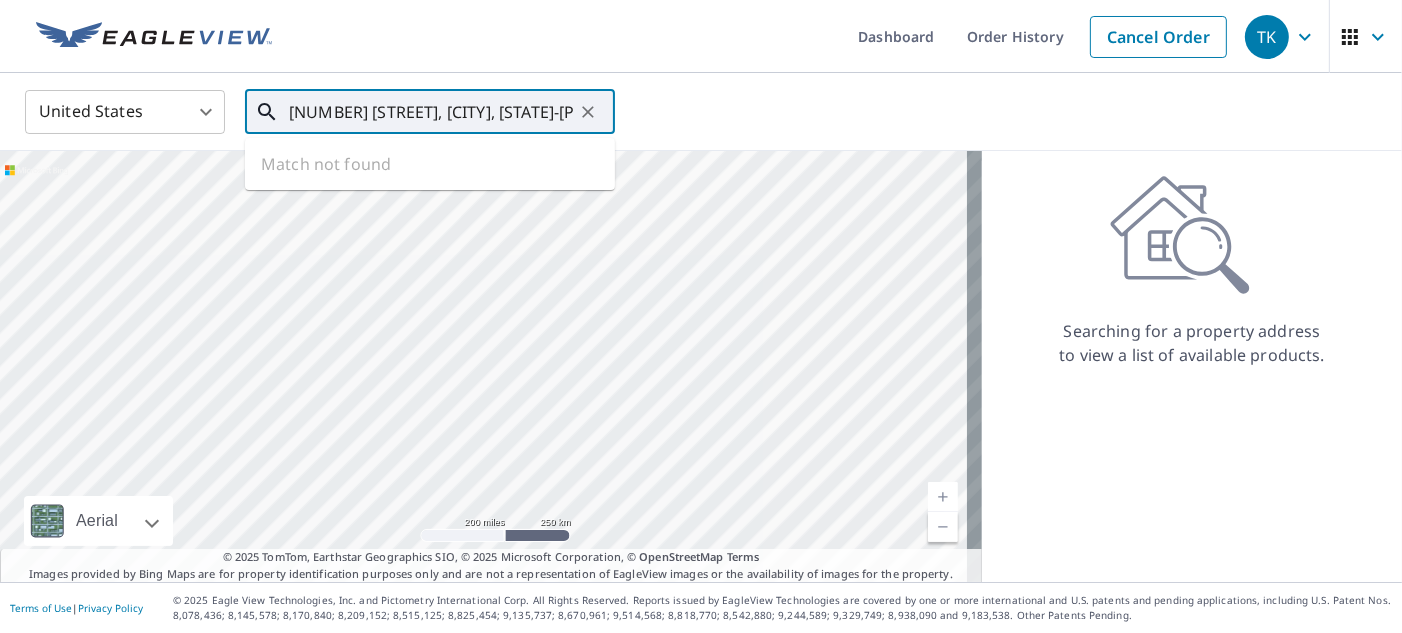 scroll, scrollTop: 0, scrollLeft: 95, axis: horizontal 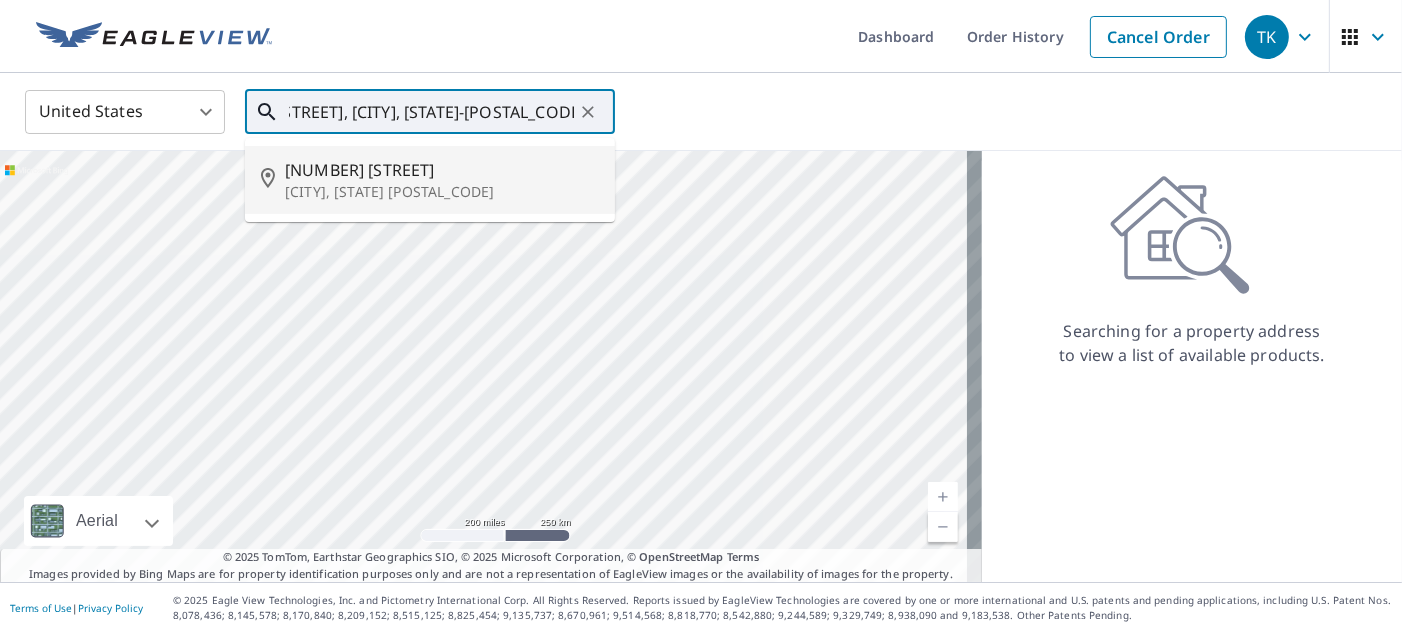 click on "[NUMBER] [STREET]" at bounding box center [442, 170] 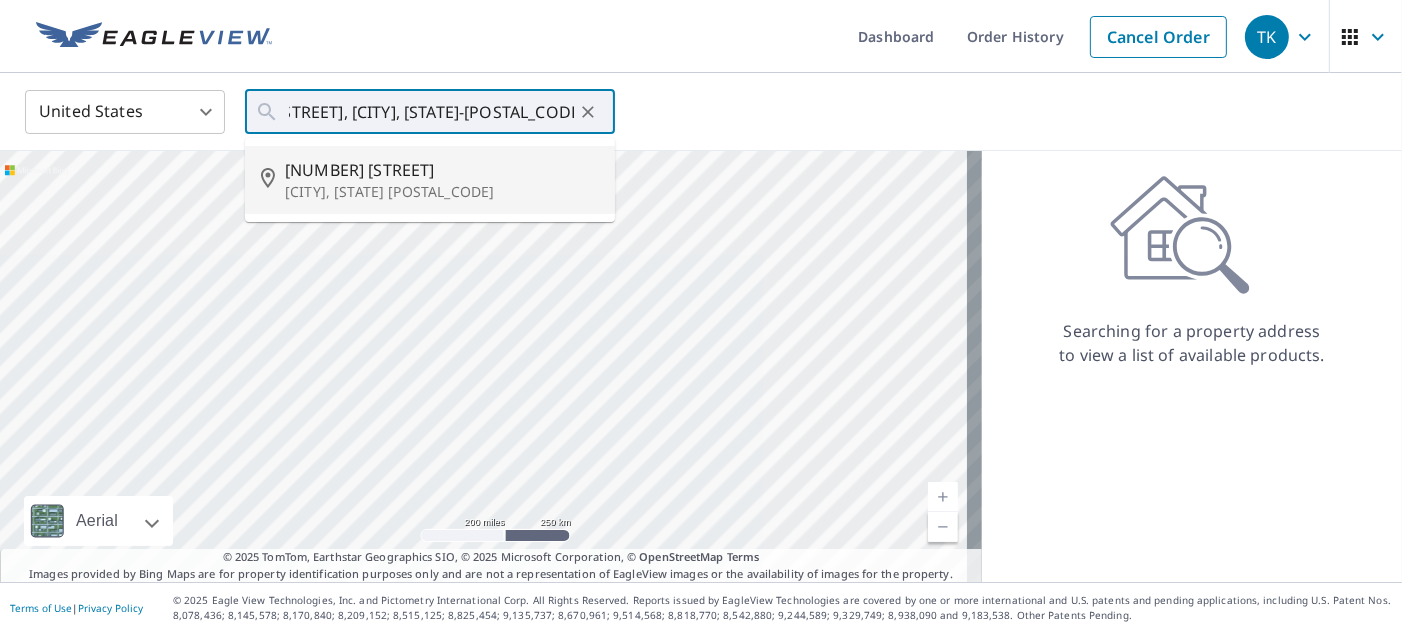 type on "[NUMBER] [STREET] [CITY], [STATE] [POSTAL_CODE]" 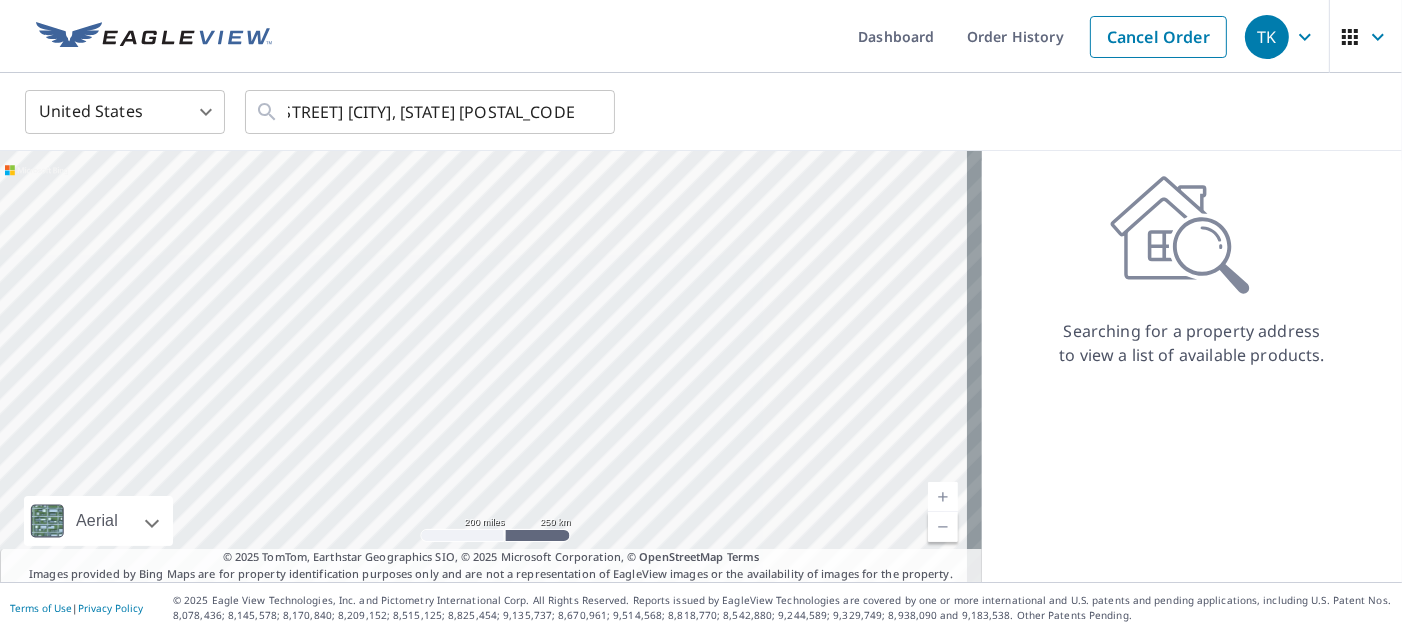 scroll, scrollTop: 0, scrollLeft: 0, axis: both 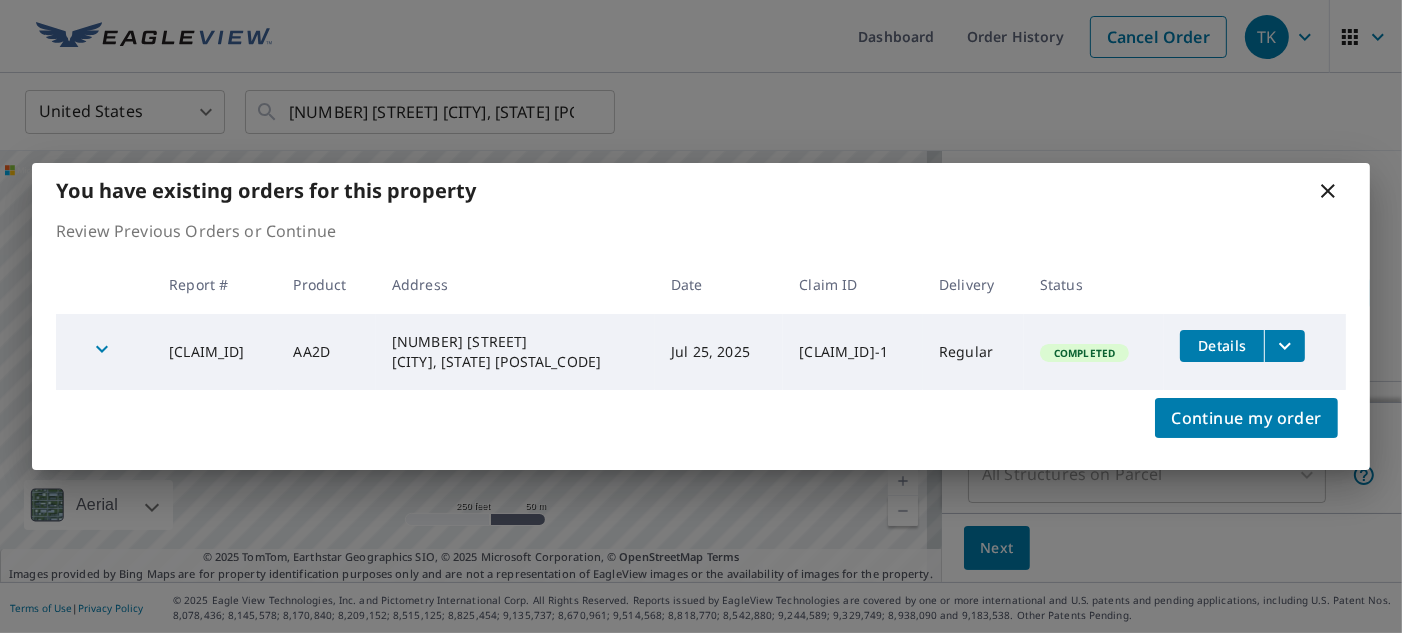 click 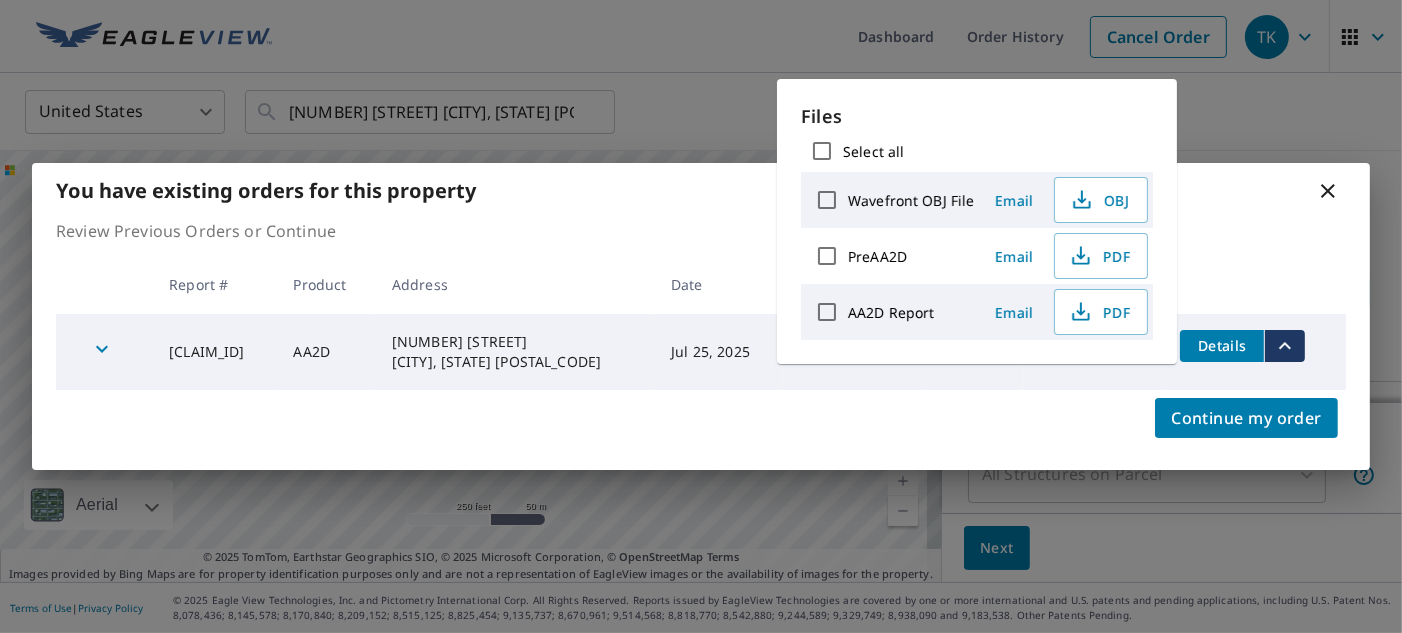 click on "Continue my order" at bounding box center [701, 430] 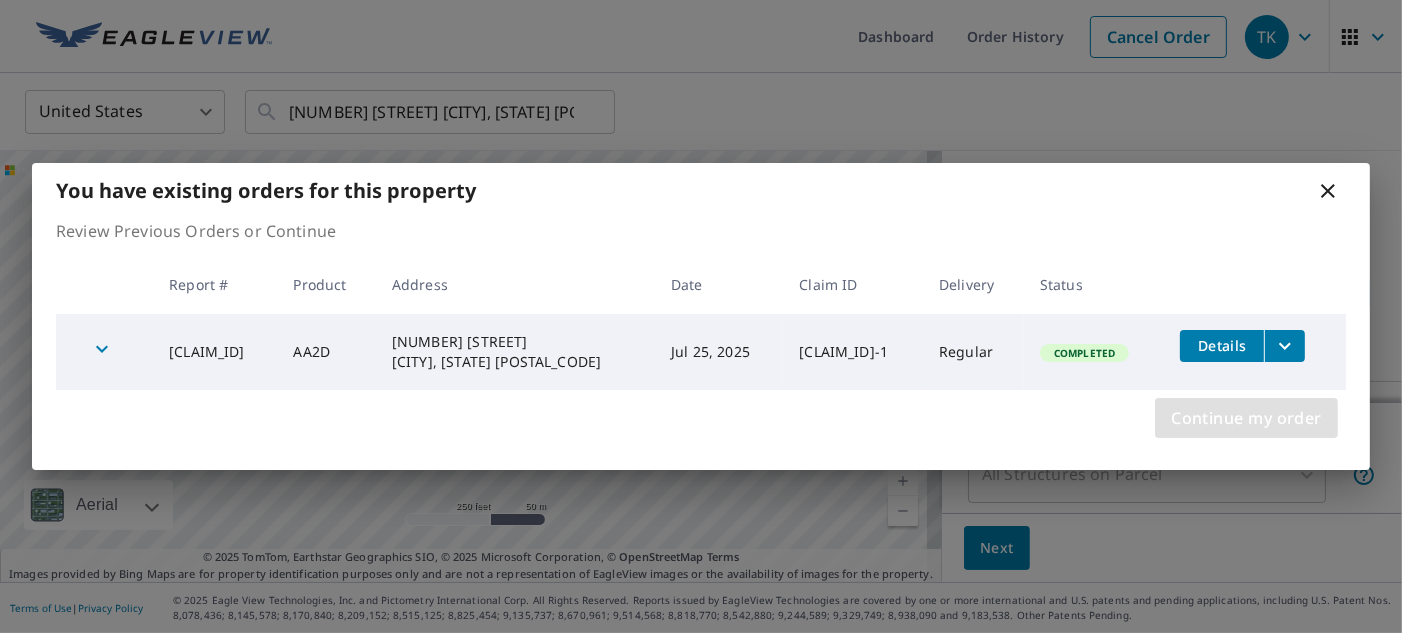 click on "Continue my order" at bounding box center [1246, 418] 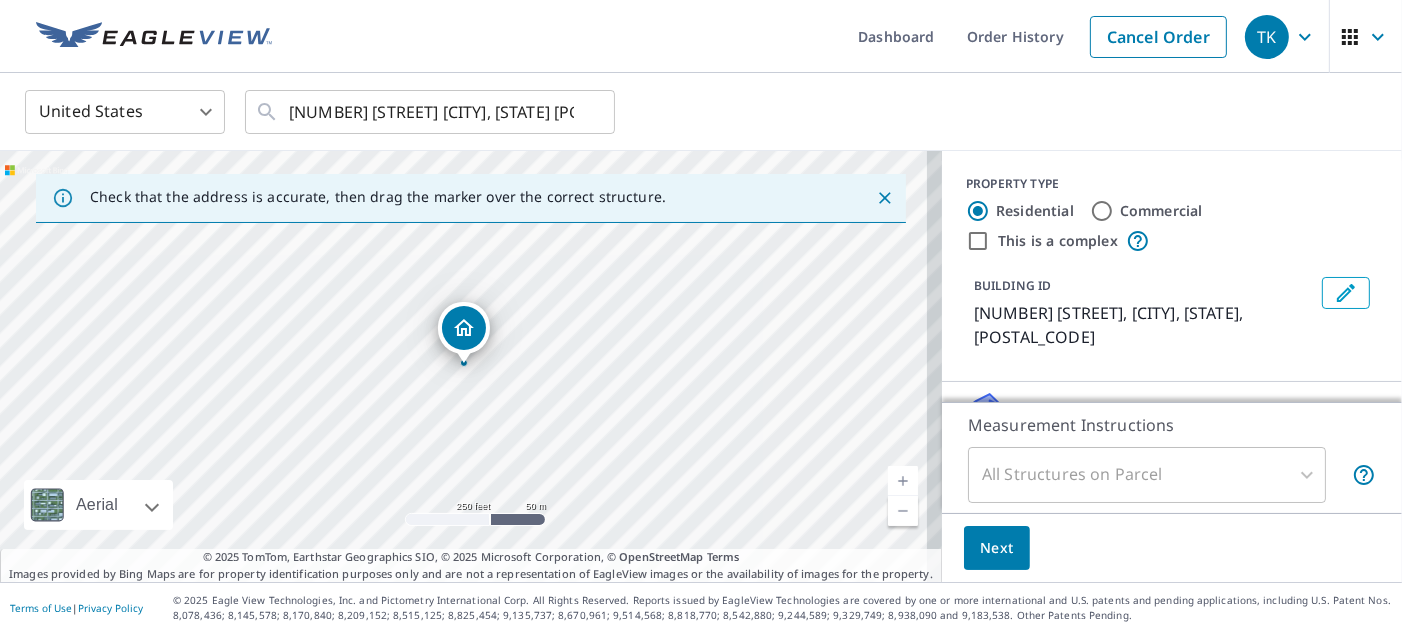 click on "All Structures on Parcel" at bounding box center [1147, 475] 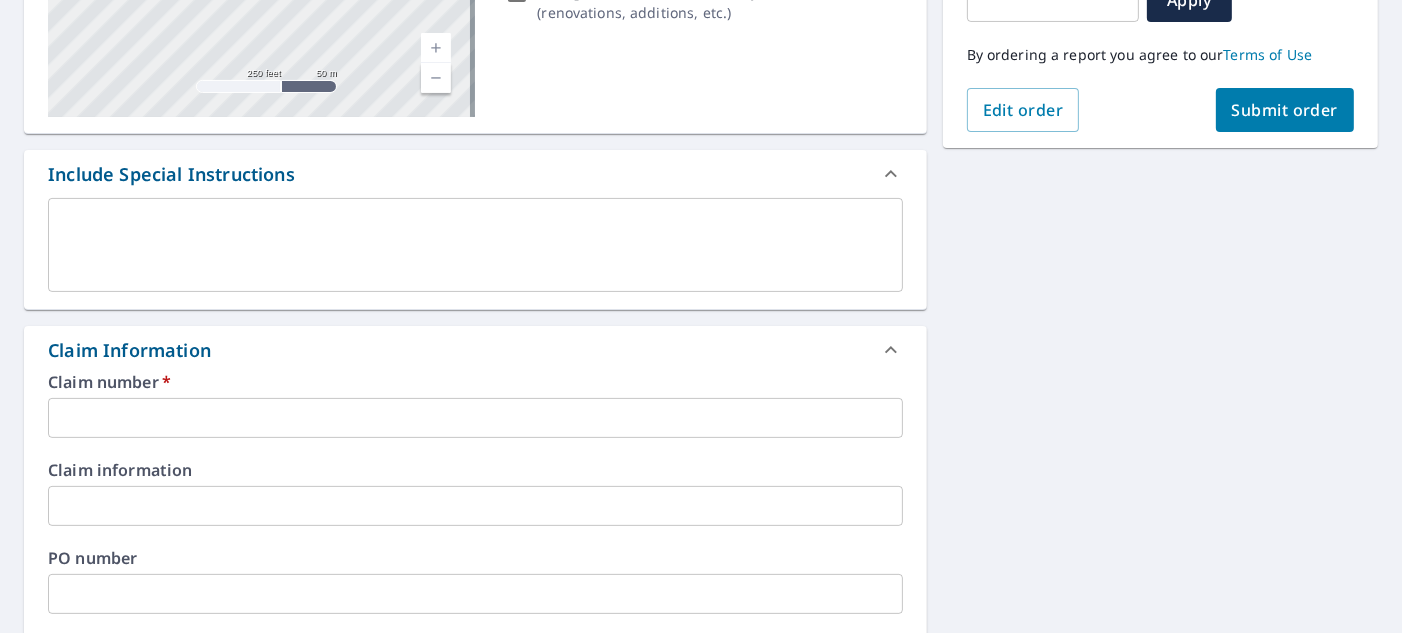 scroll, scrollTop: 0, scrollLeft: 0, axis: both 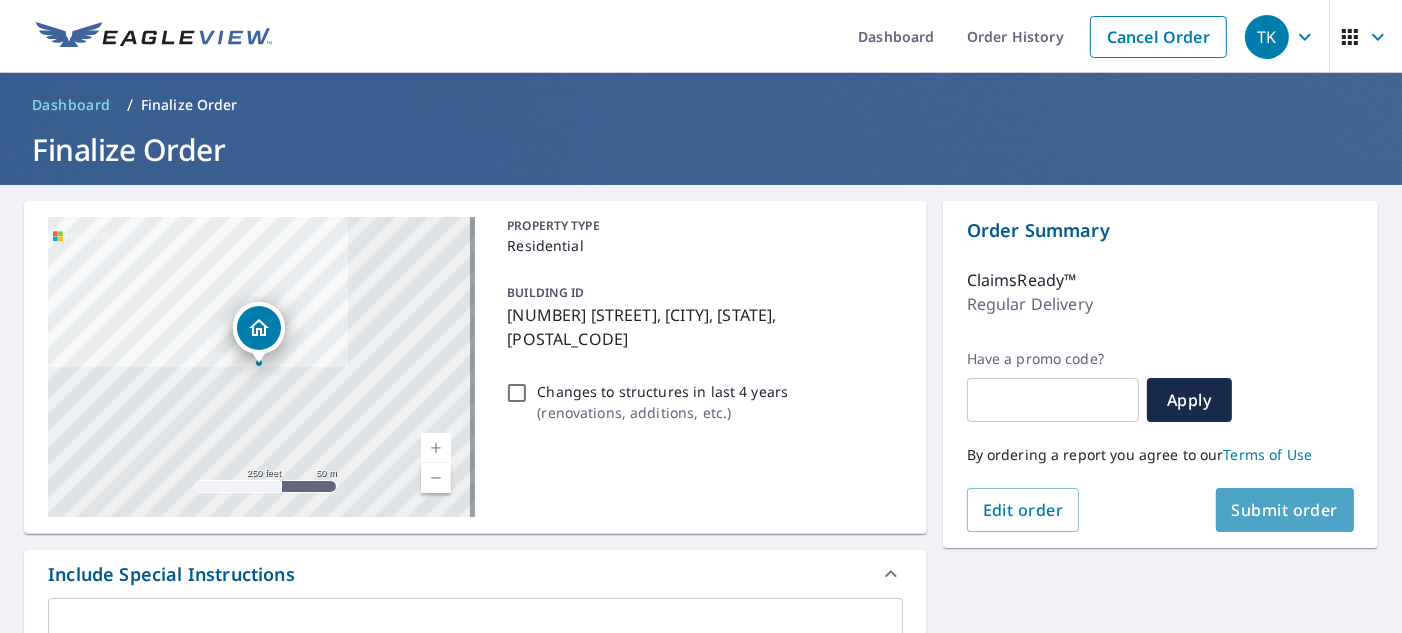 click on "Submit order" at bounding box center (1285, 510) 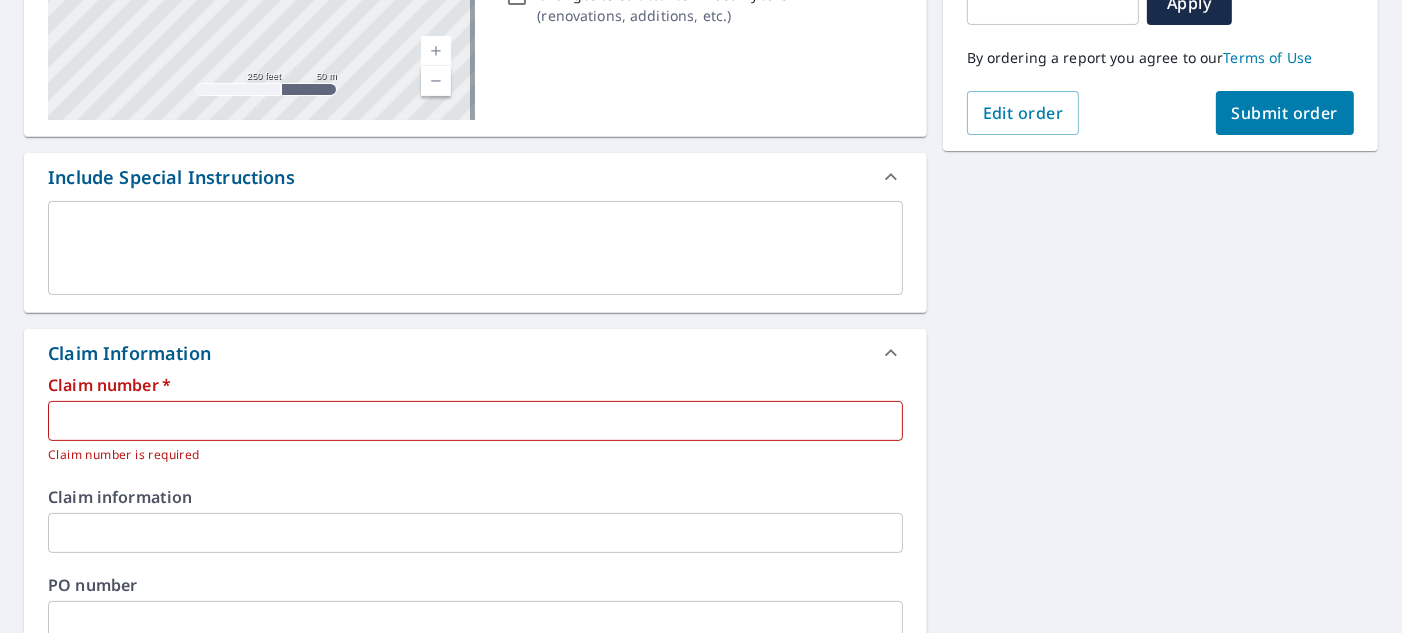 scroll, scrollTop: 400, scrollLeft: 0, axis: vertical 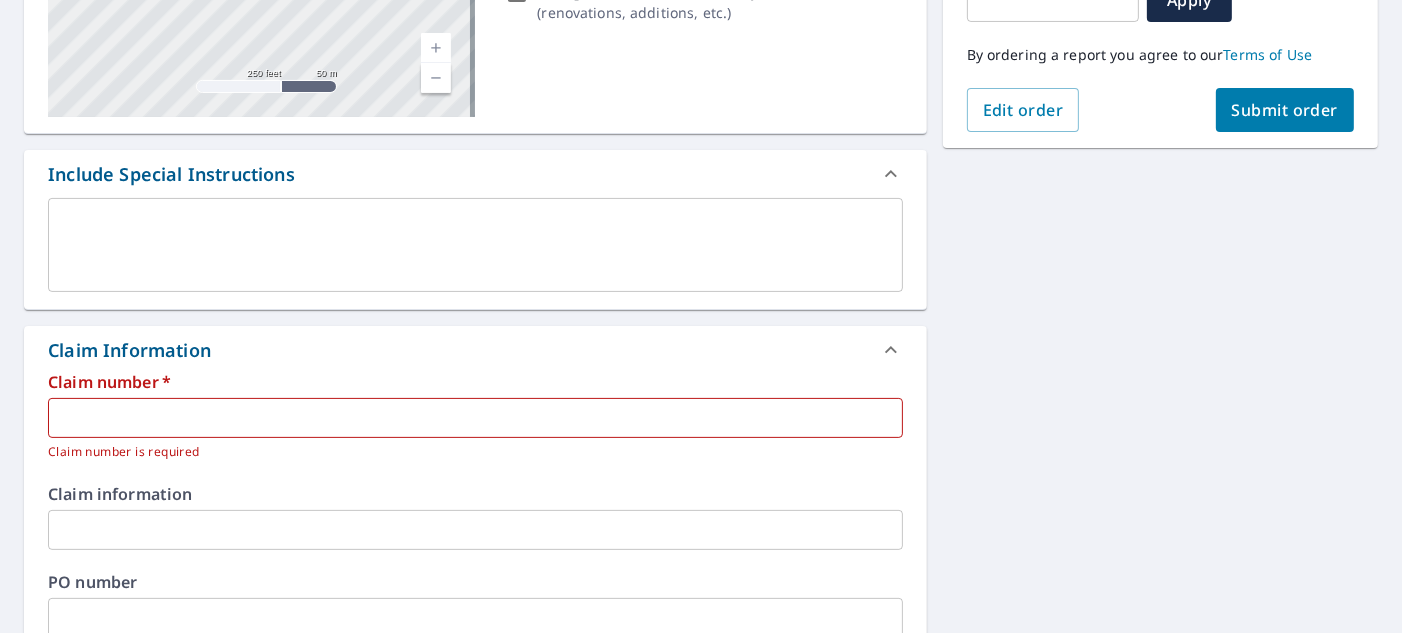 click at bounding box center [475, 418] 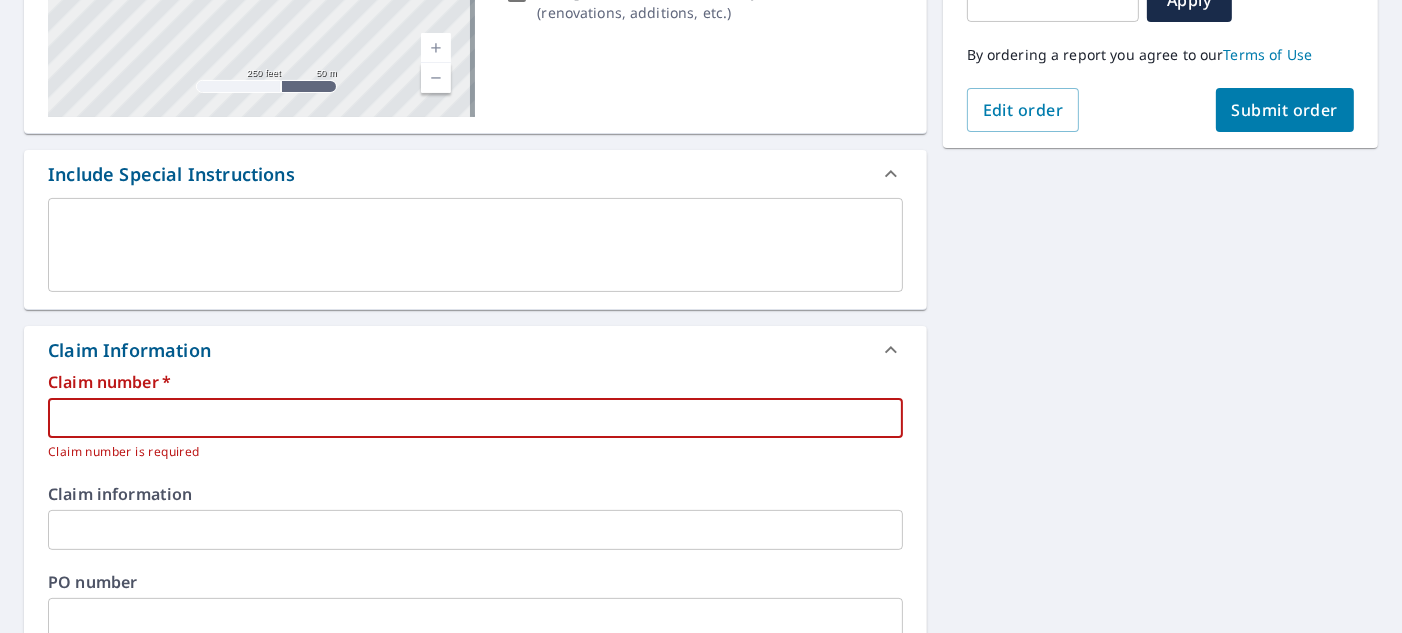 paste on "[CLAIM_ID]-1" 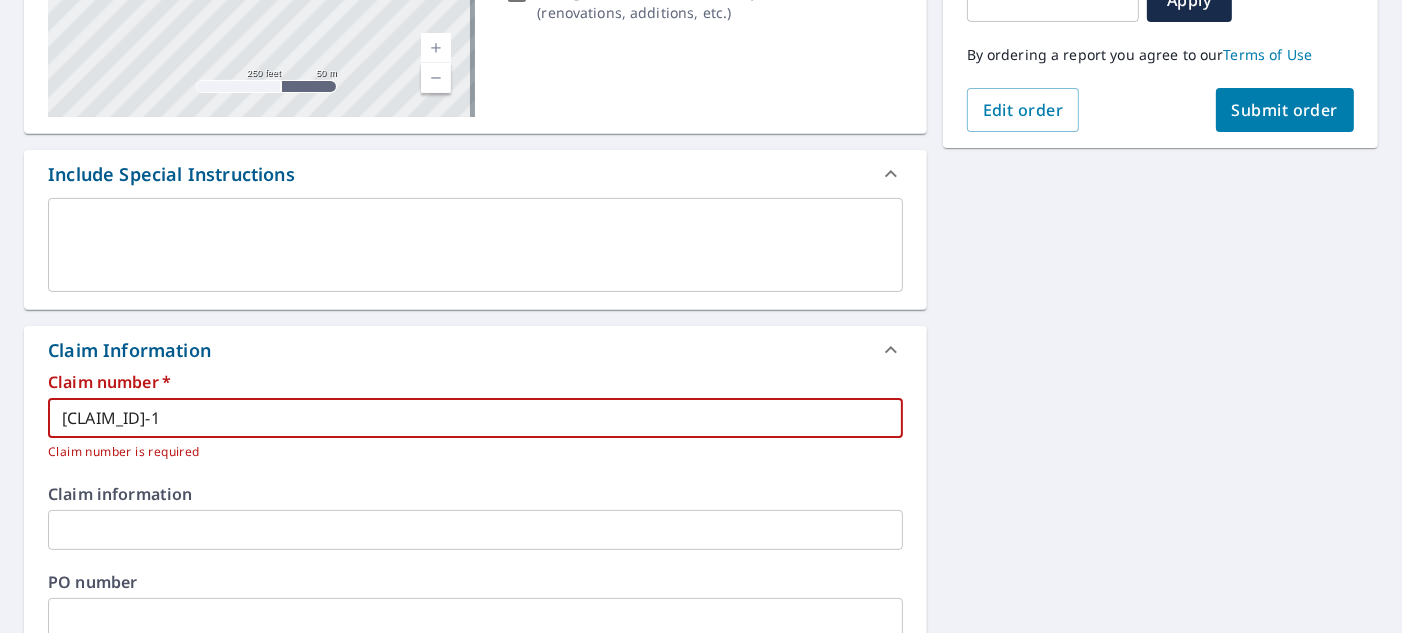 type on "[CLAIM_ID]-1" 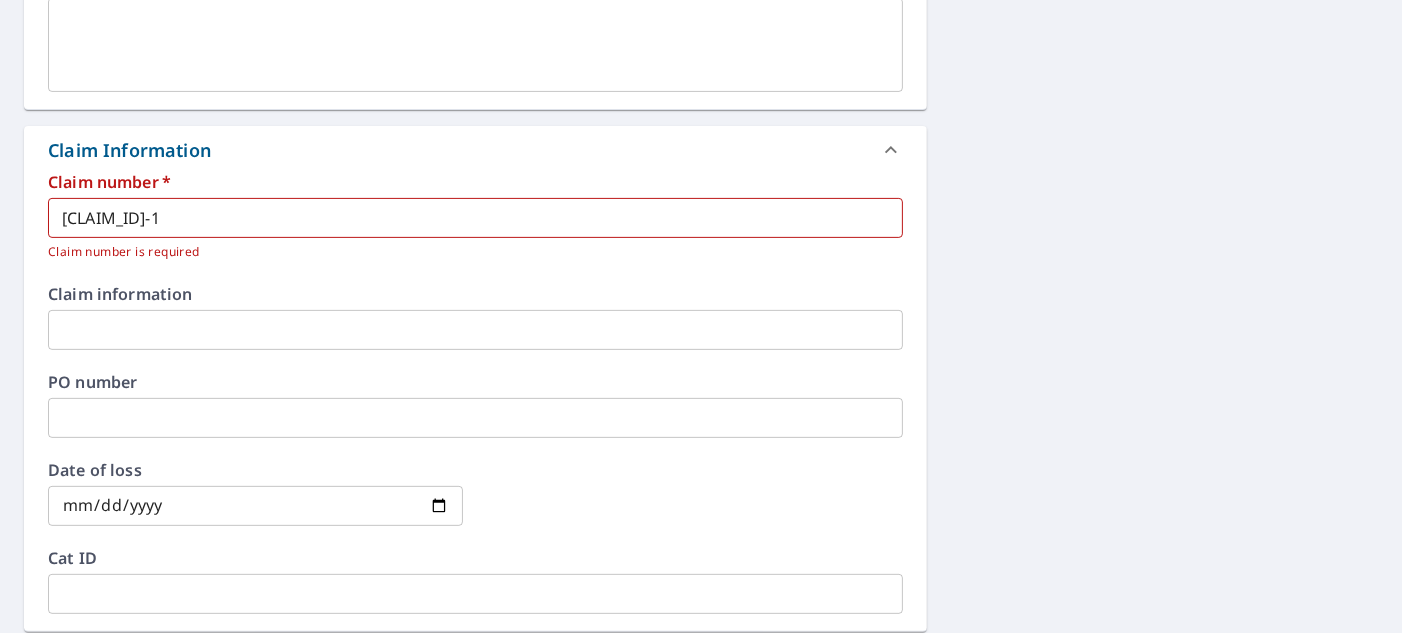 scroll, scrollTop: 900, scrollLeft: 0, axis: vertical 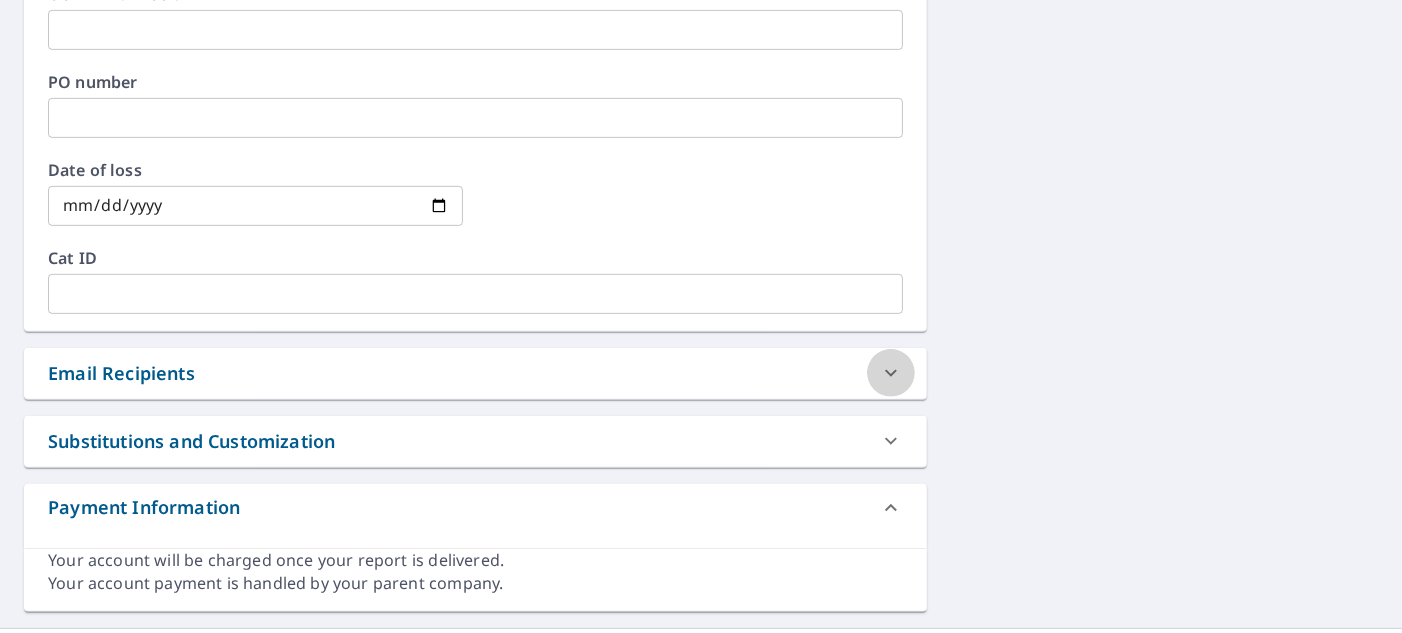 click 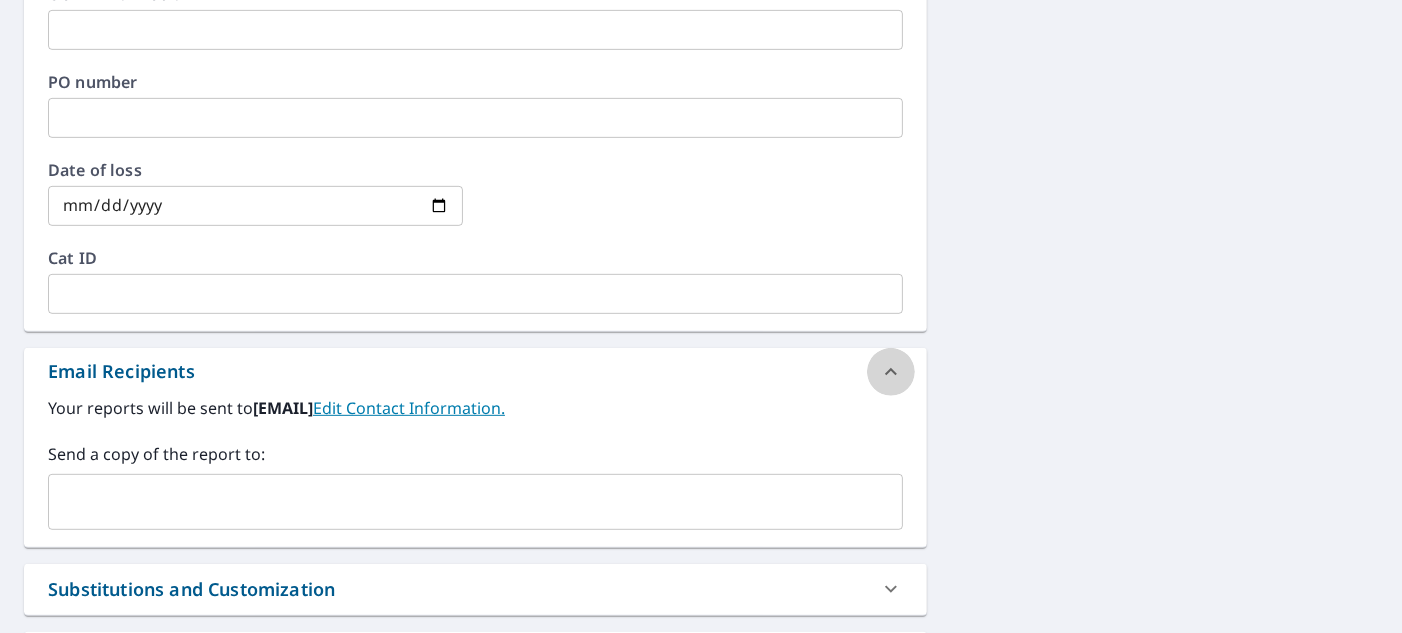 click 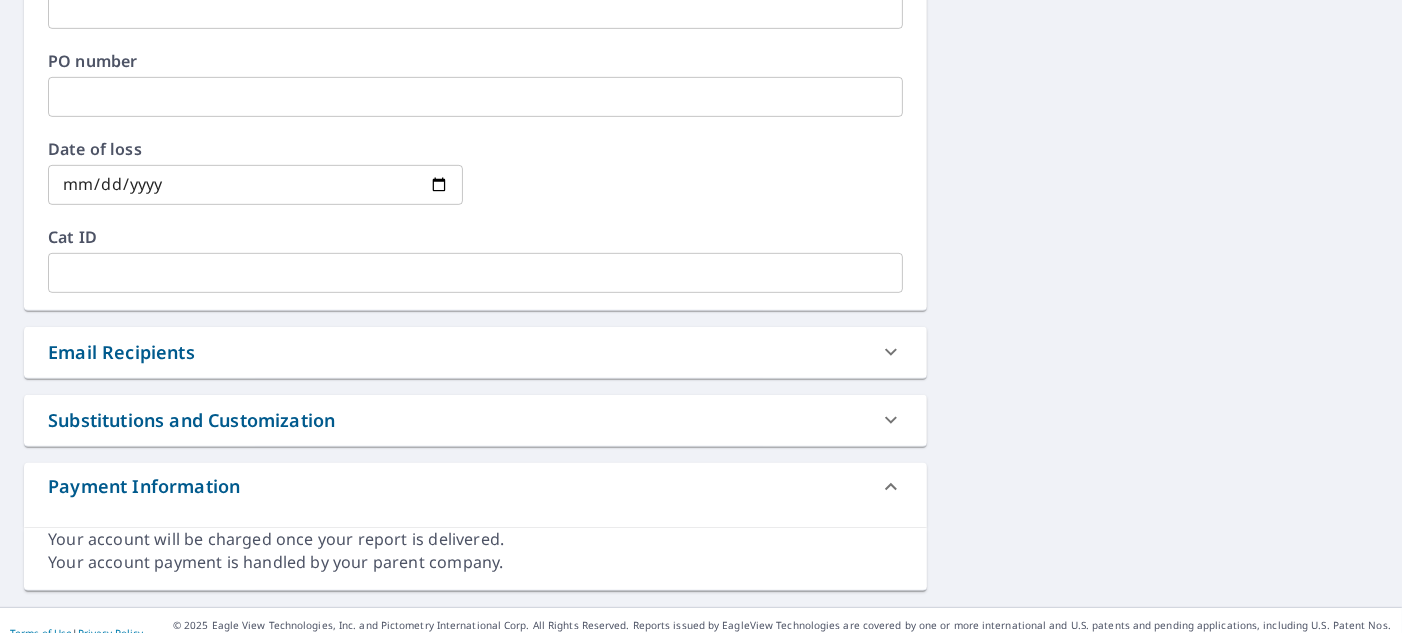 scroll, scrollTop: 943, scrollLeft: 0, axis: vertical 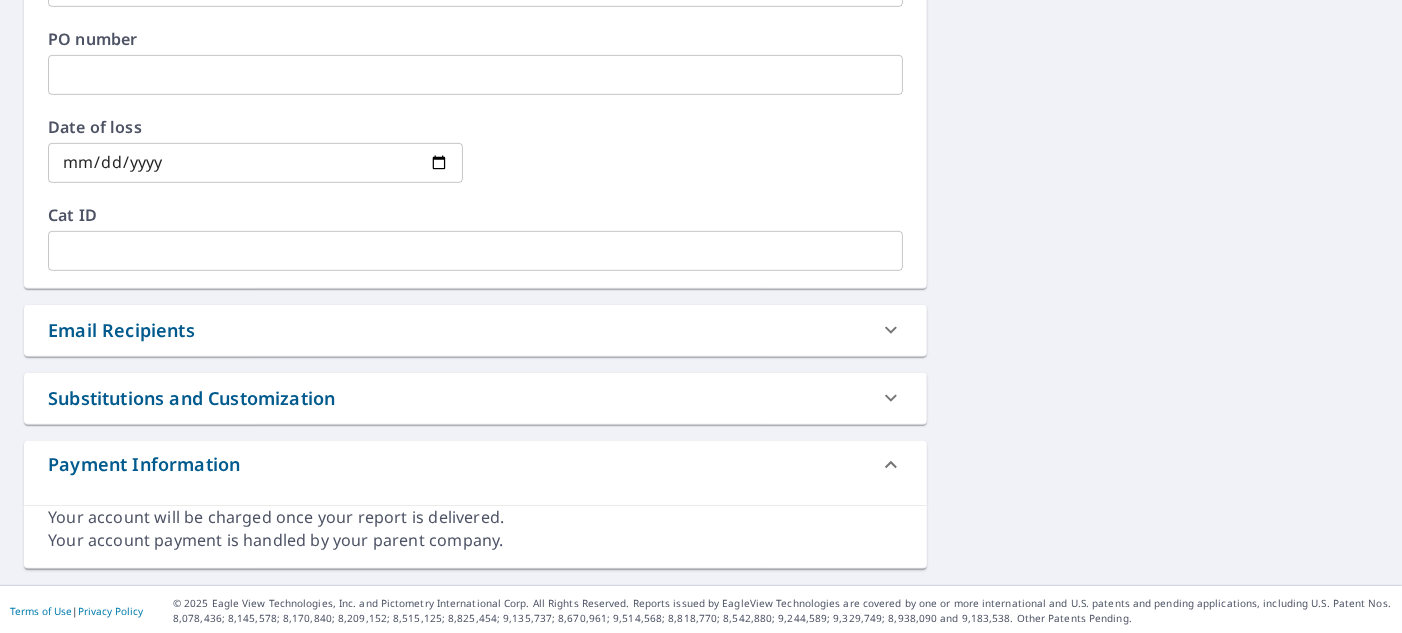 click 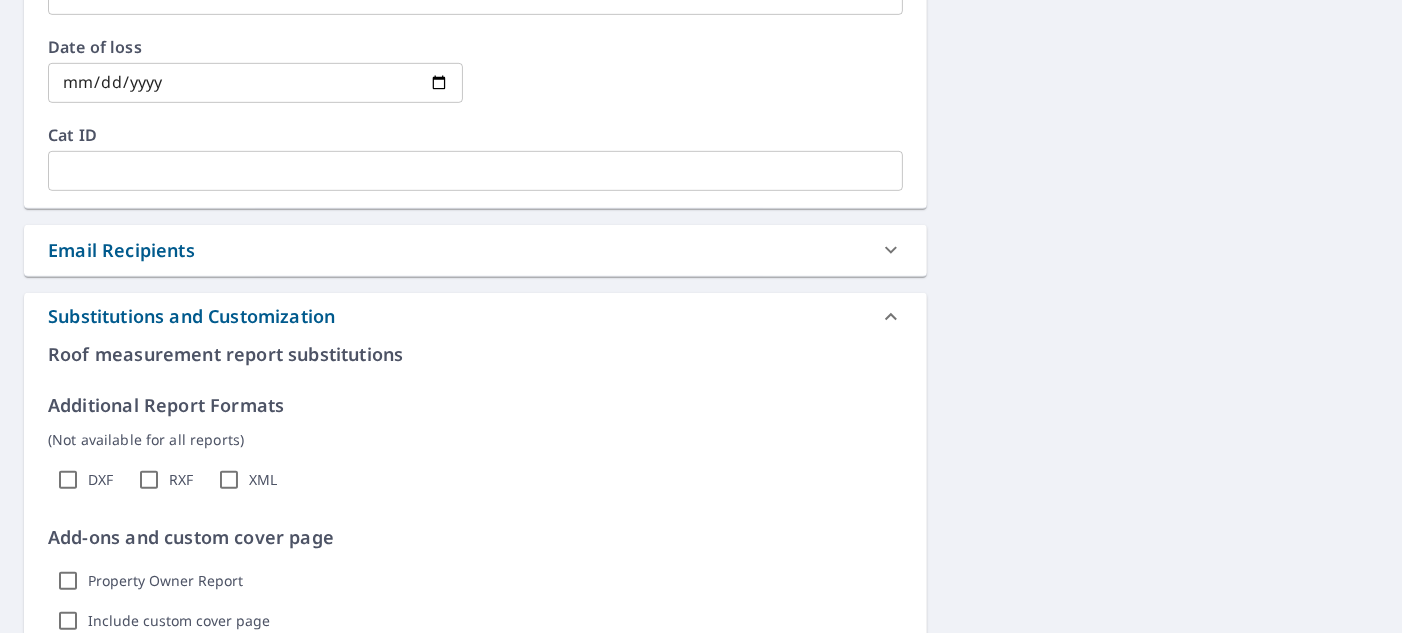 scroll, scrollTop: 1143, scrollLeft: 0, axis: vertical 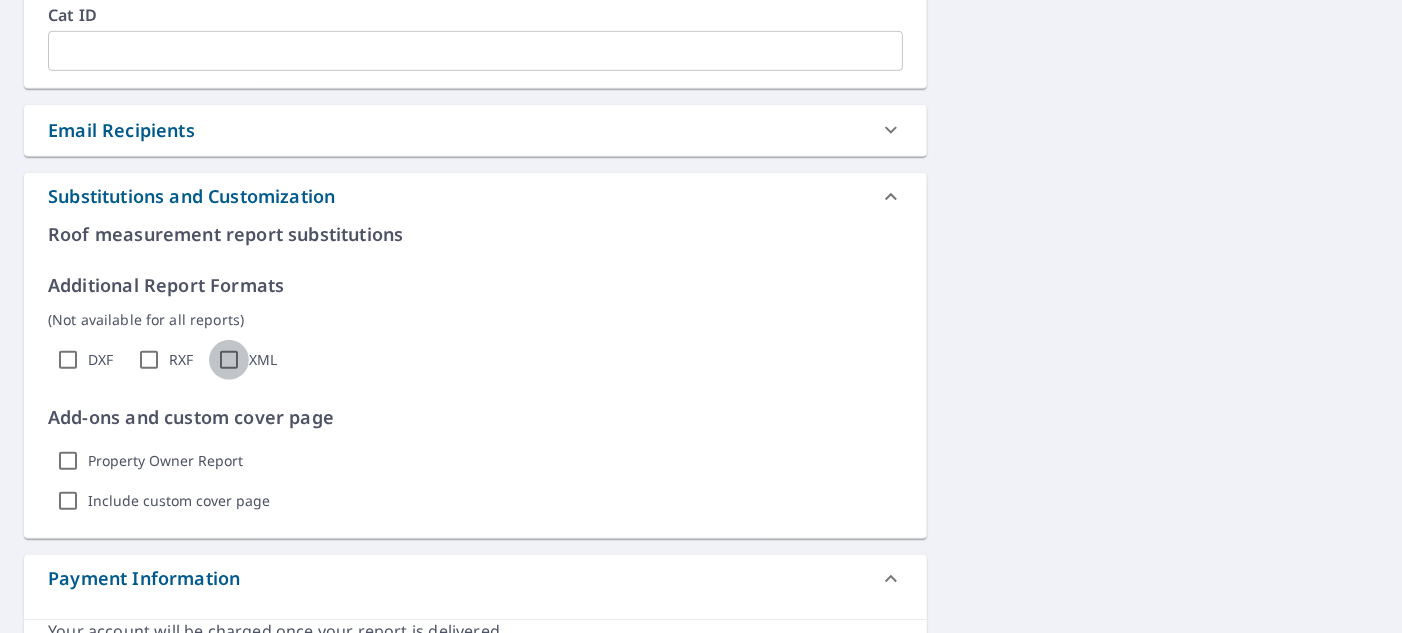 click on "XML" at bounding box center (229, 360) 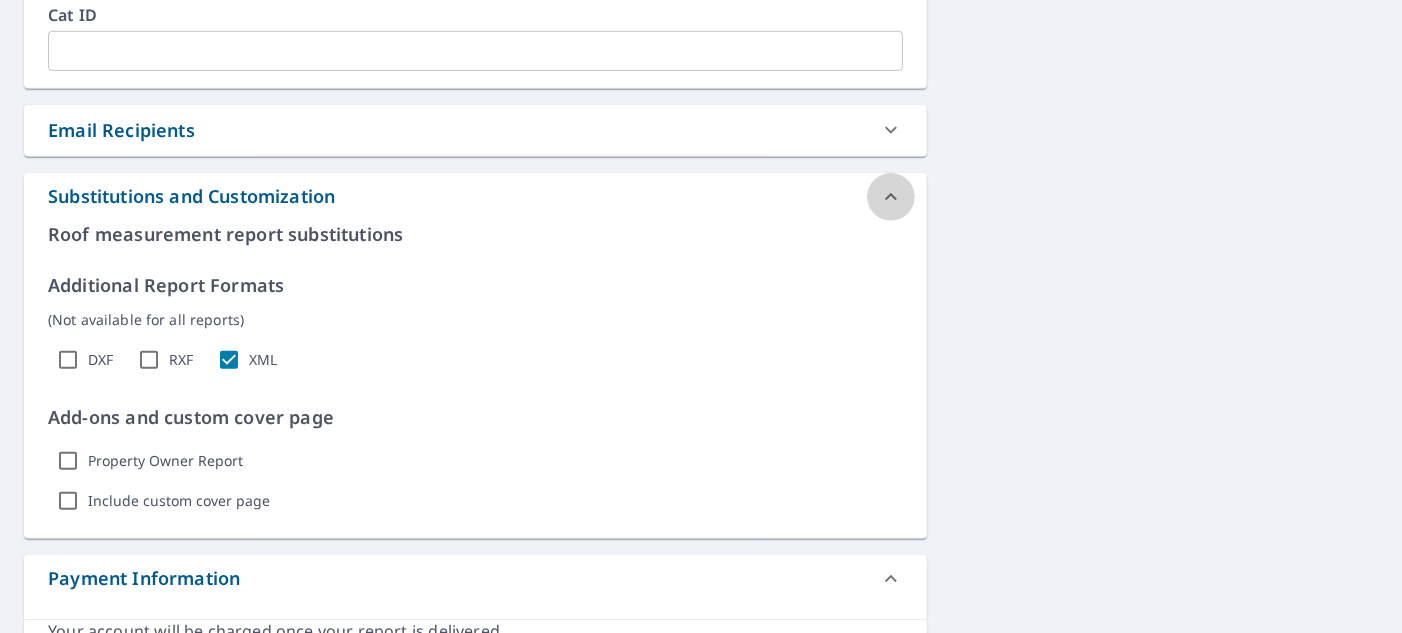 click 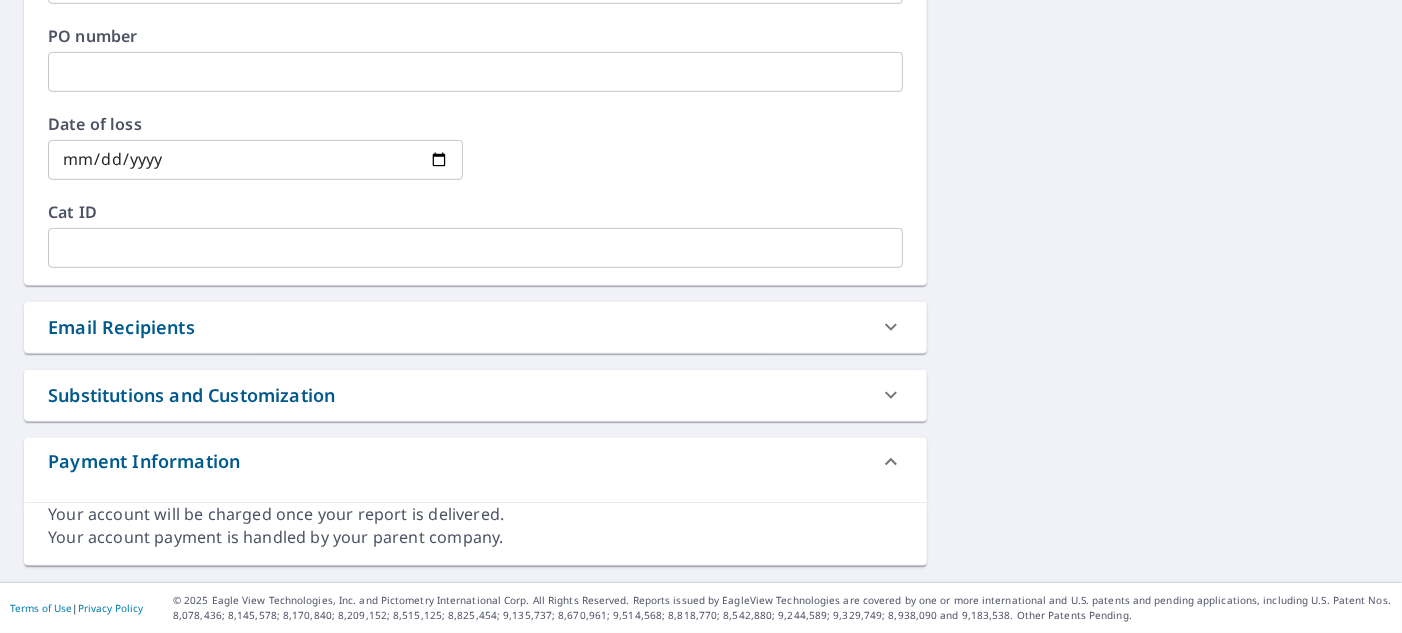 scroll, scrollTop: 943, scrollLeft: 0, axis: vertical 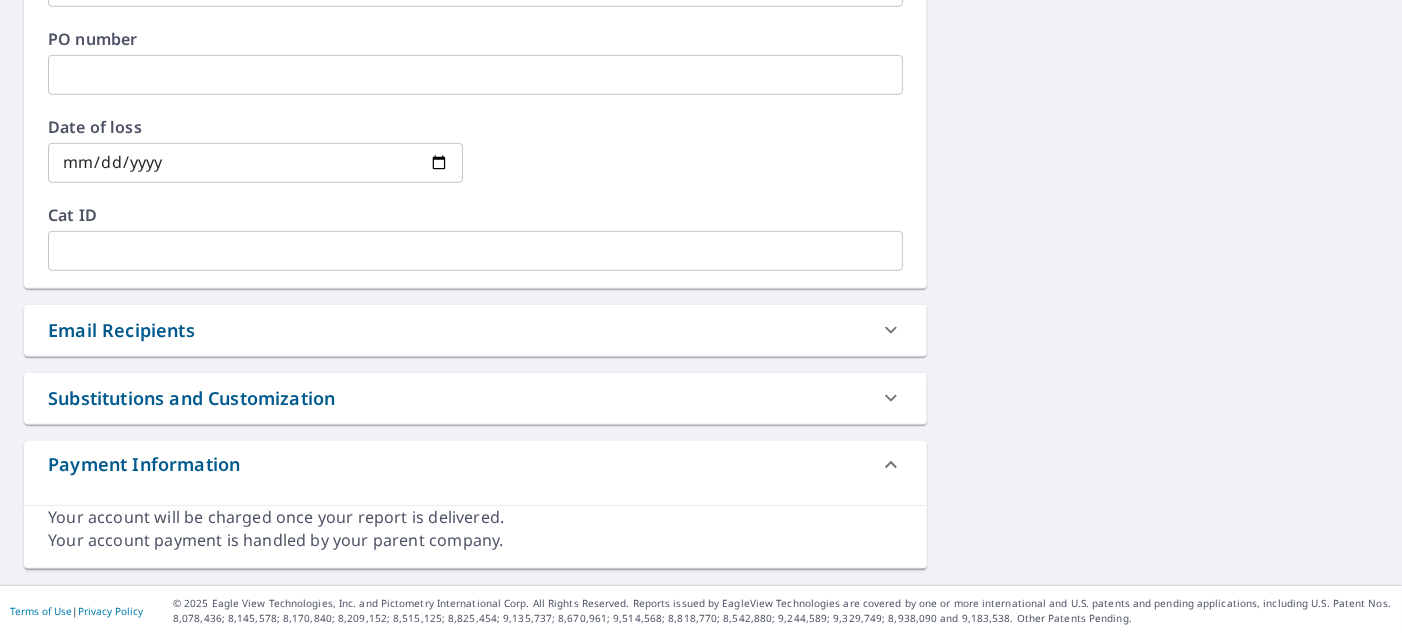 click 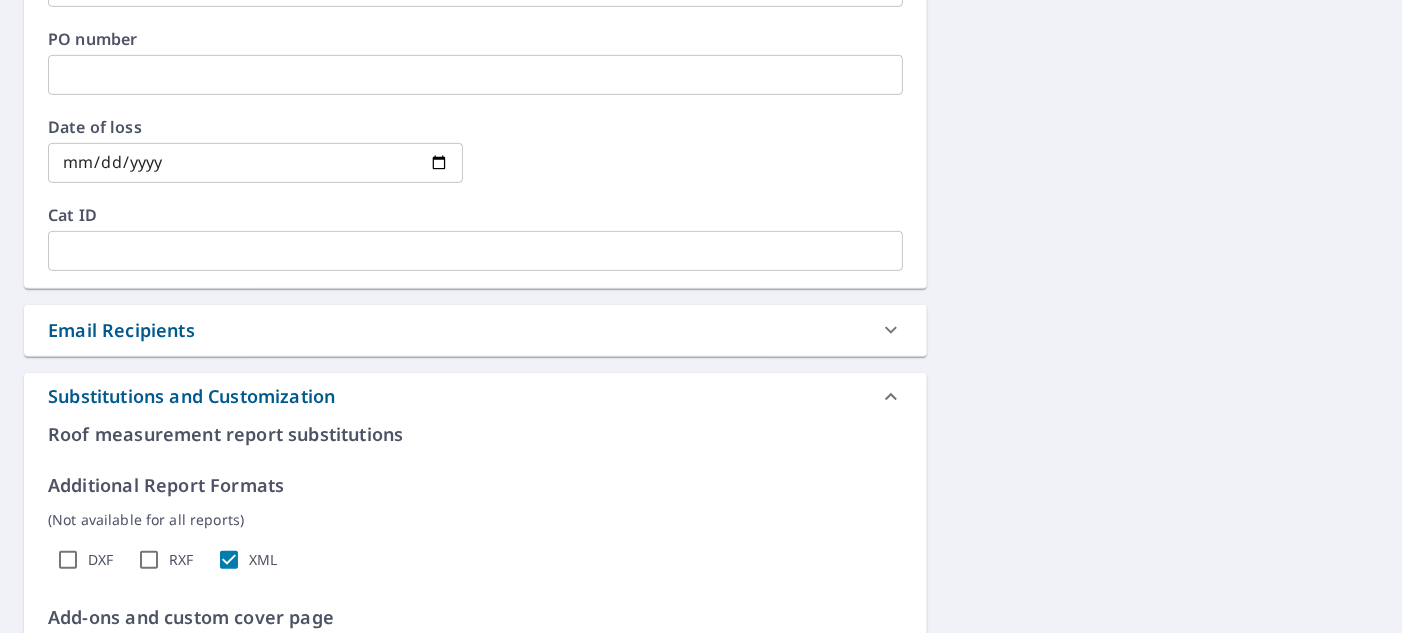 scroll, scrollTop: 1143, scrollLeft: 0, axis: vertical 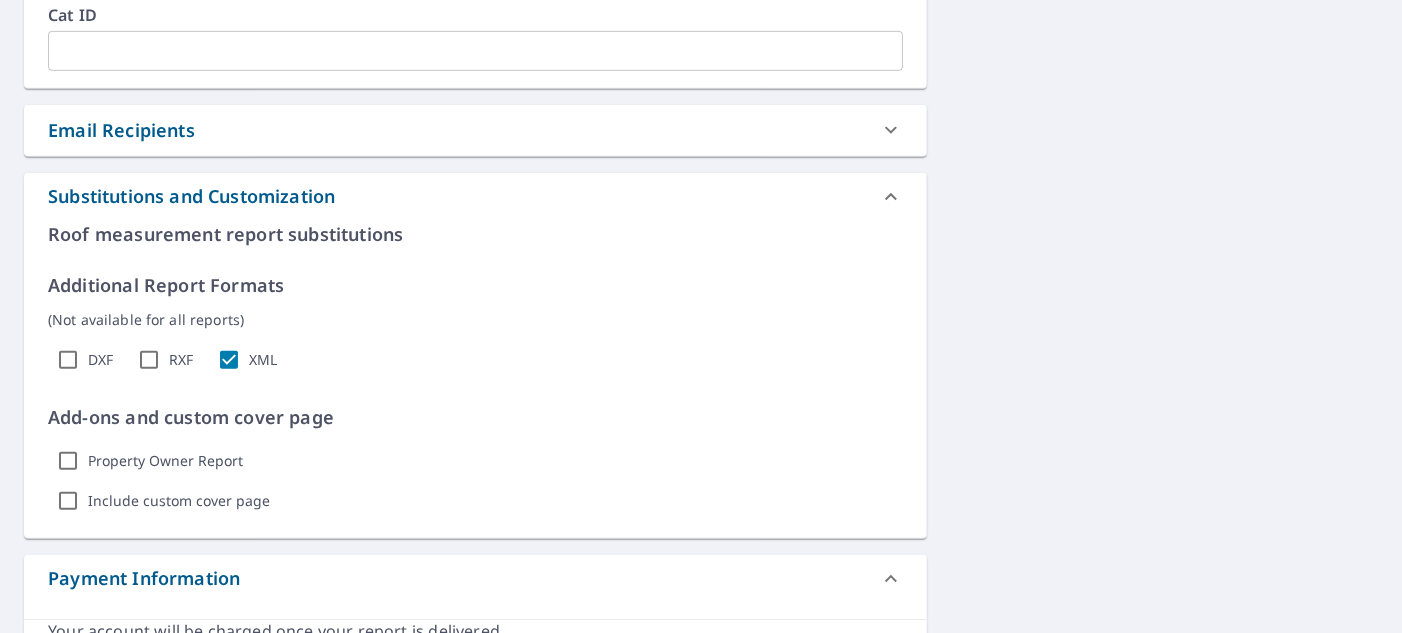 click 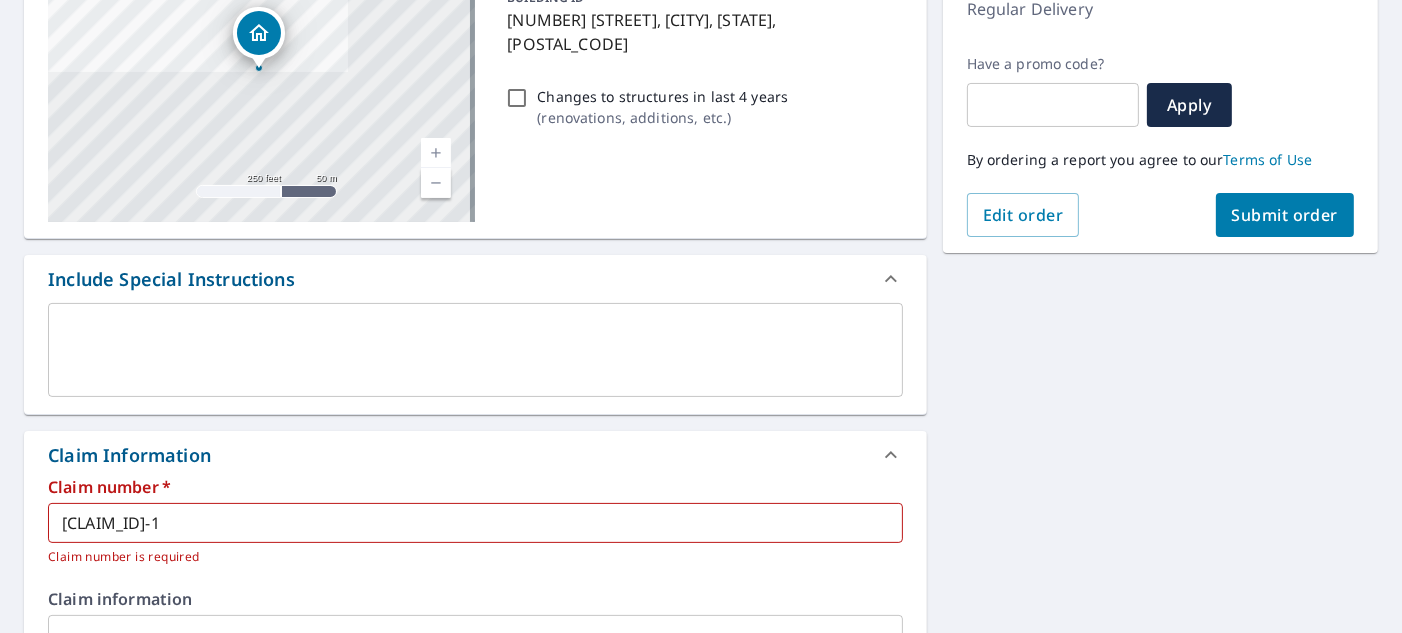 scroll, scrollTop: 243, scrollLeft: 0, axis: vertical 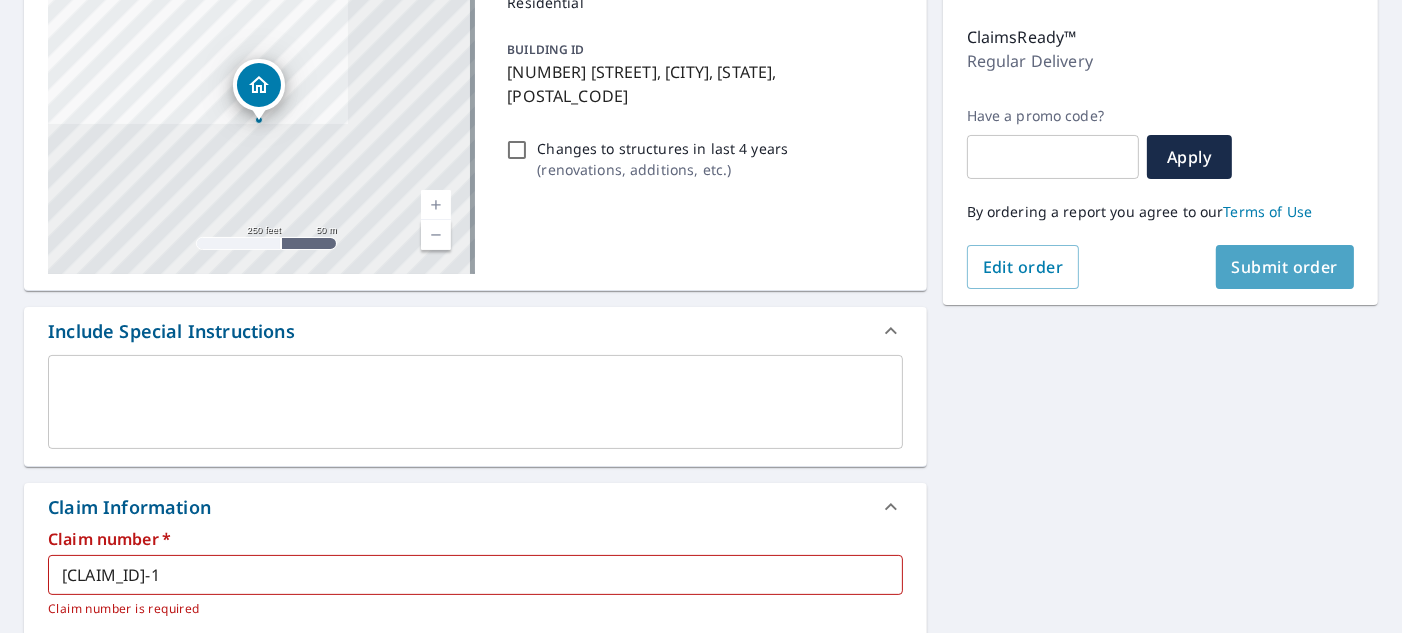click on "Submit order" at bounding box center (1285, 267) 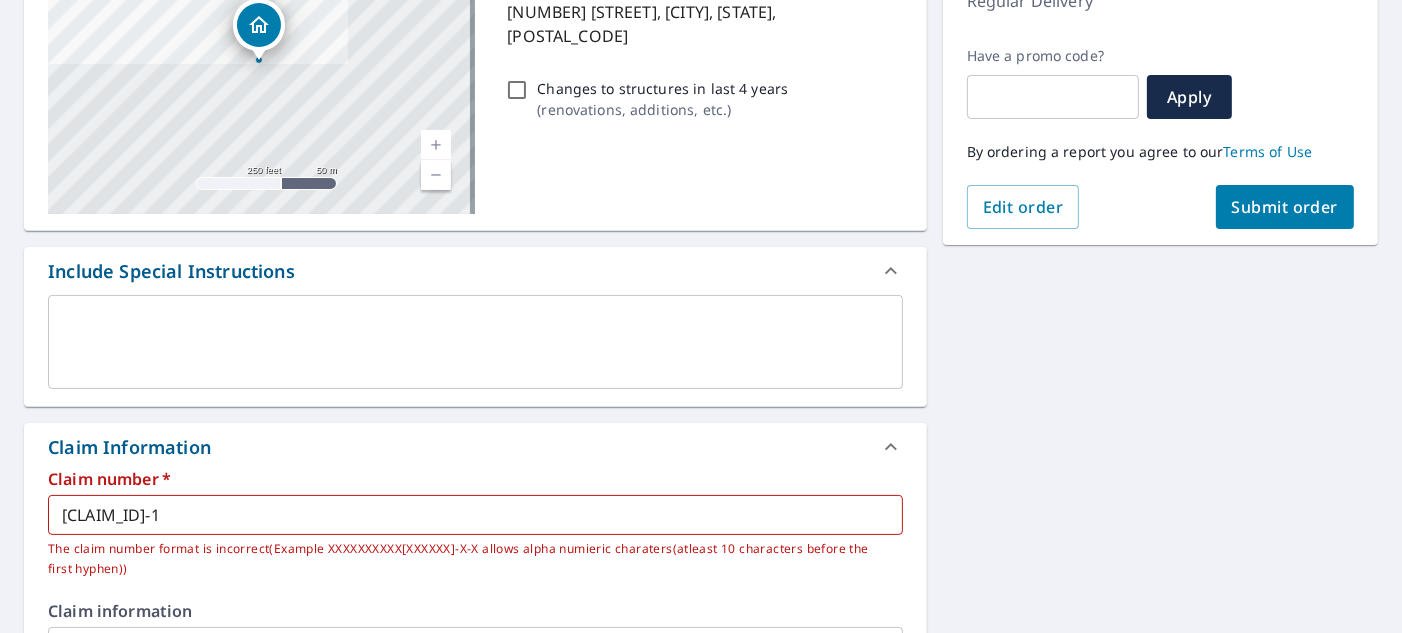 scroll, scrollTop: 400, scrollLeft: 0, axis: vertical 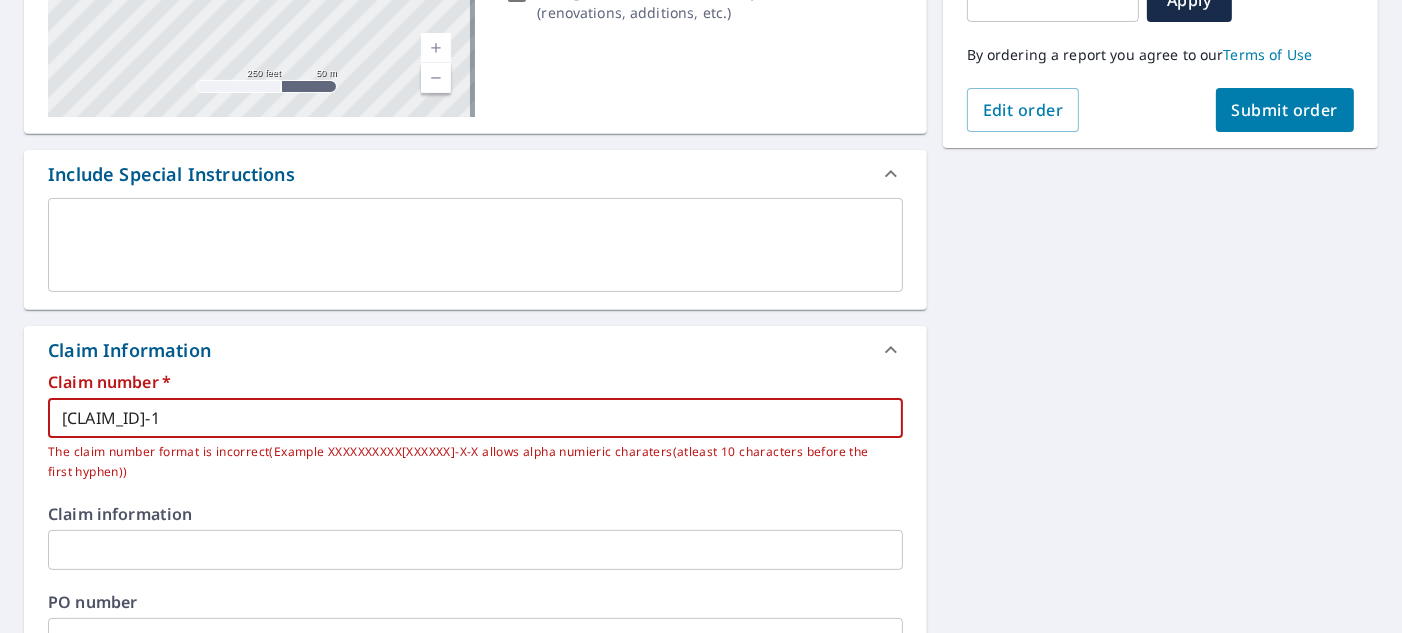 click on "[CLAIM_ID]-1" at bounding box center [475, 418] 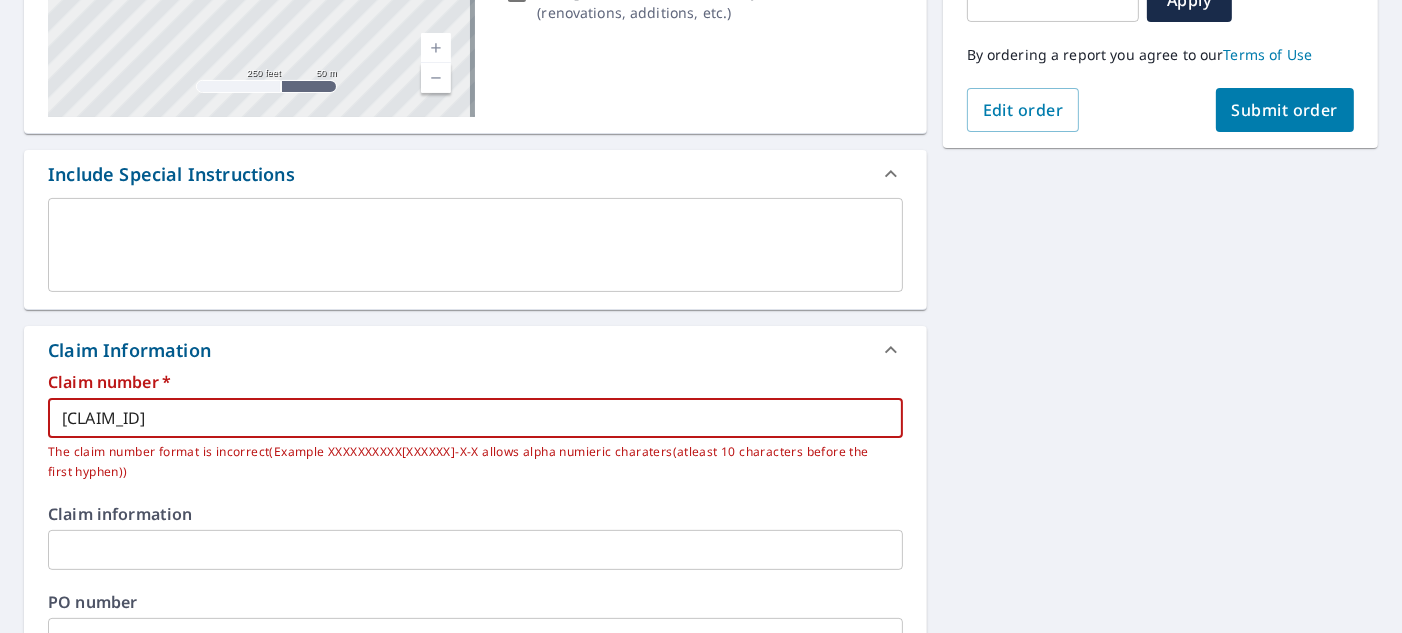 click on "[CLAIM_ID]" at bounding box center [475, 418] 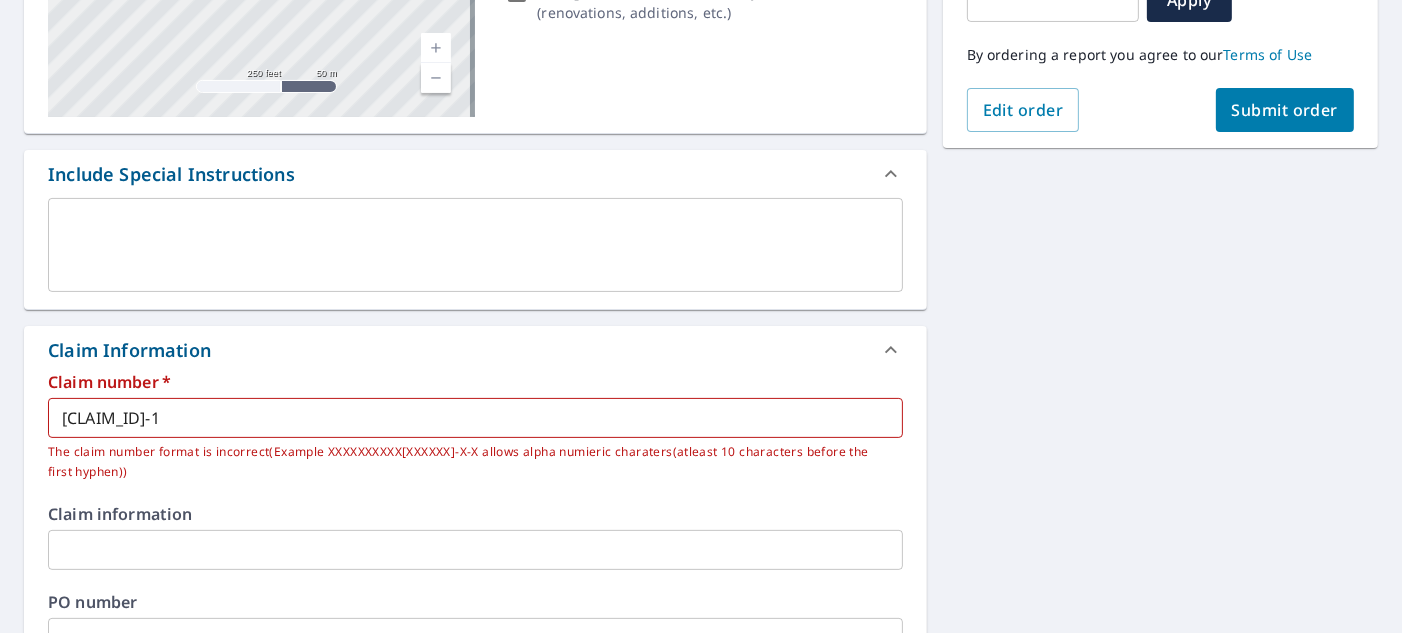 click on "Claim number   * [CLAIM_ID] ​ The claim number format is incorrect(Example XXXXXXXXXX[XXXXXX]-X-X allows alpha numieric charaters(atleast 10 characters before the first hyphen)) Claim information ​ PO number ​ Date of loss ​ Cat ID ​" at bounding box center [475, 253] 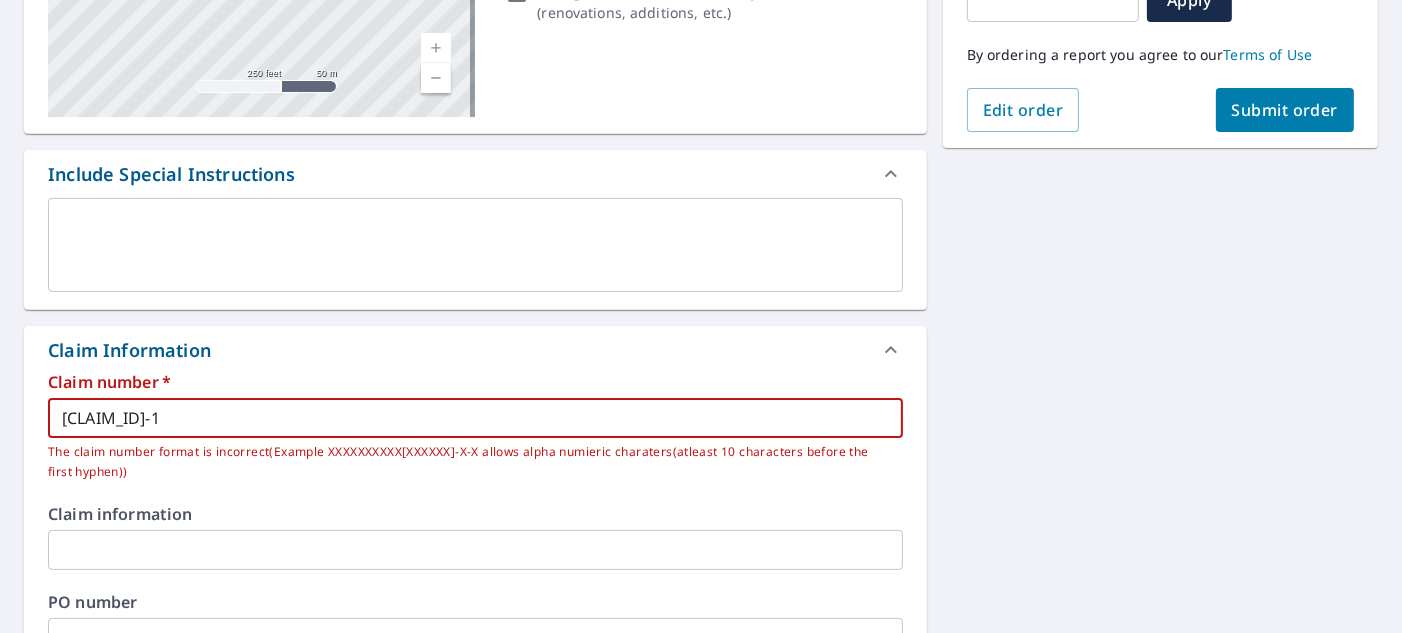 click on "[CLAIM_ID]-1" at bounding box center [475, 418] 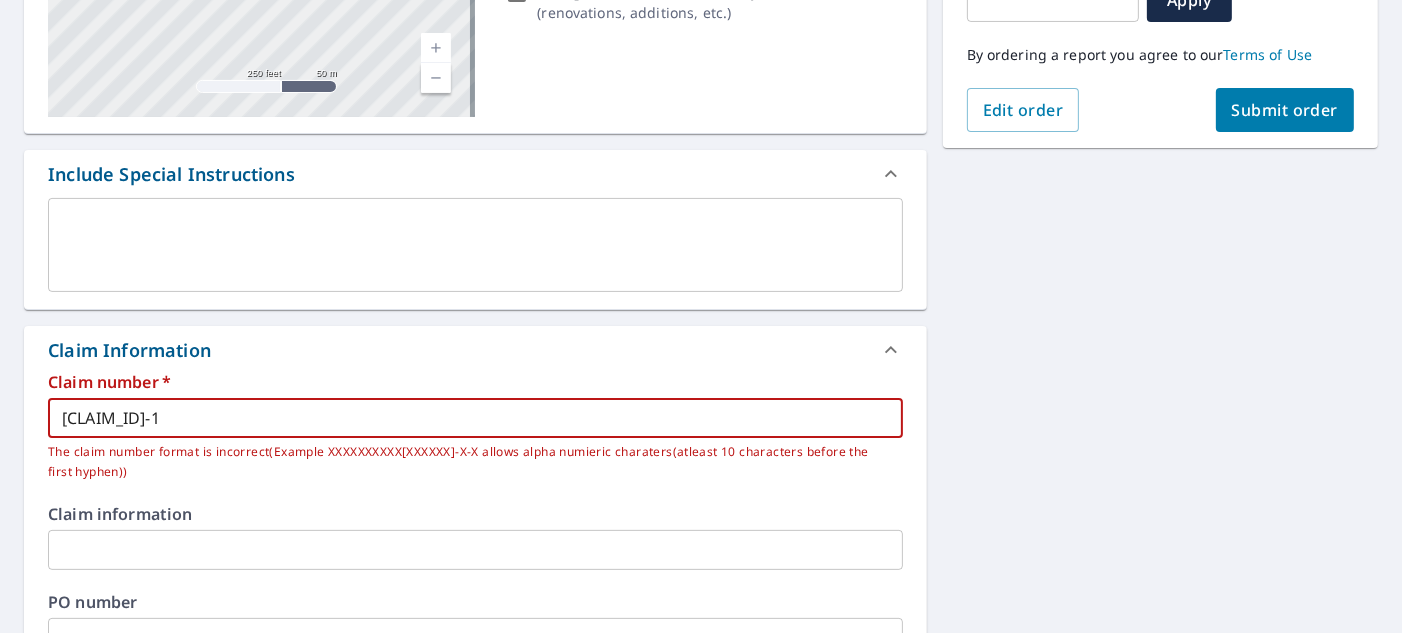 click on "[CLAIM_ID]-1" at bounding box center [475, 418] 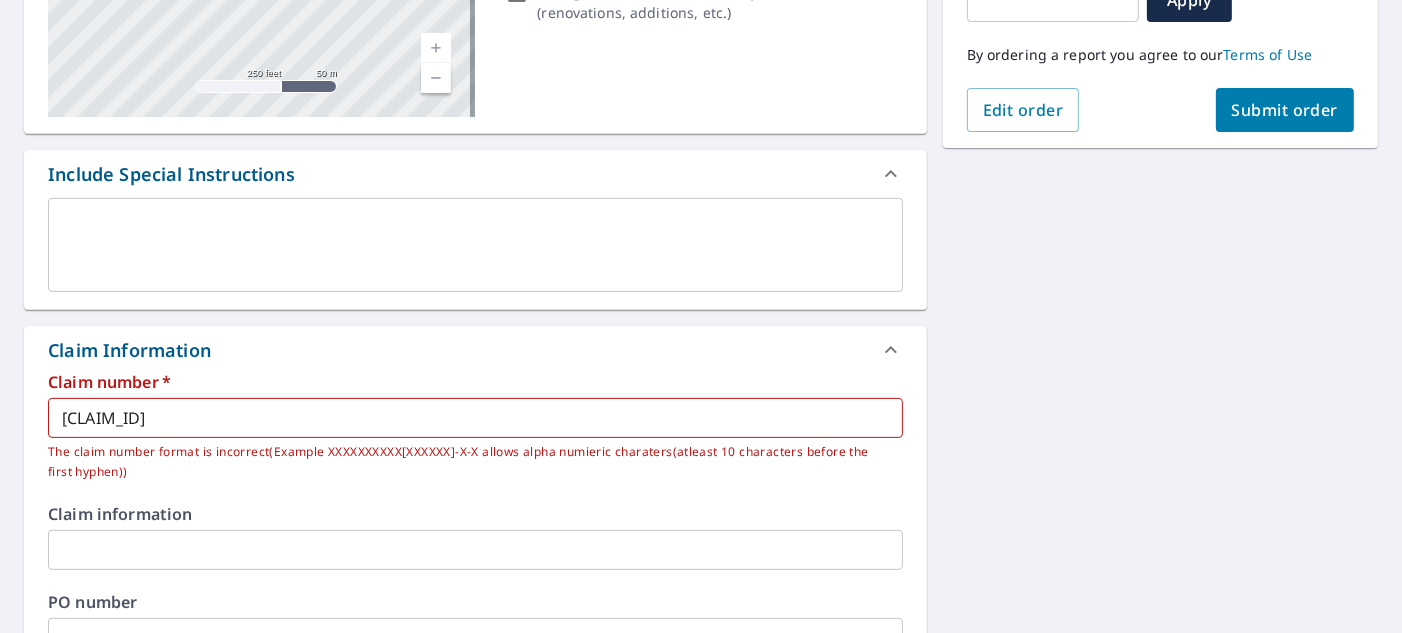 click on "Claim Information" at bounding box center (457, 350) 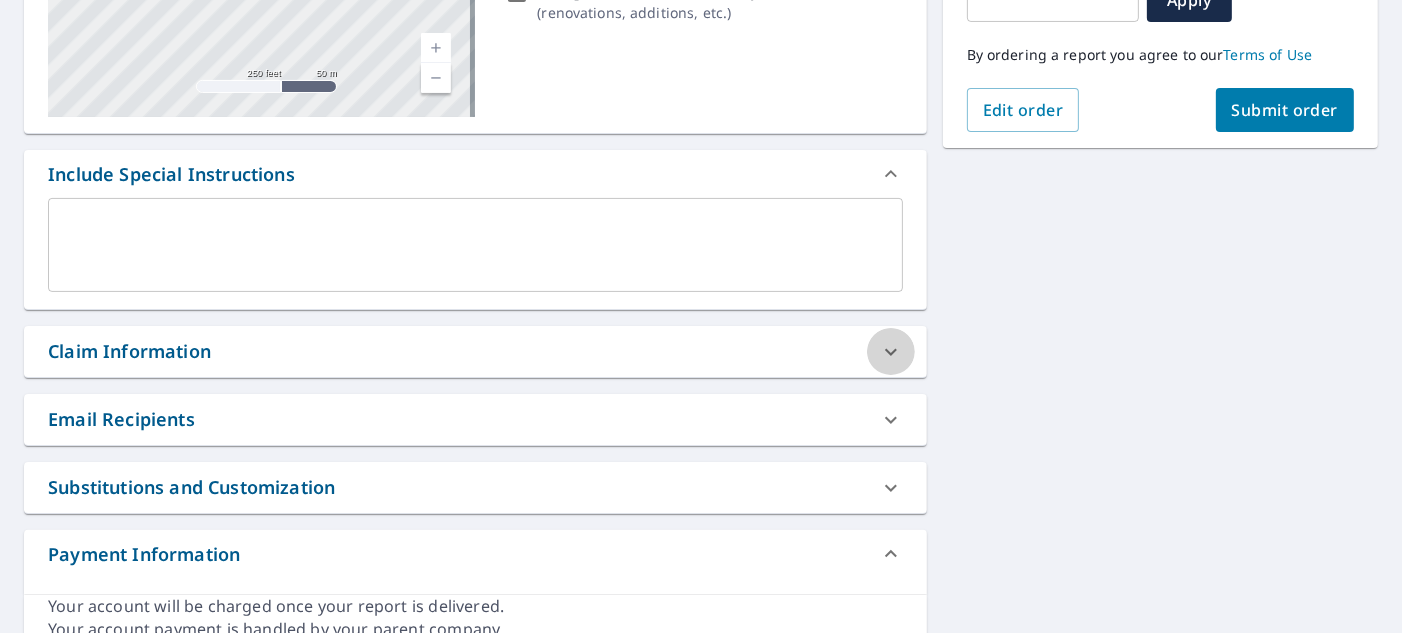 click 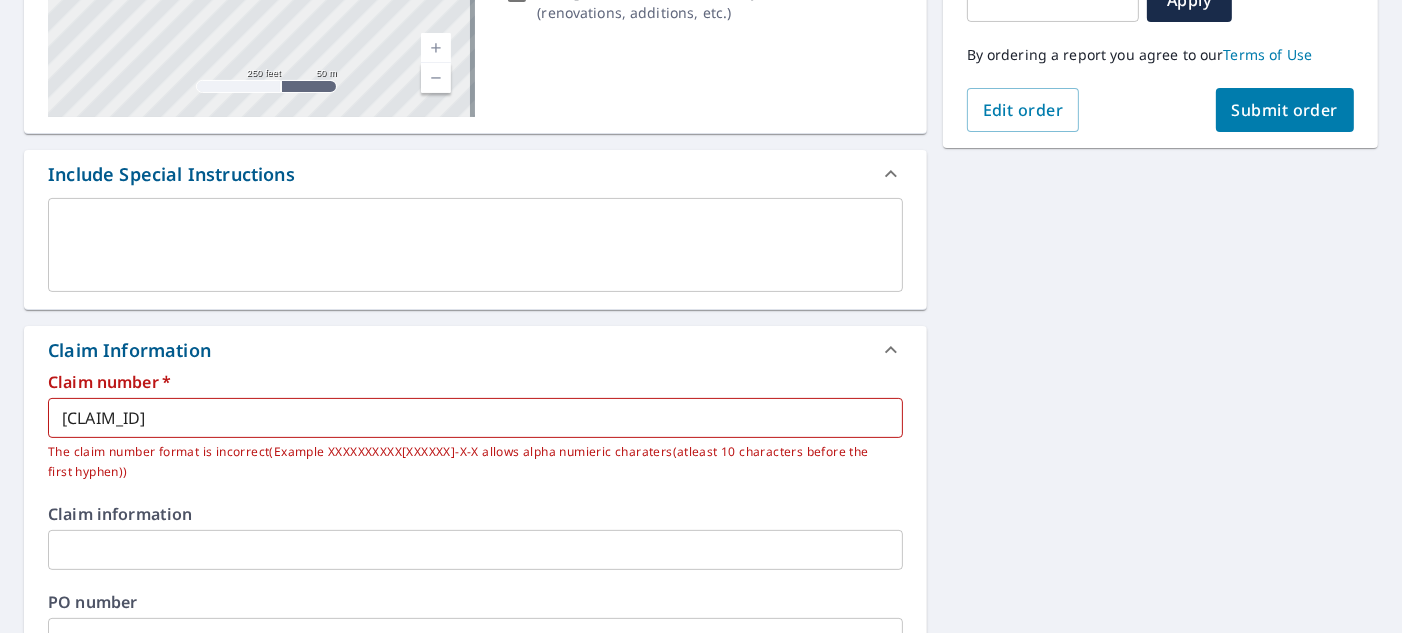 click on "Claim information" at bounding box center [475, 514] 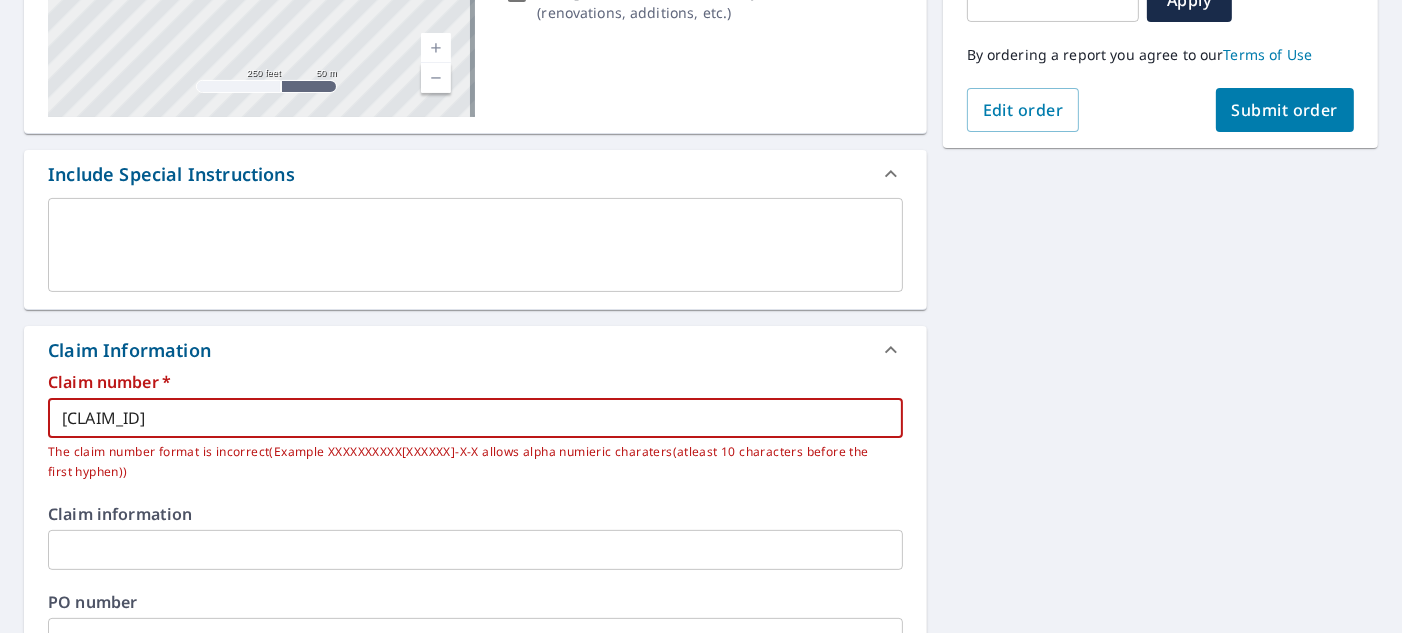 type on "[CLAIM_ID]" 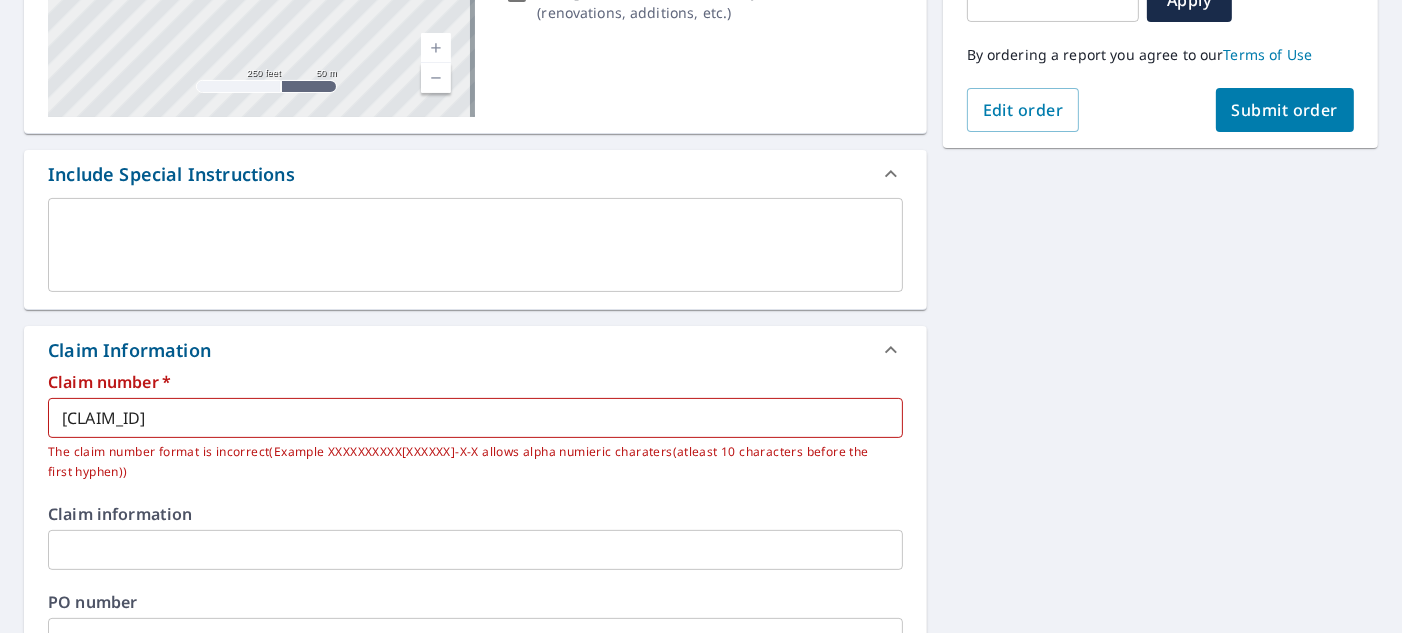 click on "Claim Information" at bounding box center [475, 350] 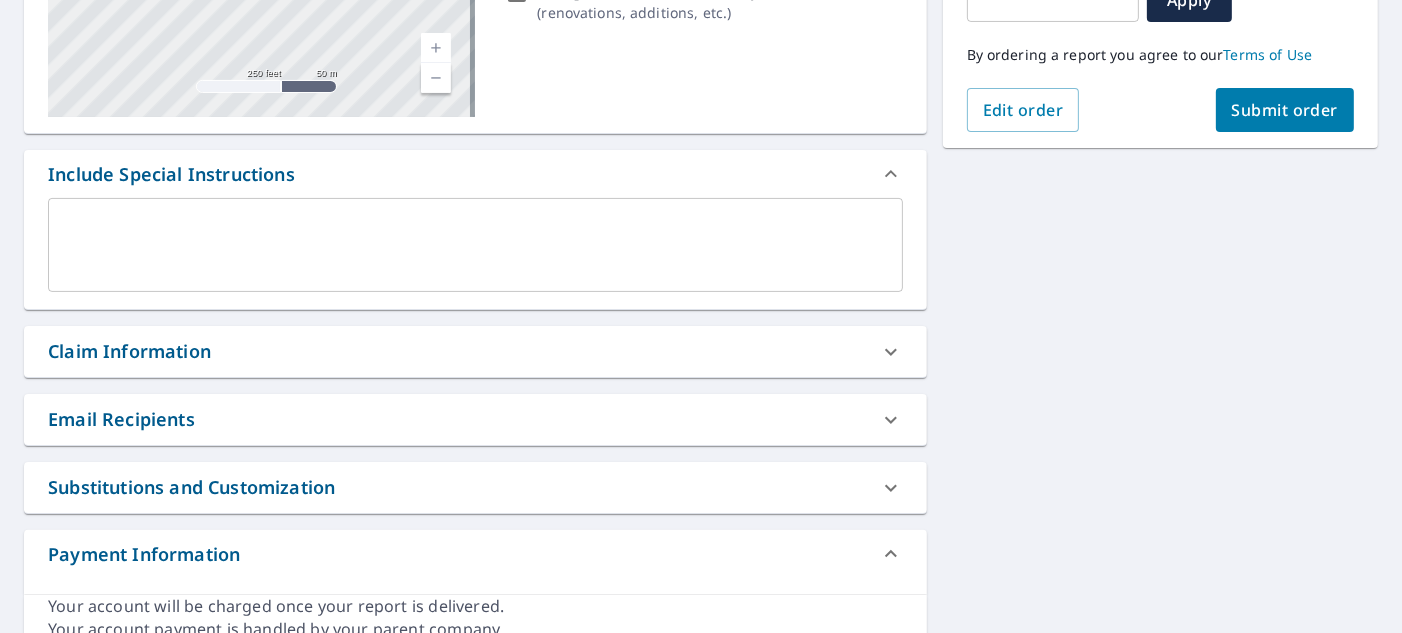 click 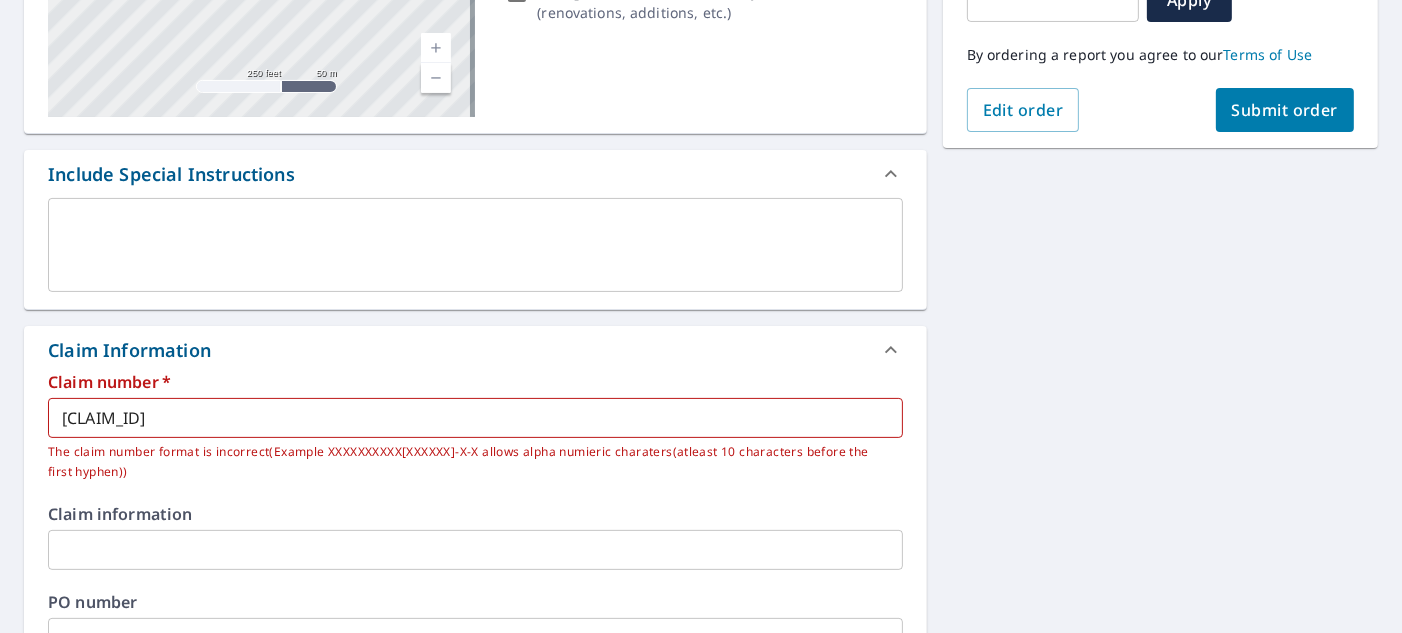 click on "Claim number   * [CLAIM_ID] ​ The claim number format is incorrect(Example XXXXXXXXXX[XXXXXX]-X-X allows alpha numieric charaters(atleast 10 characters before the first hyphen)) Claim information ​ PO number ​ Date of loss ​ Cat ID ​" at bounding box center [475, 253] 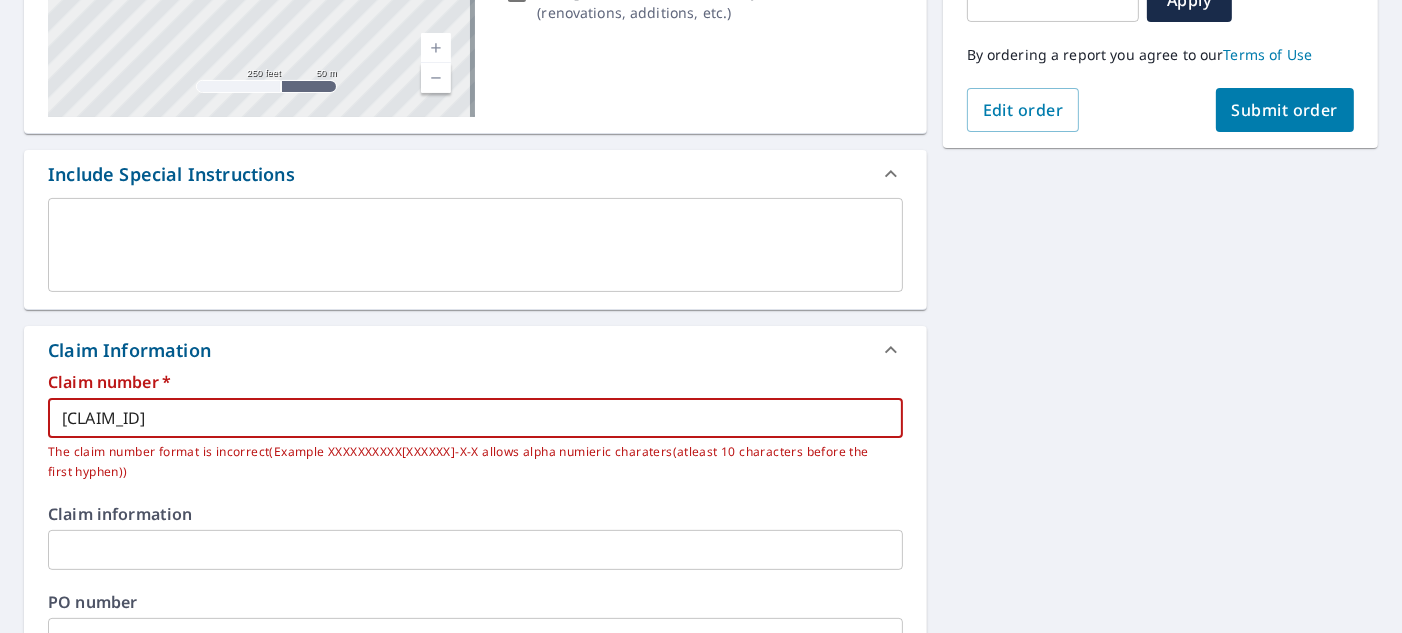 click on "[CLAIM_ID]" at bounding box center (475, 418) 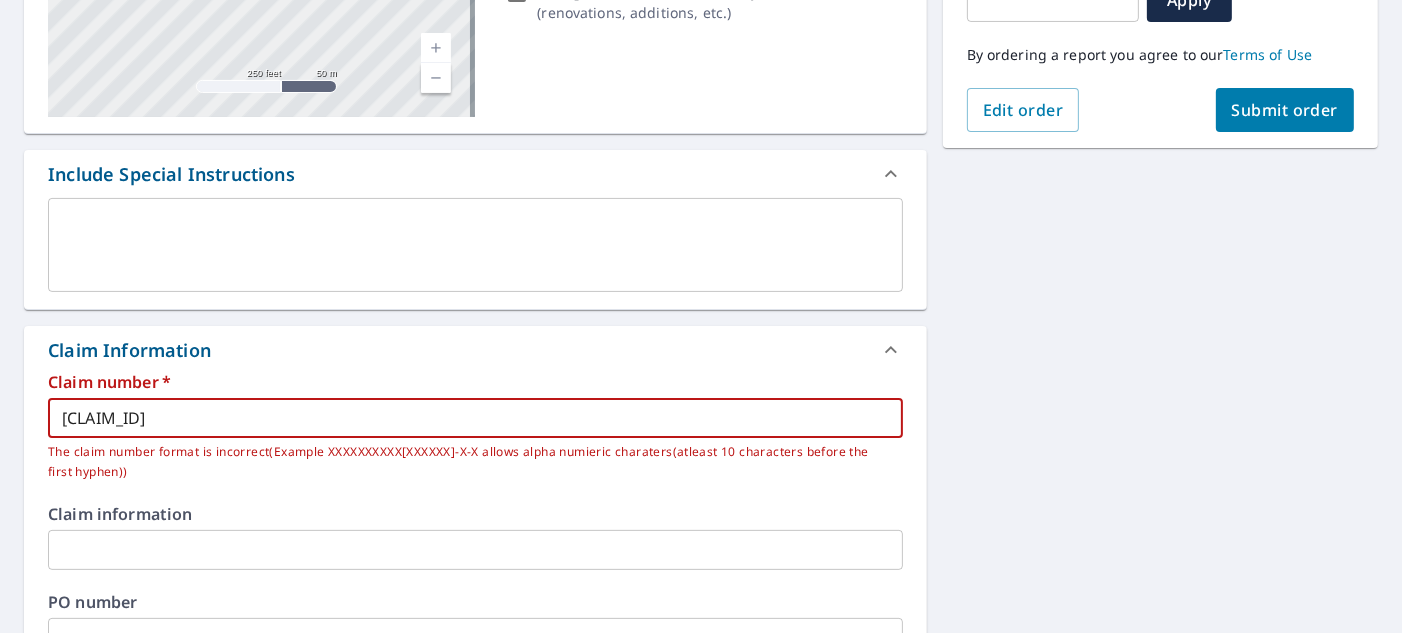 drag, startPoint x: 221, startPoint y: 421, endPoint x: -40, endPoint y: 416, distance: 261.04788 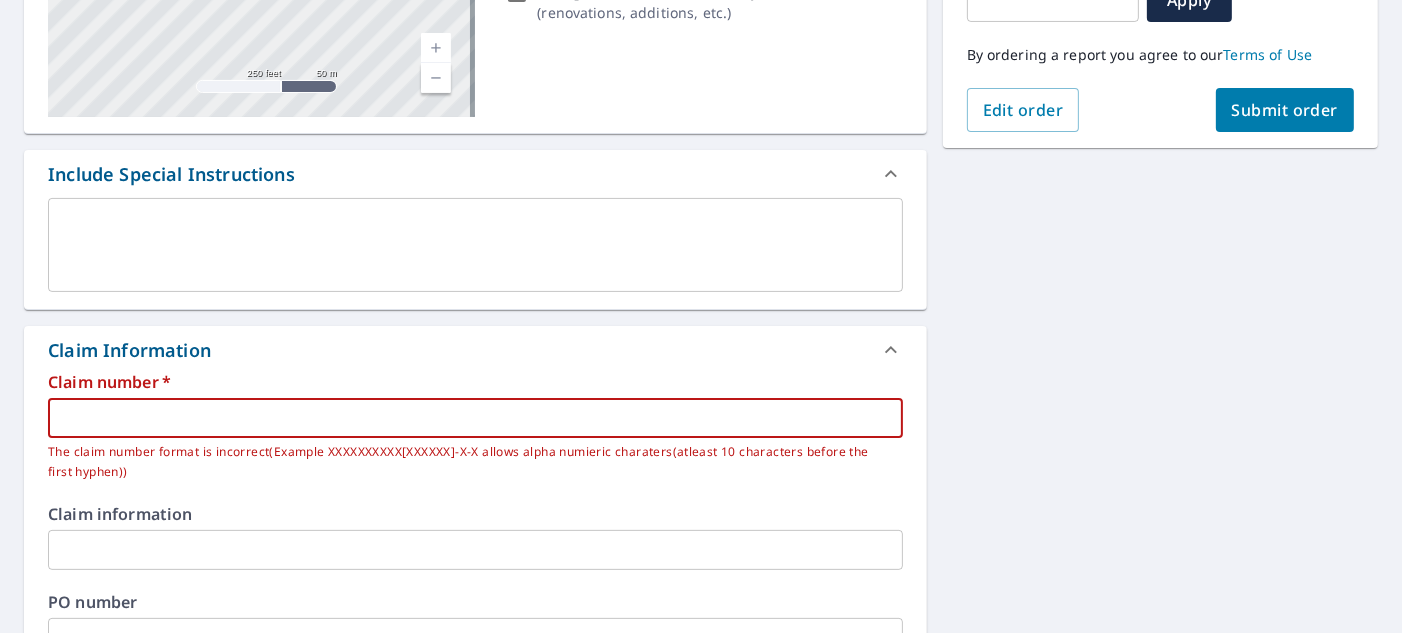 type 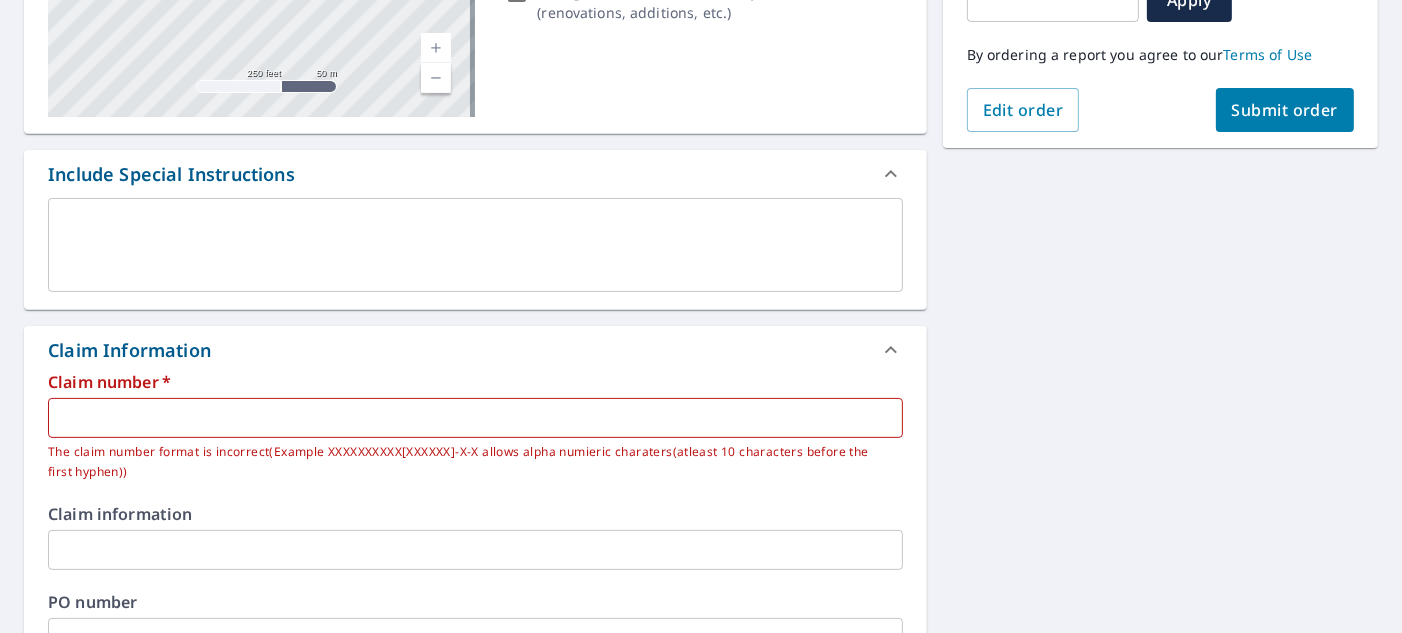 click on "Claim number   * ​ The claim number format is incorrect(Example XXXXXXXXXX[XXXXXX]-X-X allows alpha numieric charaters(atleast 10 characters before the first hyphen)) Claim information ​ PO number ​ Date of loss ​ Cat ID ​" at bounding box center (475, 253) 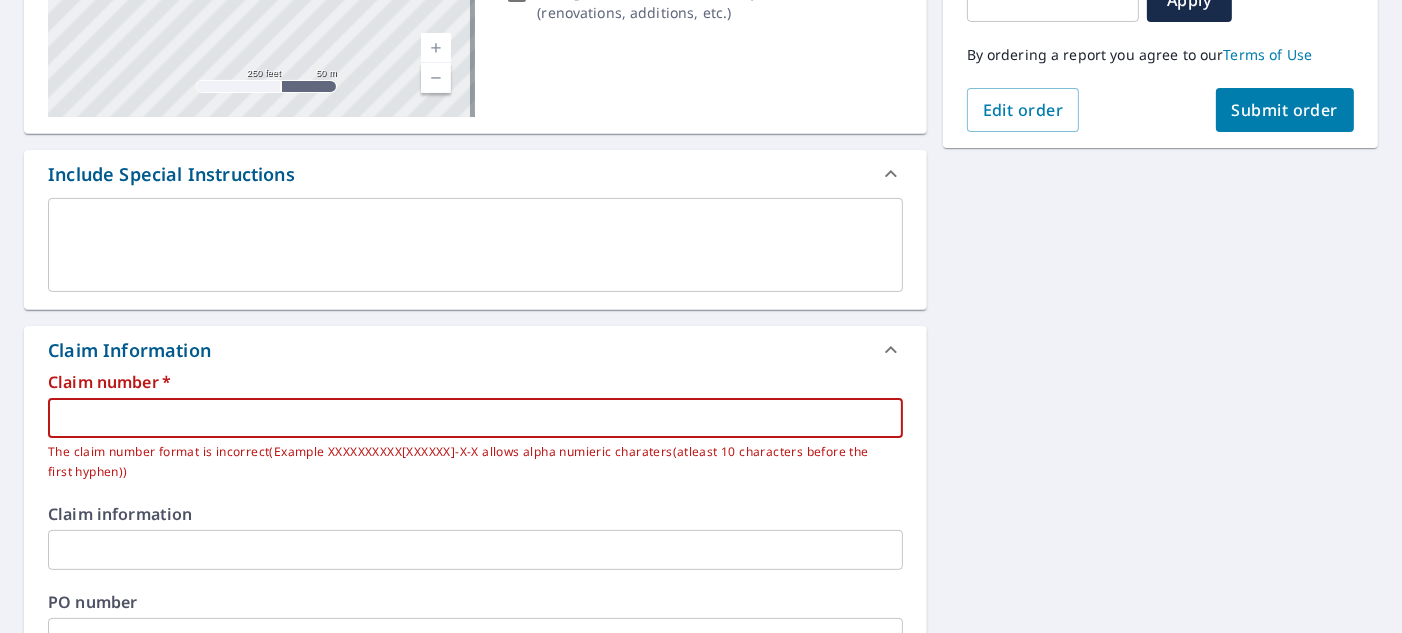 click at bounding box center [475, 418] 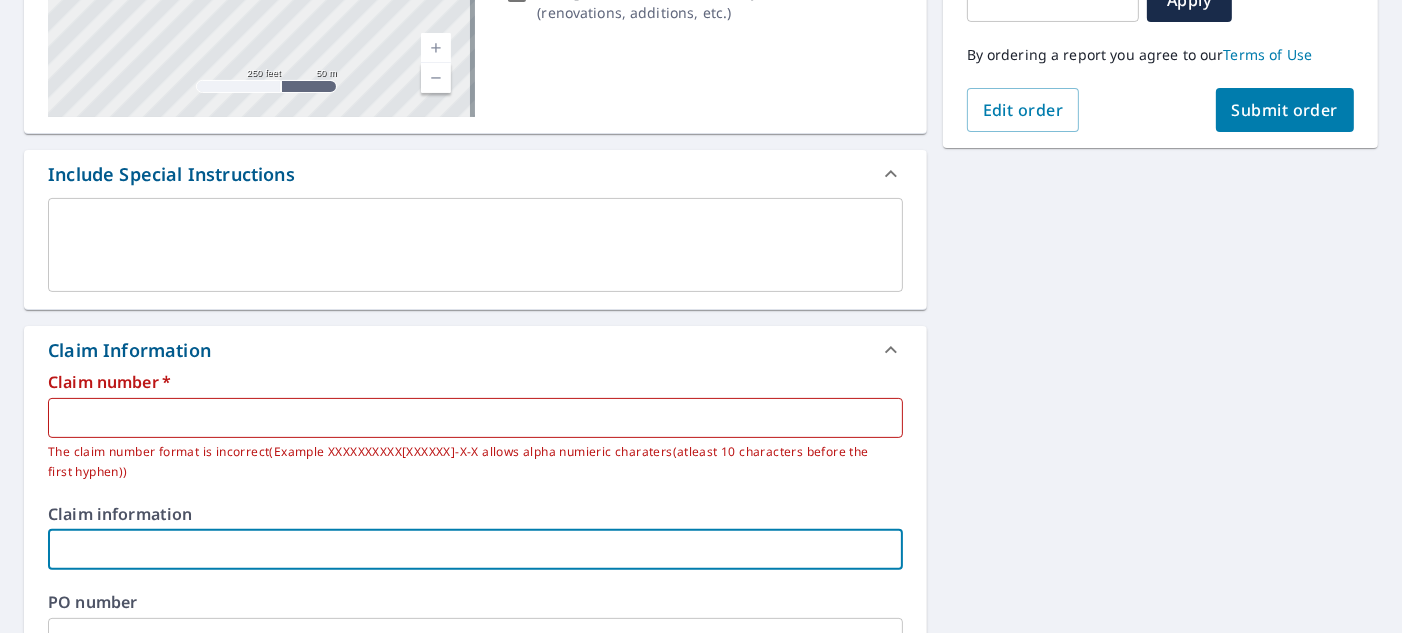 click at bounding box center (475, 550) 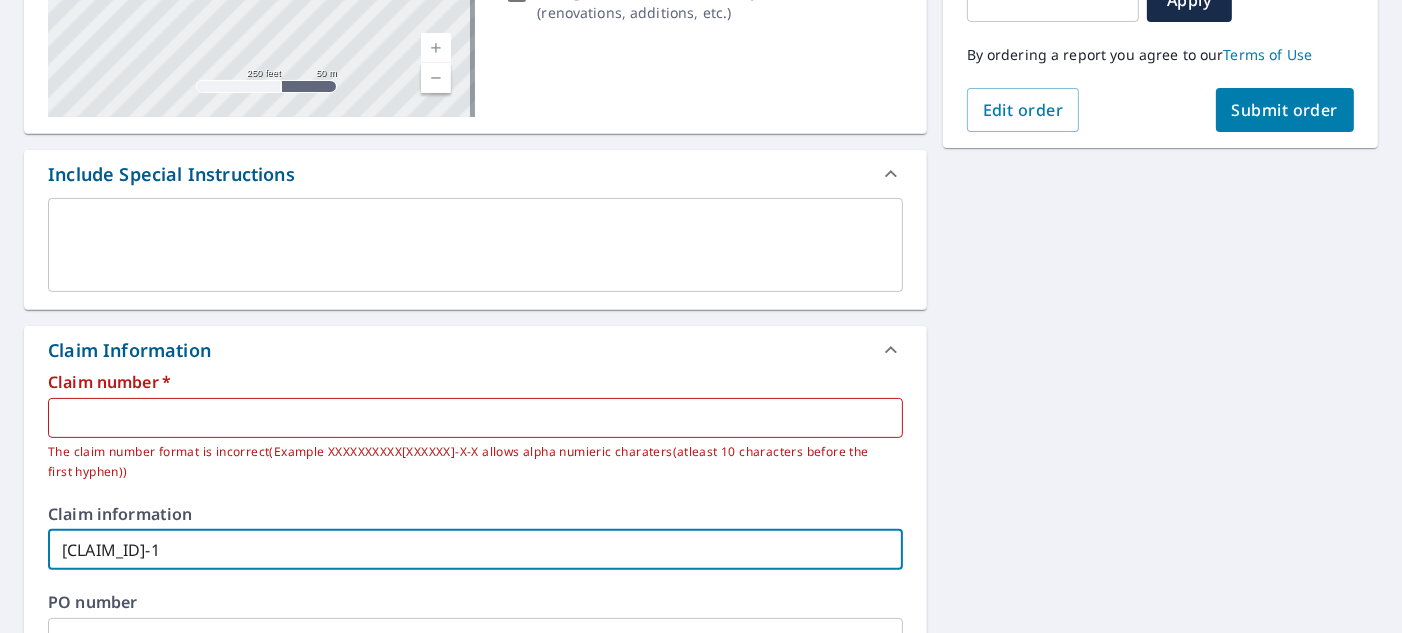 type on "[CLAIM_ID]-1" 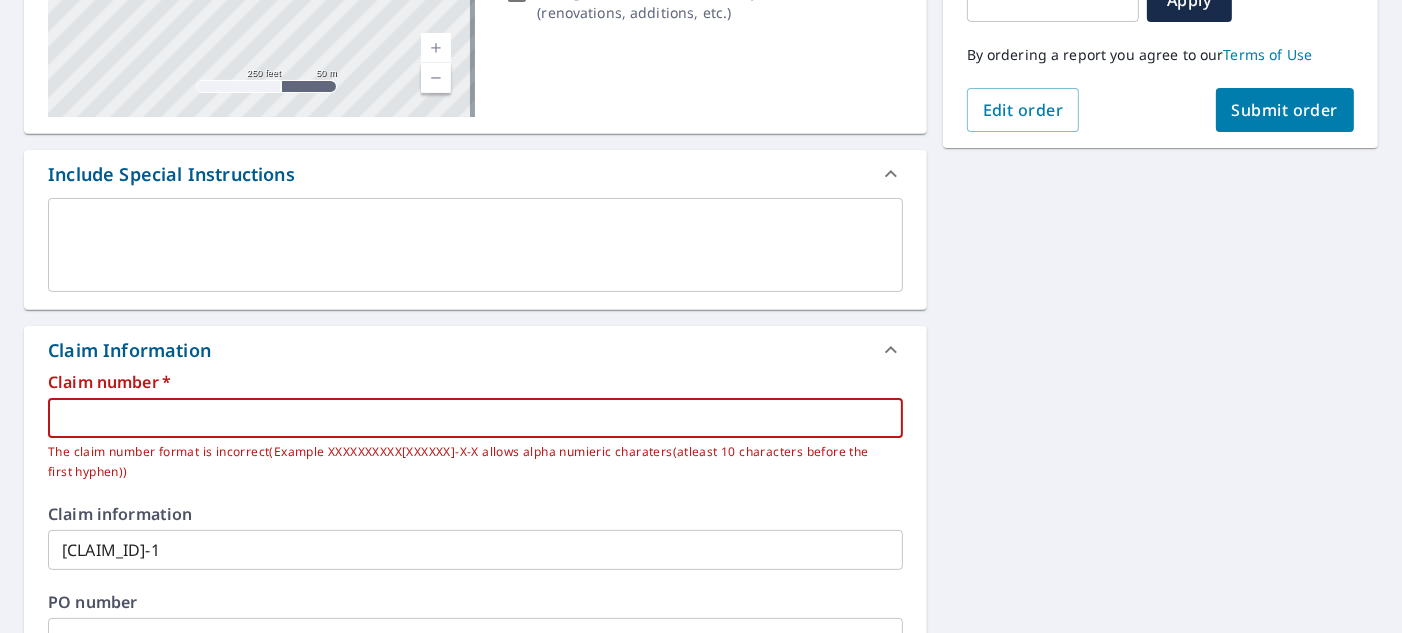 click at bounding box center (475, 418) 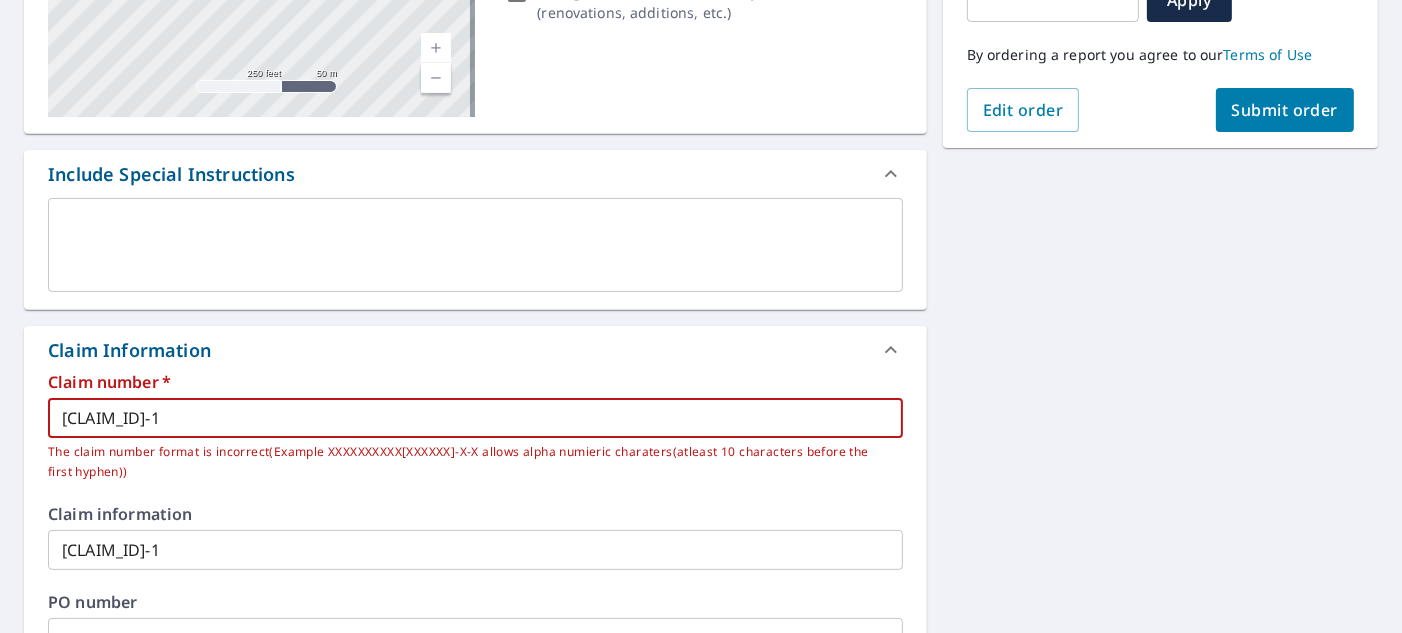 type on "[CLAIM_ID]-1" 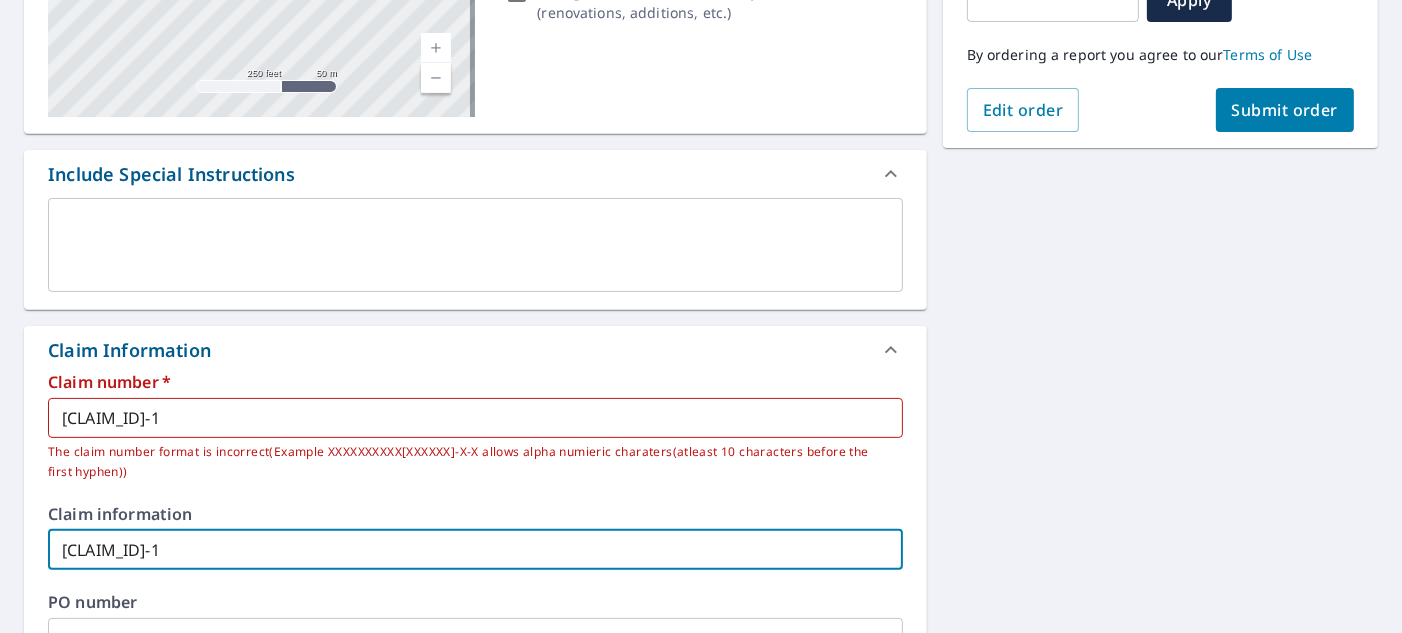 drag, startPoint x: 245, startPoint y: 551, endPoint x: -141, endPoint y: 526, distance: 386.80875 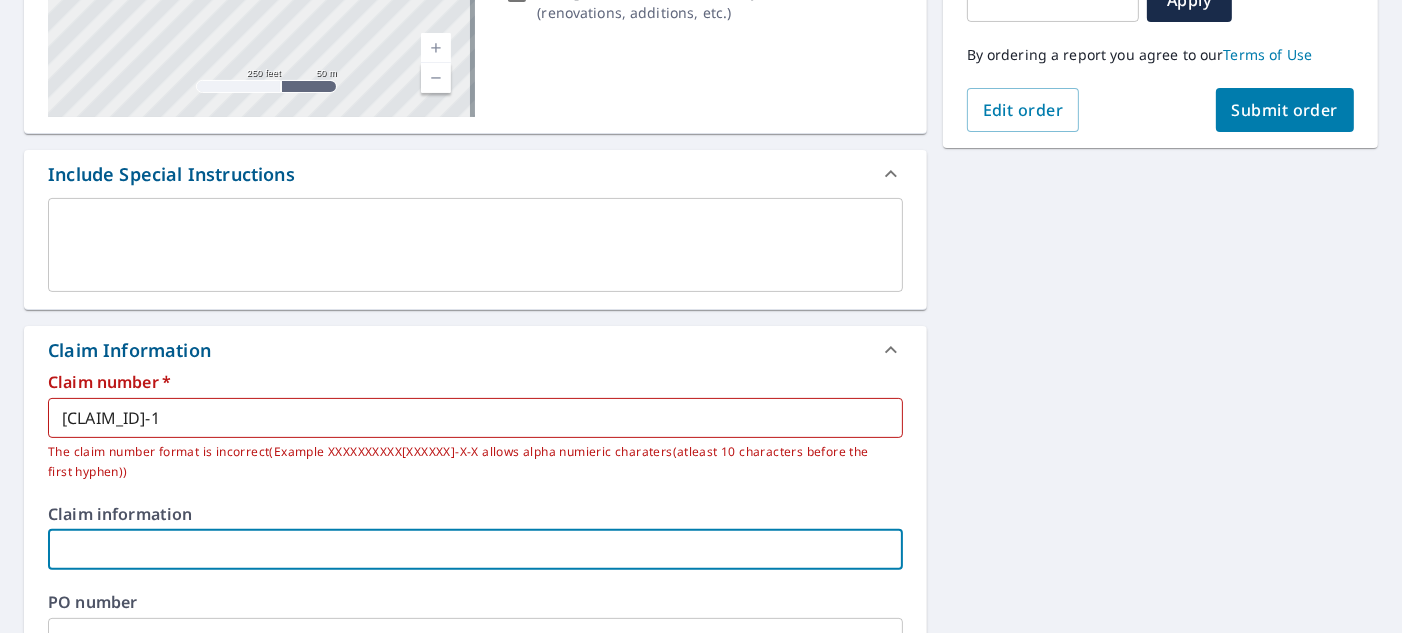 type 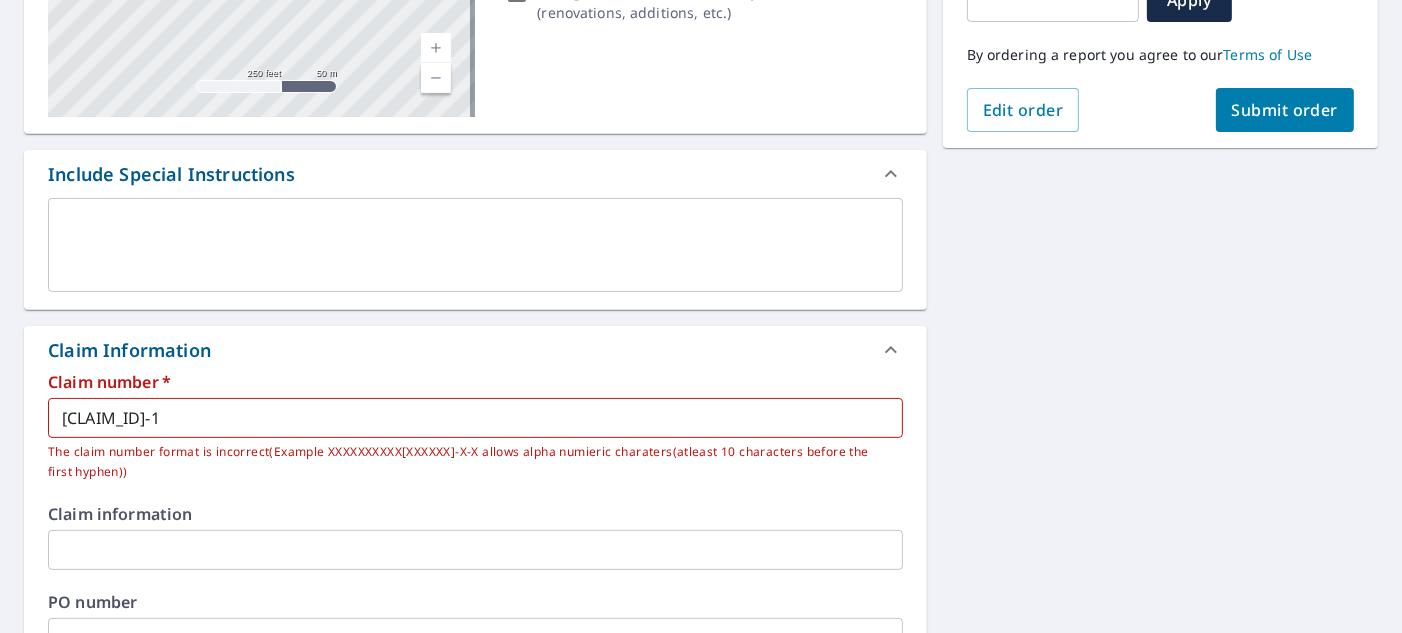 click on "Submit order" at bounding box center (1285, 110) 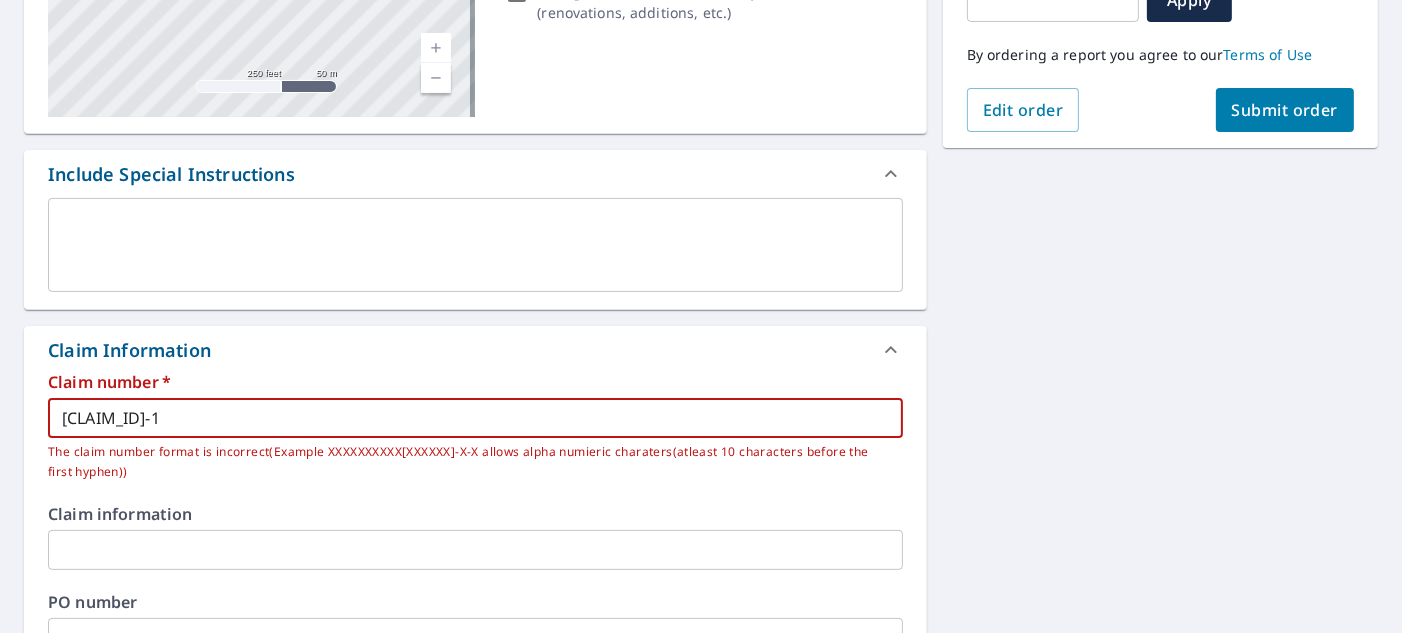 click on "[CLAIM_ID]-1" at bounding box center [475, 418] 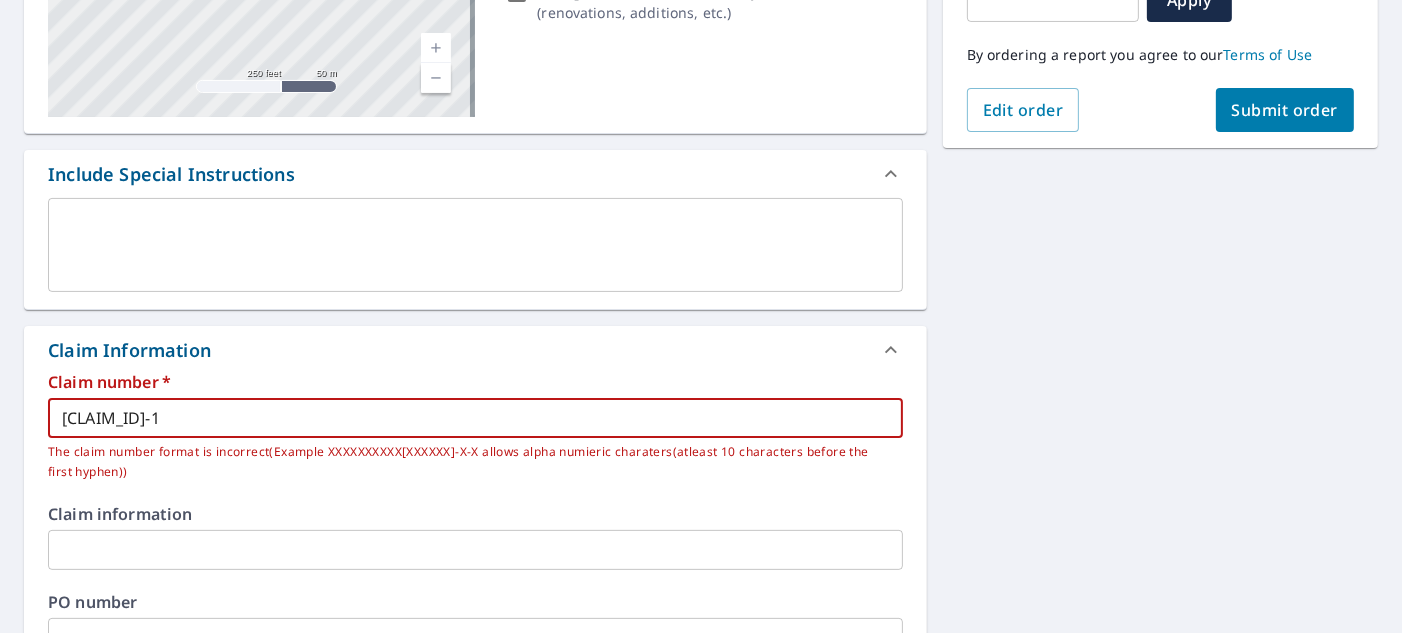 click on "[CLAIM_ID]-1" at bounding box center [475, 418] 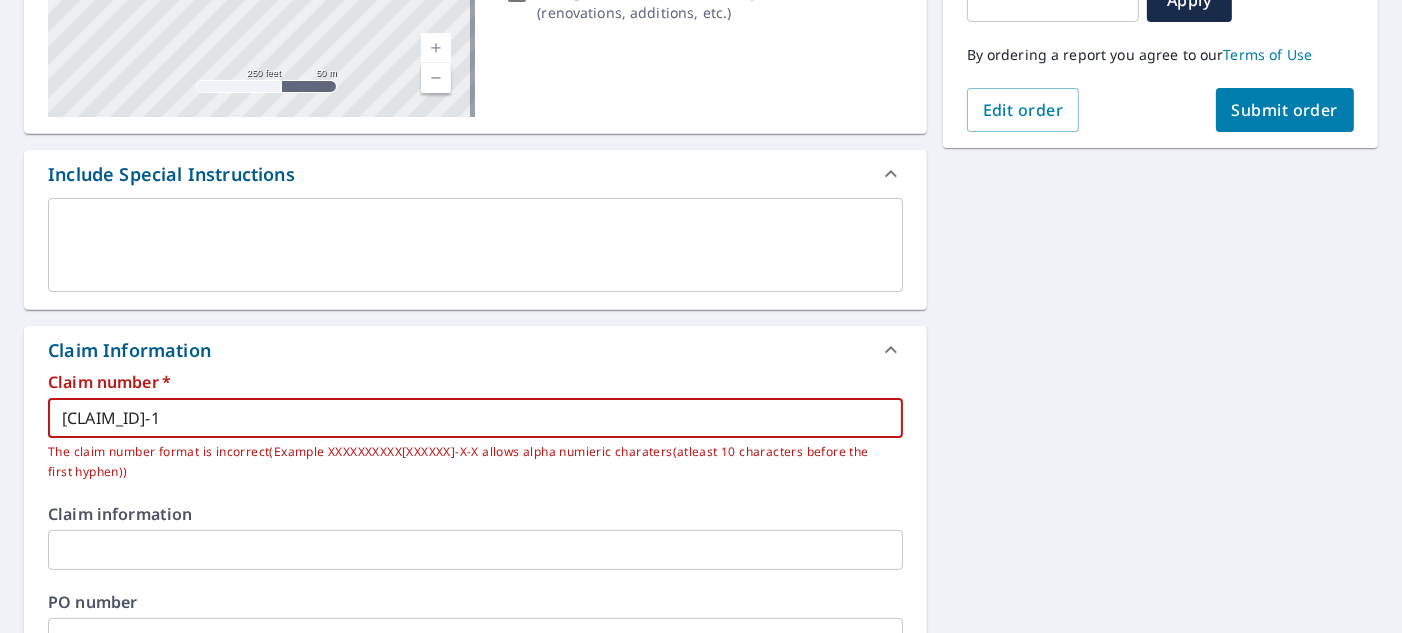 click on "[CLAIM_ID]-1" at bounding box center [475, 418] 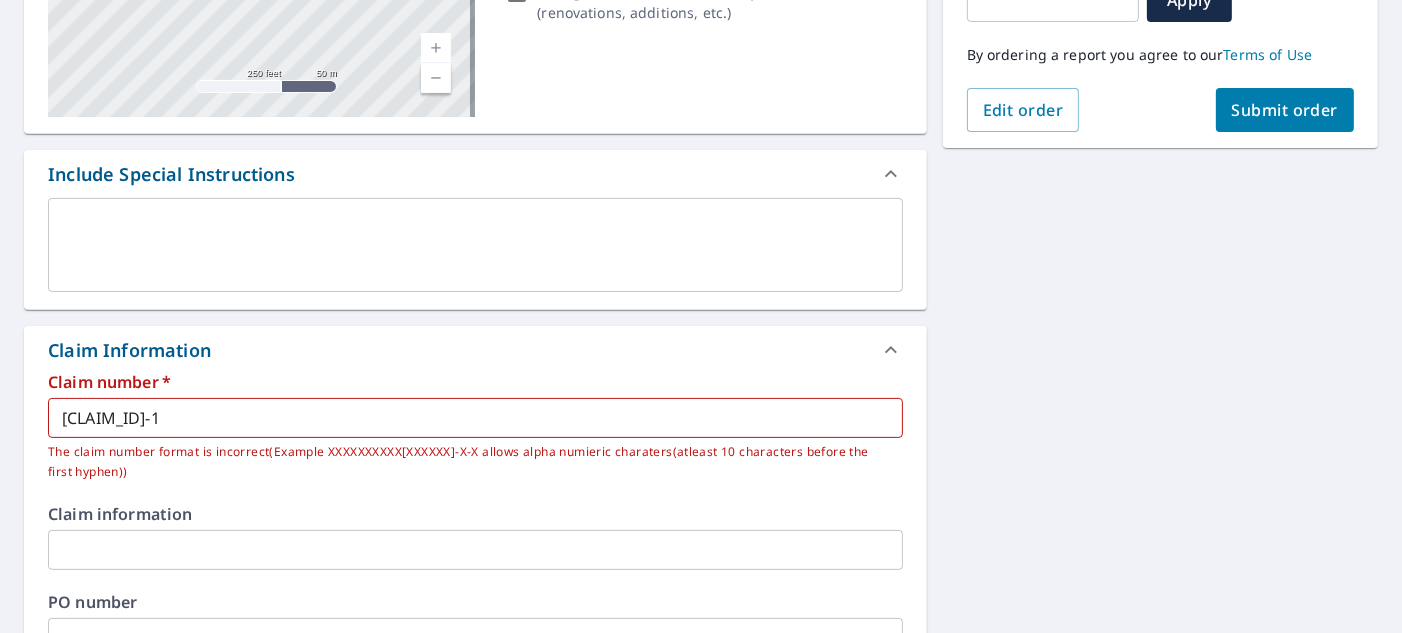 click on "Claim number   * [CLAIM_ID] ​ The claim number format is incorrect(Example XXXXXXXXXX[XXXXXX]-X-X allows alpha numieric charaters(atleast 10 characters before the first hyphen)) Claim information ​ PO number ​ Date of loss ​ Cat ID ​" at bounding box center [475, 253] 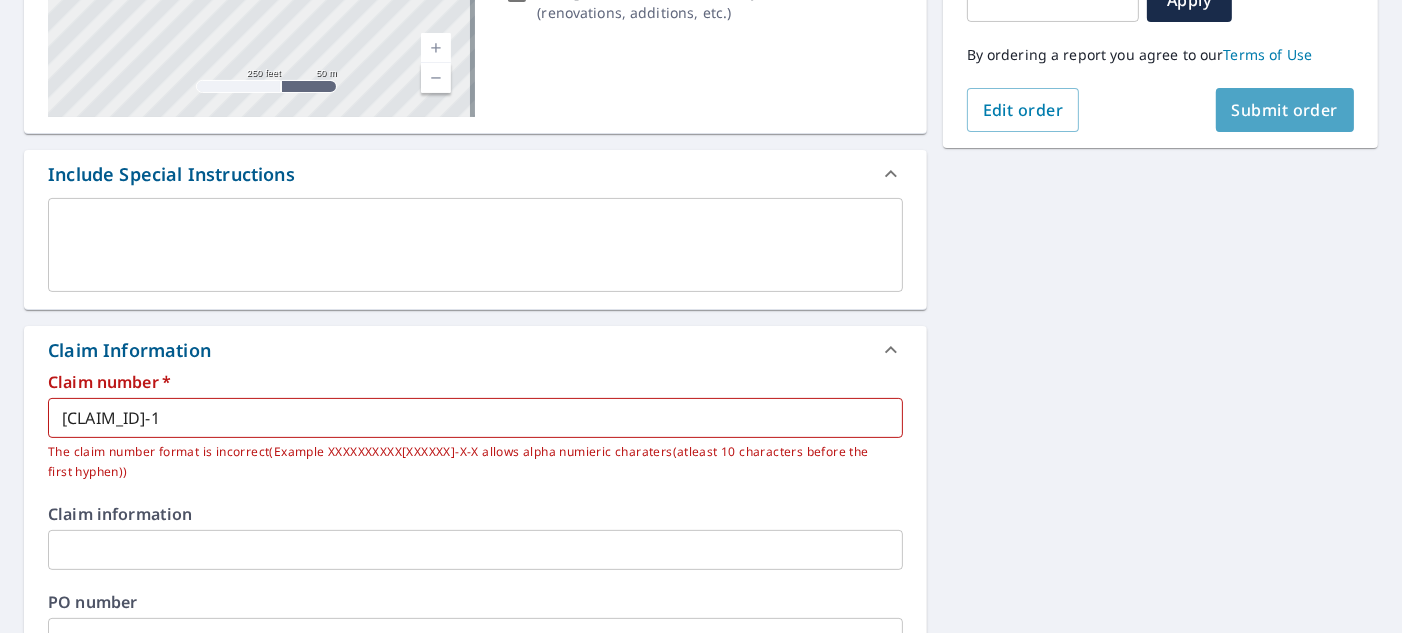 click on "Submit order" at bounding box center [1285, 110] 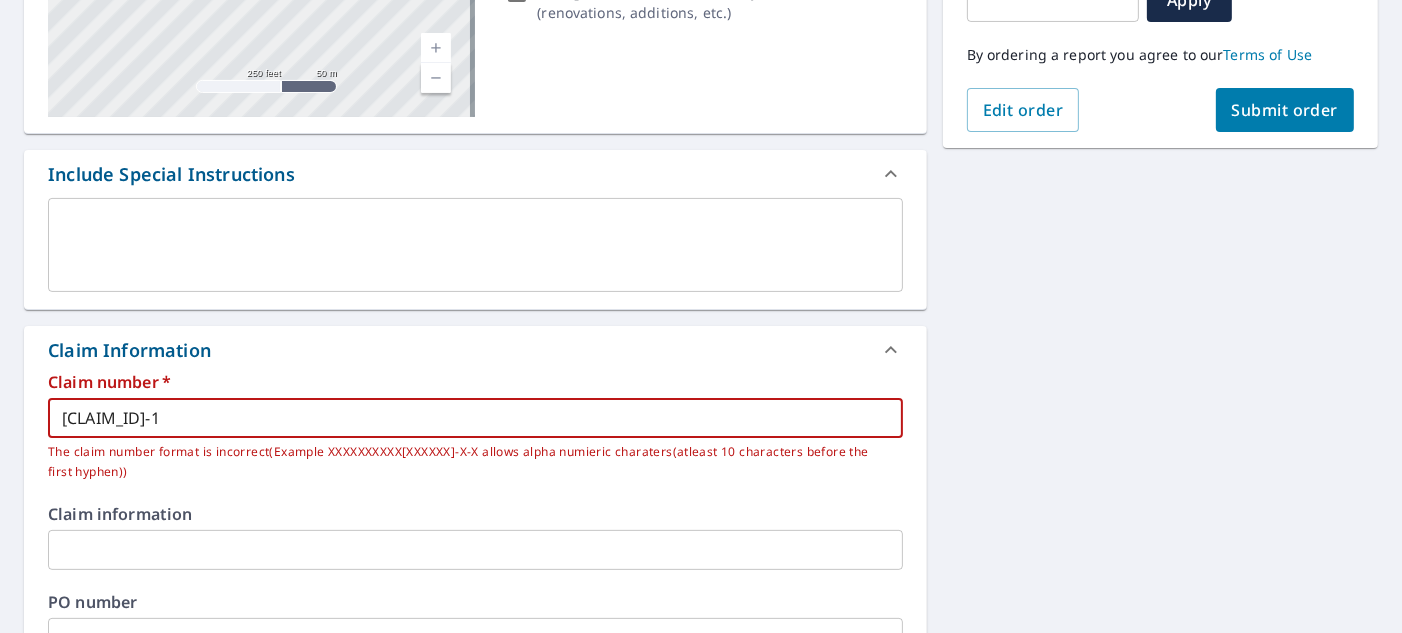 click on "[CLAIM_ID]-1" at bounding box center [475, 418] 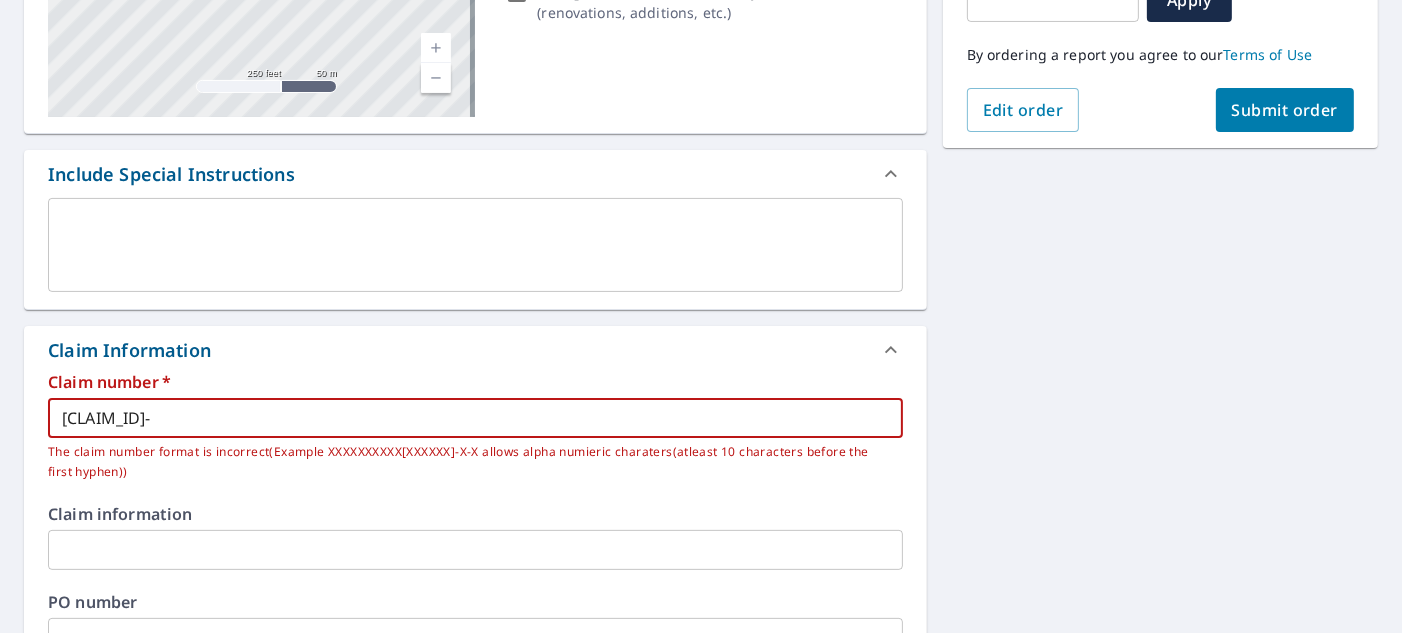 type on "[CLAIM_ID]-1" 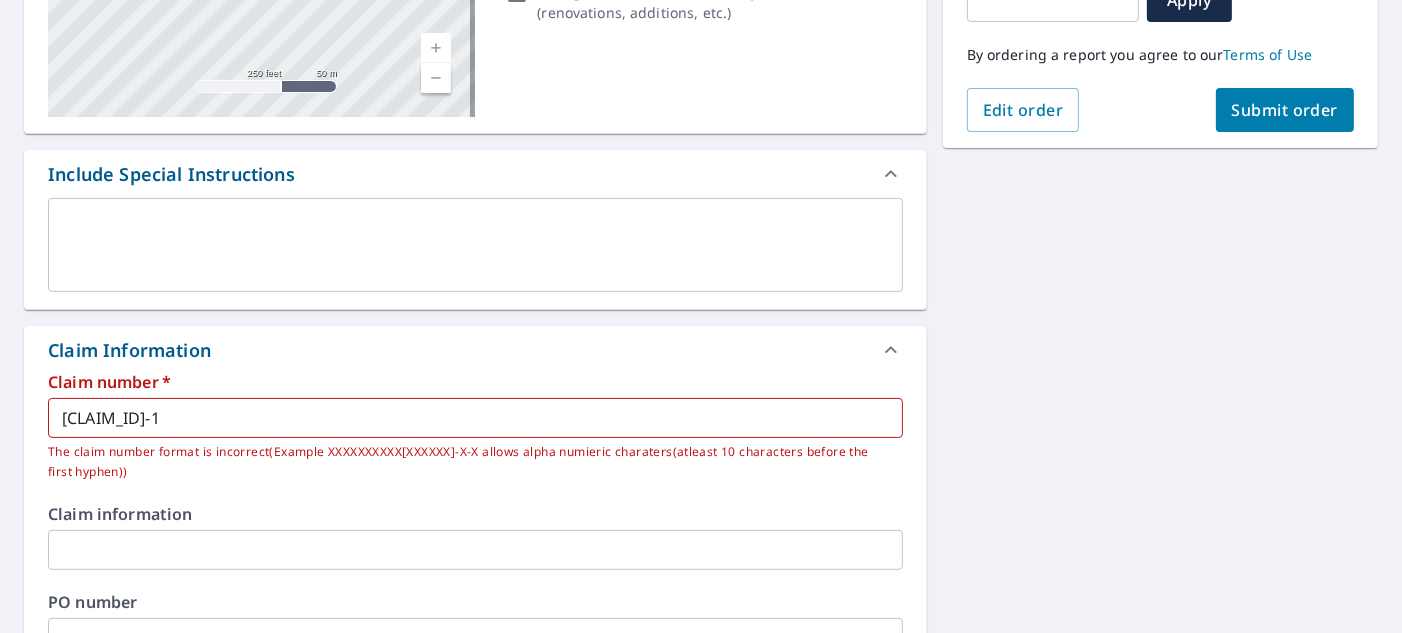 click on "The claim number format is incorrect(Example XXXXXXXXXX[XXXXXX]-X-X allows alpha numieric charaters(atleast 10 characters before the first hyphen))" at bounding box center [468, 462] 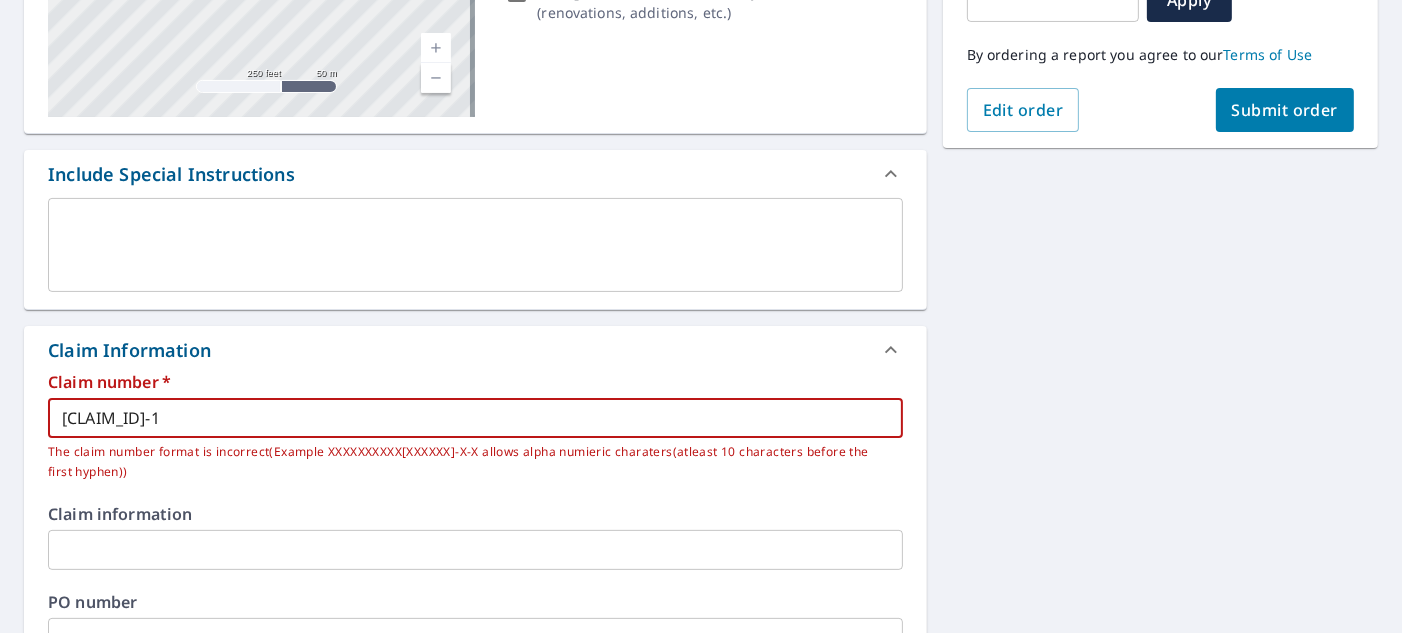 click on "[CLAIM_ID]-1" at bounding box center (475, 418) 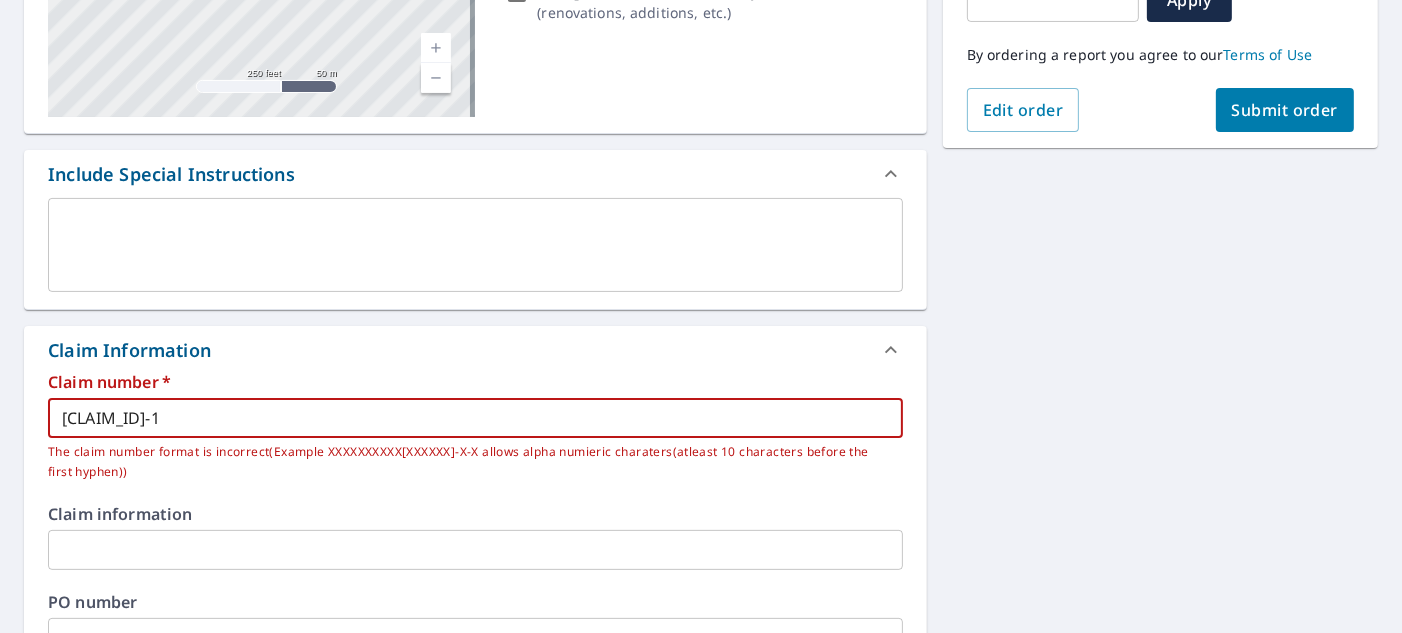 click on "[CLAIM_ID]-1" at bounding box center [475, 418] 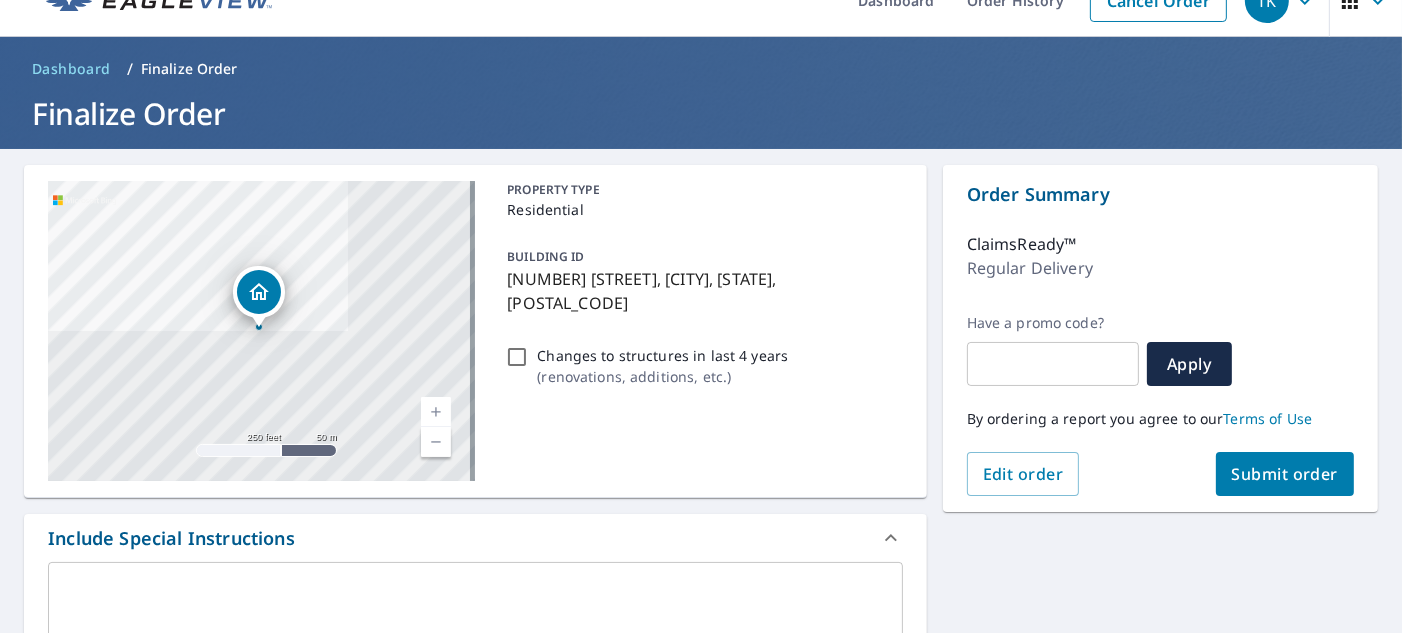 scroll, scrollTop: 0, scrollLeft: 0, axis: both 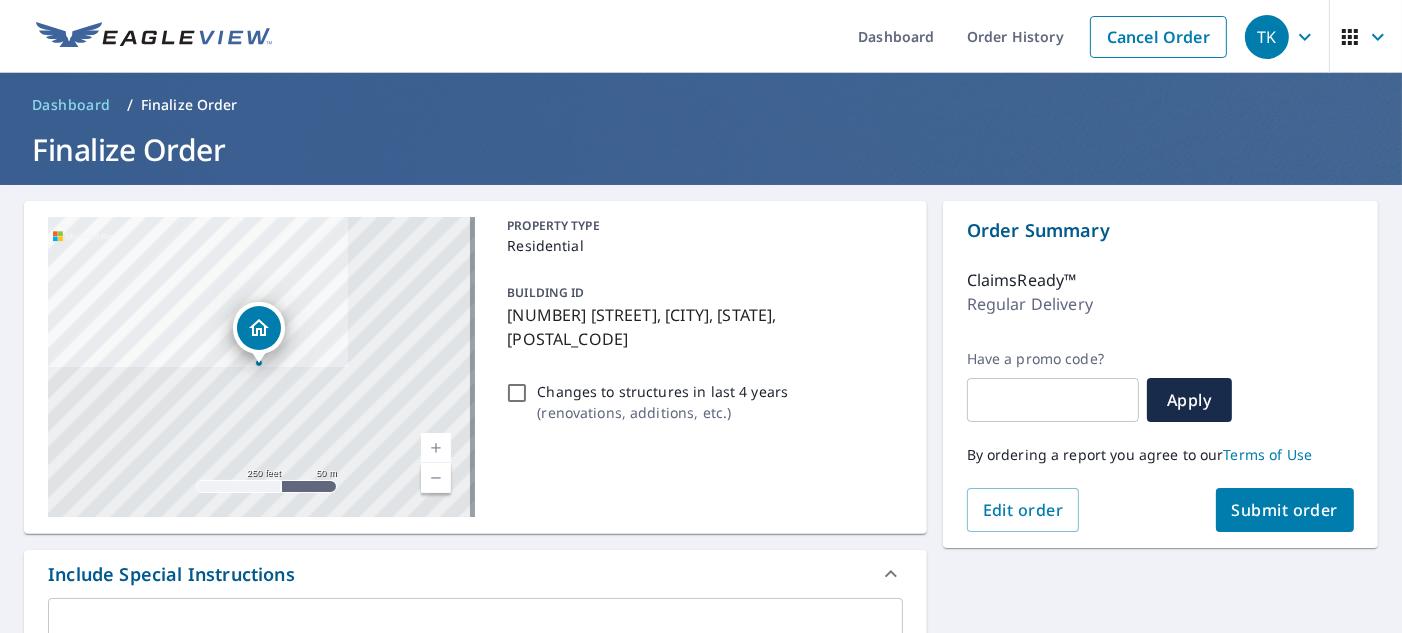 click 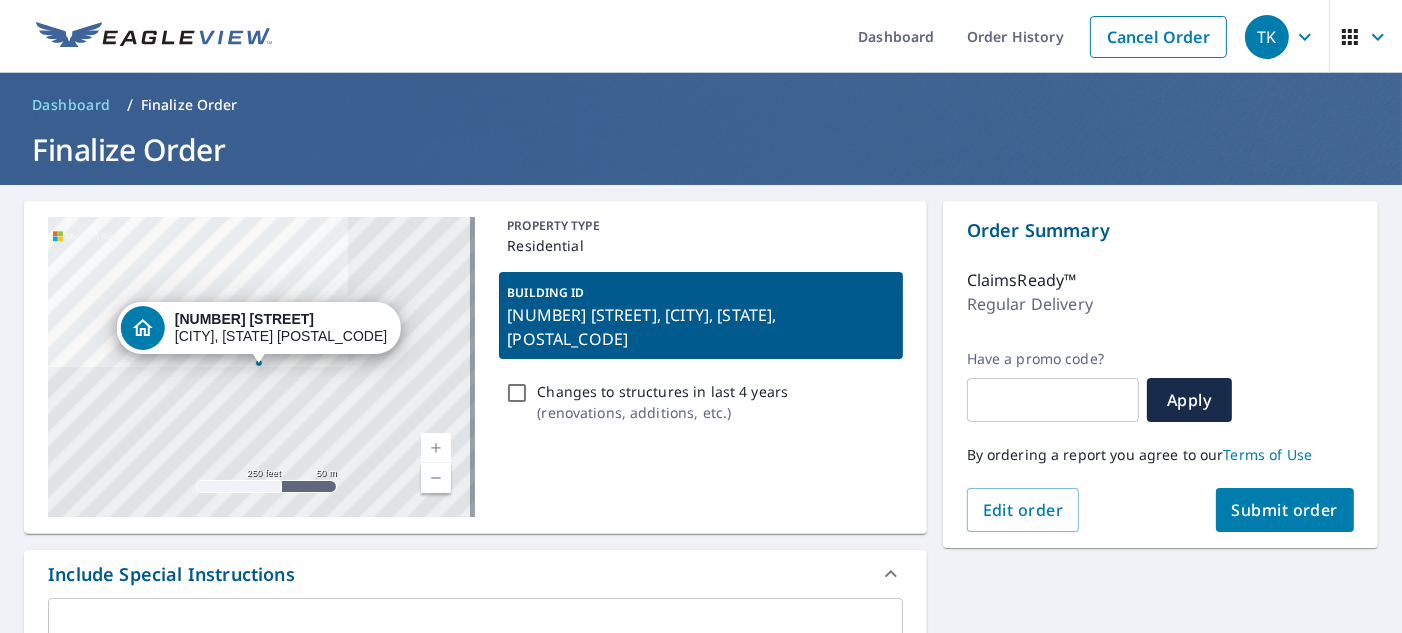 click on "Finalize Order" at bounding box center (189, 105) 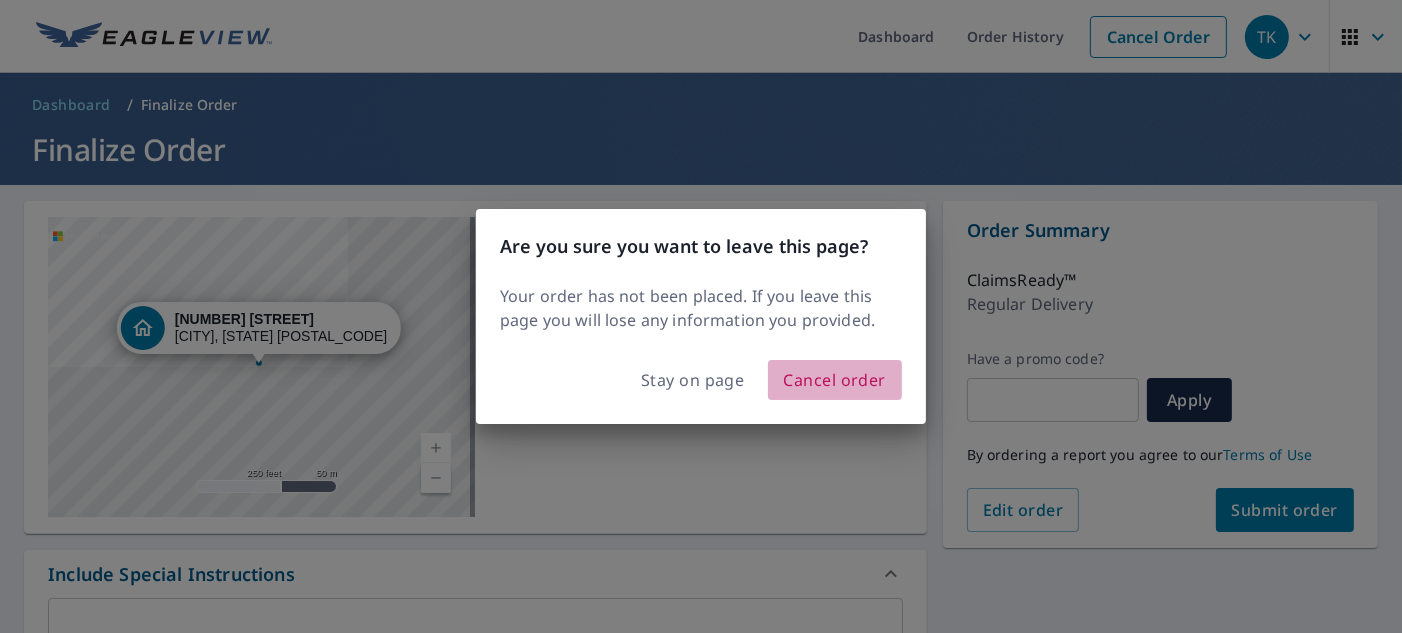 click on "Cancel order" at bounding box center [835, 380] 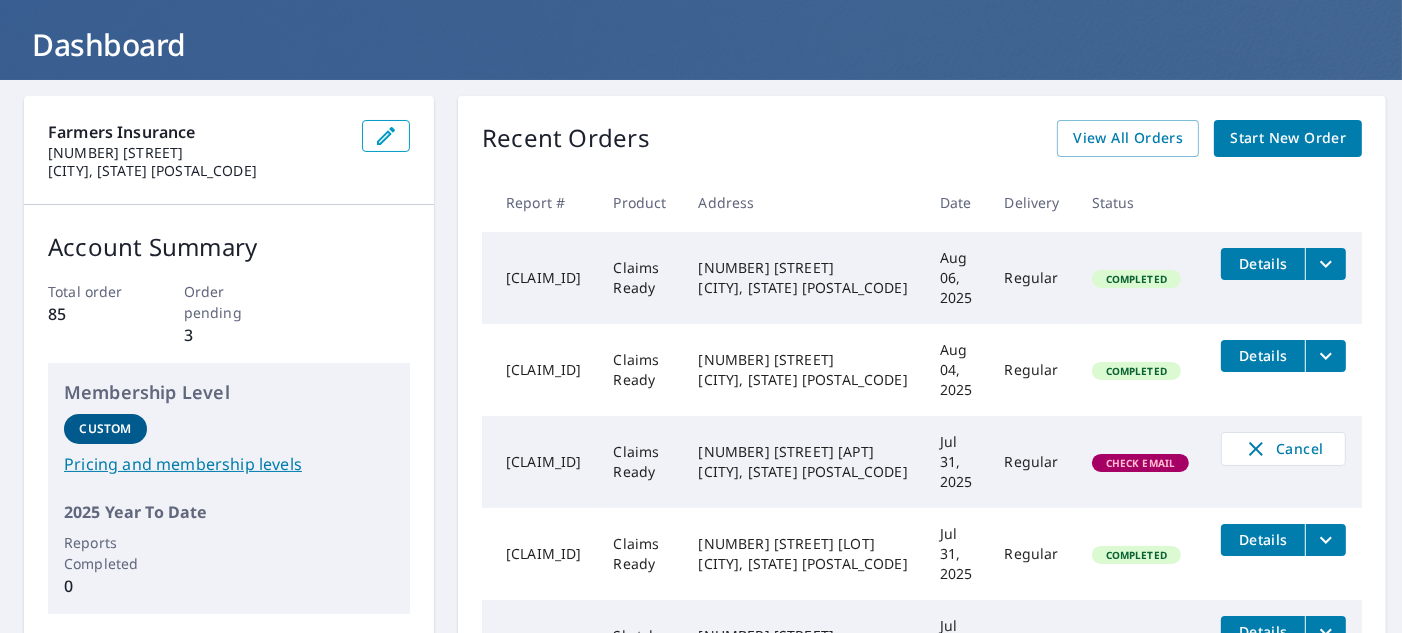 scroll, scrollTop: 0, scrollLeft: 0, axis: both 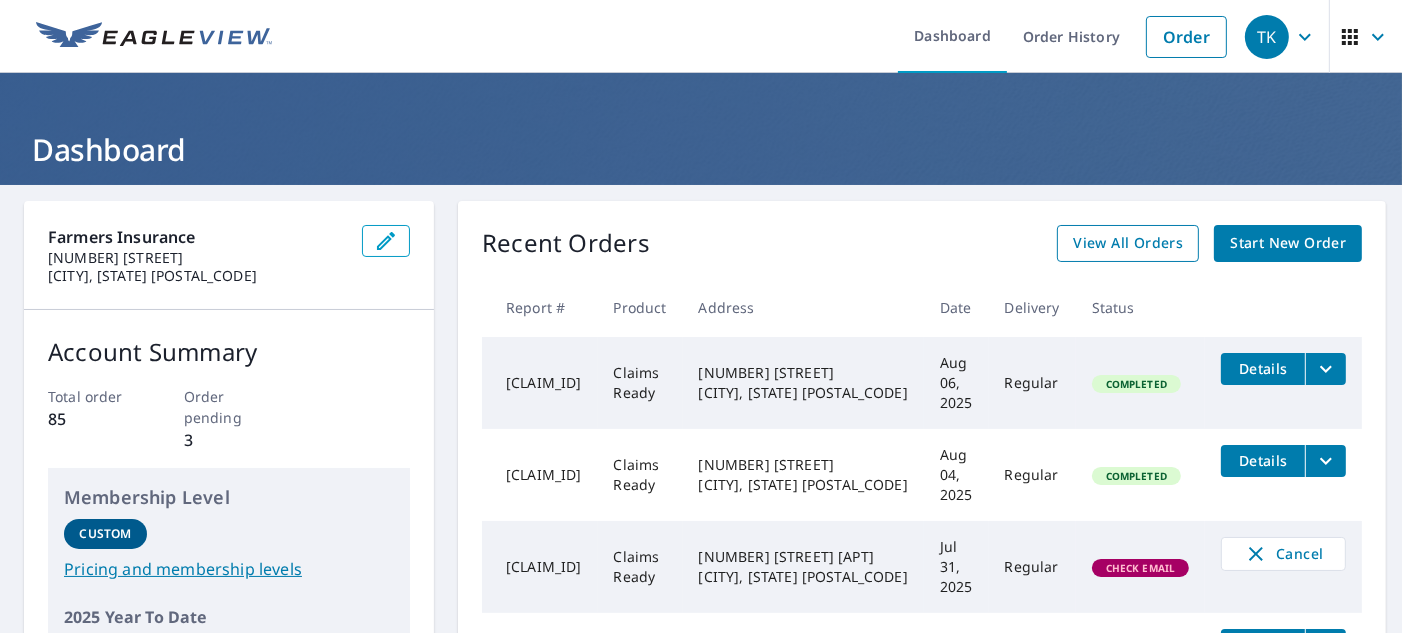 click on "View All Orders" at bounding box center (1128, 243) 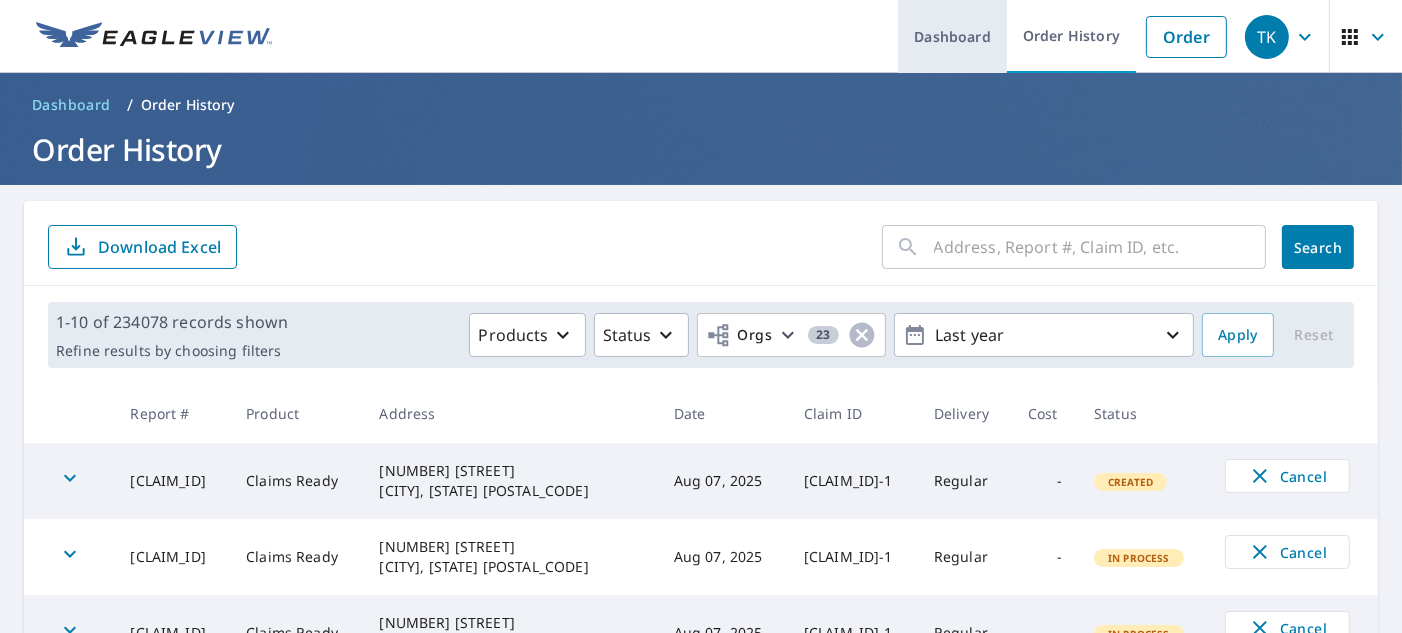 click on "Dashboard" at bounding box center (952, 36) 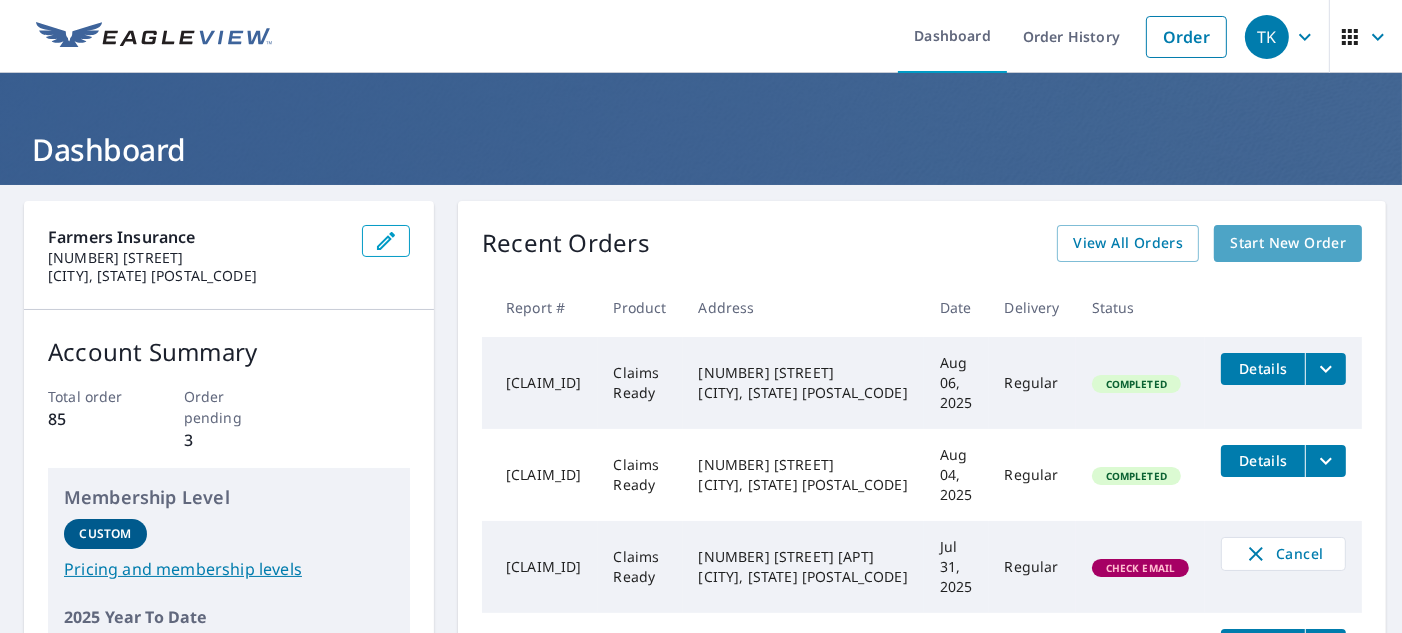 click on "Start New Order" at bounding box center [1288, 243] 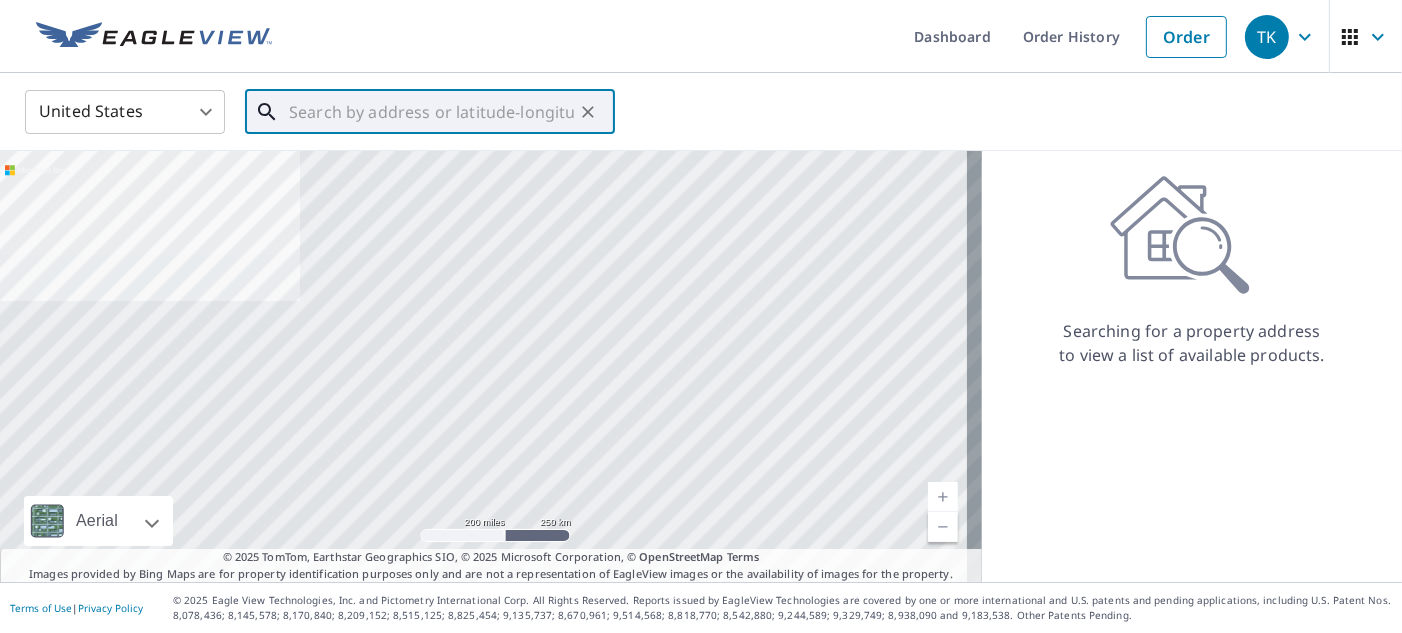 click at bounding box center (431, 112) 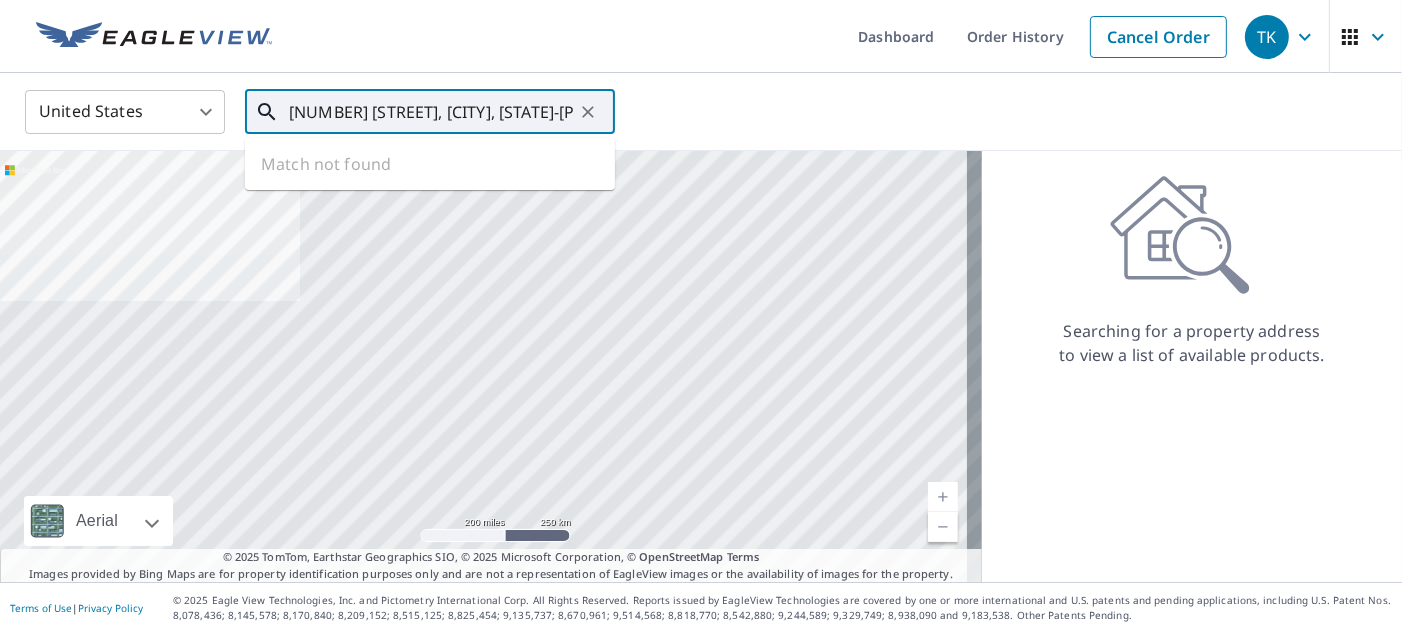 scroll, scrollTop: 0, scrollLeft: 95, axis: horizontal 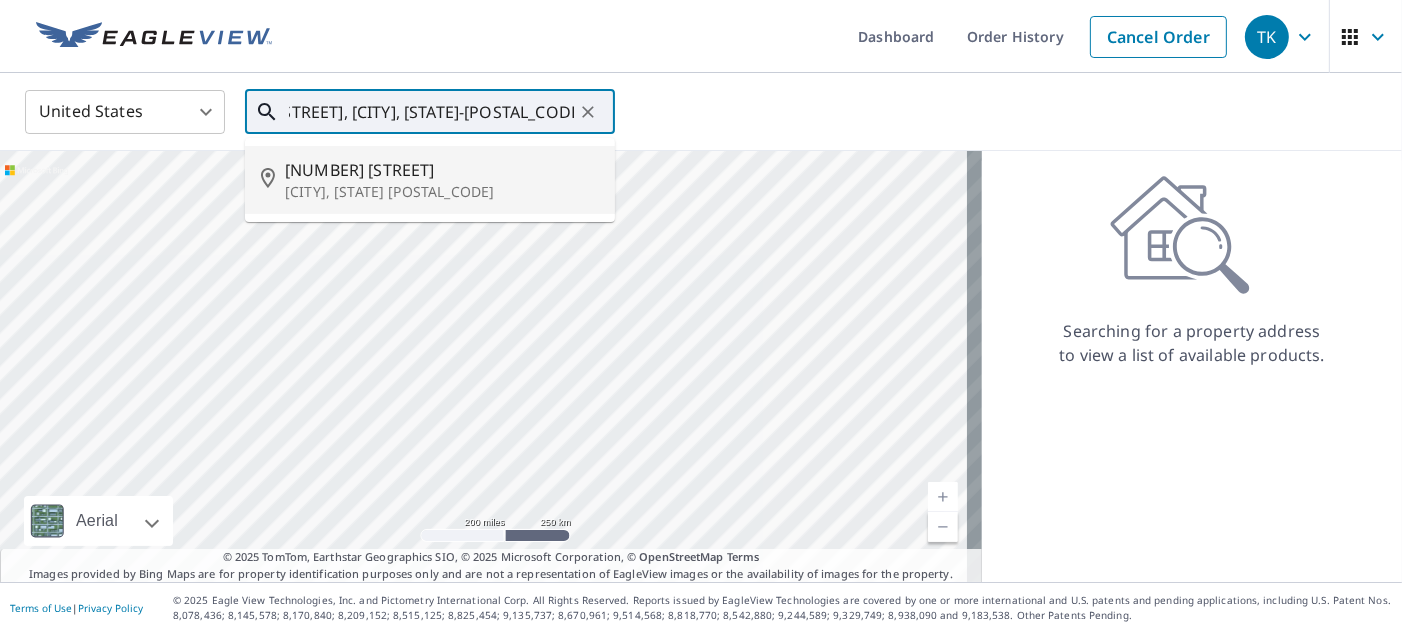 click on "[CITY], [STATE] [POSTAL_CODE]" at bounding box center (442, 192) 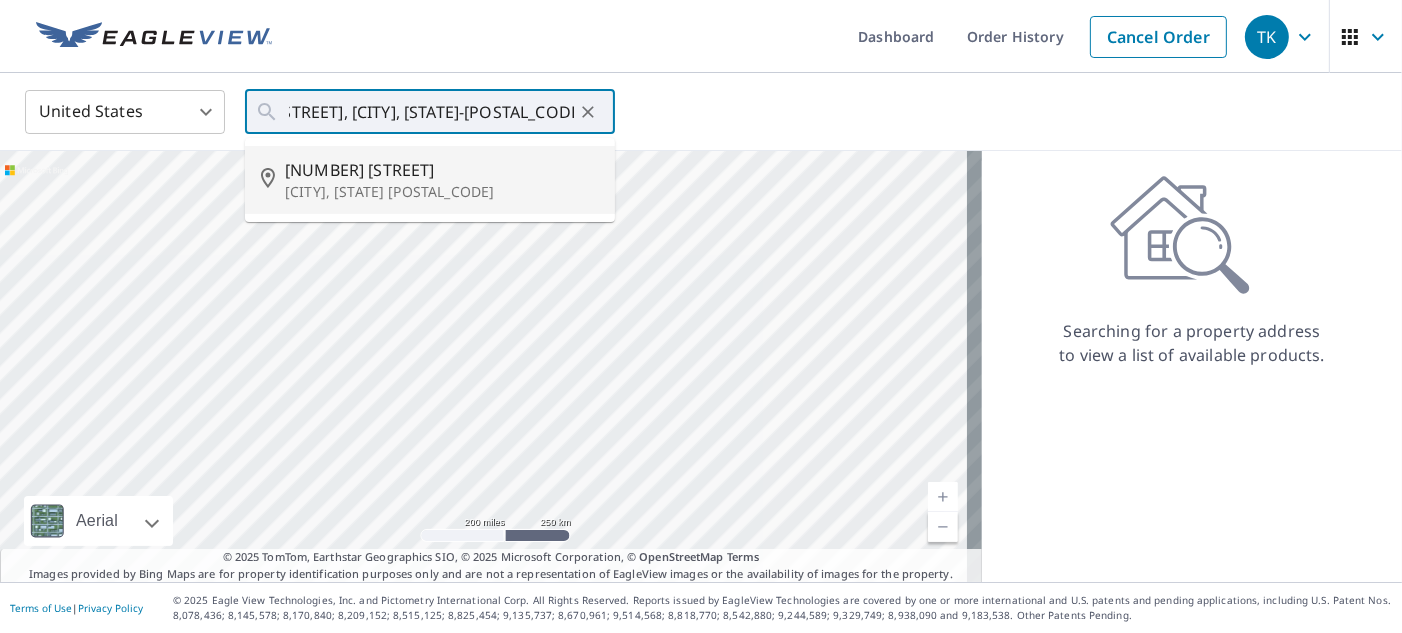 type on "[NUMBER] [STREET] [CITY], [STATE] [POSTAL_CODE]" 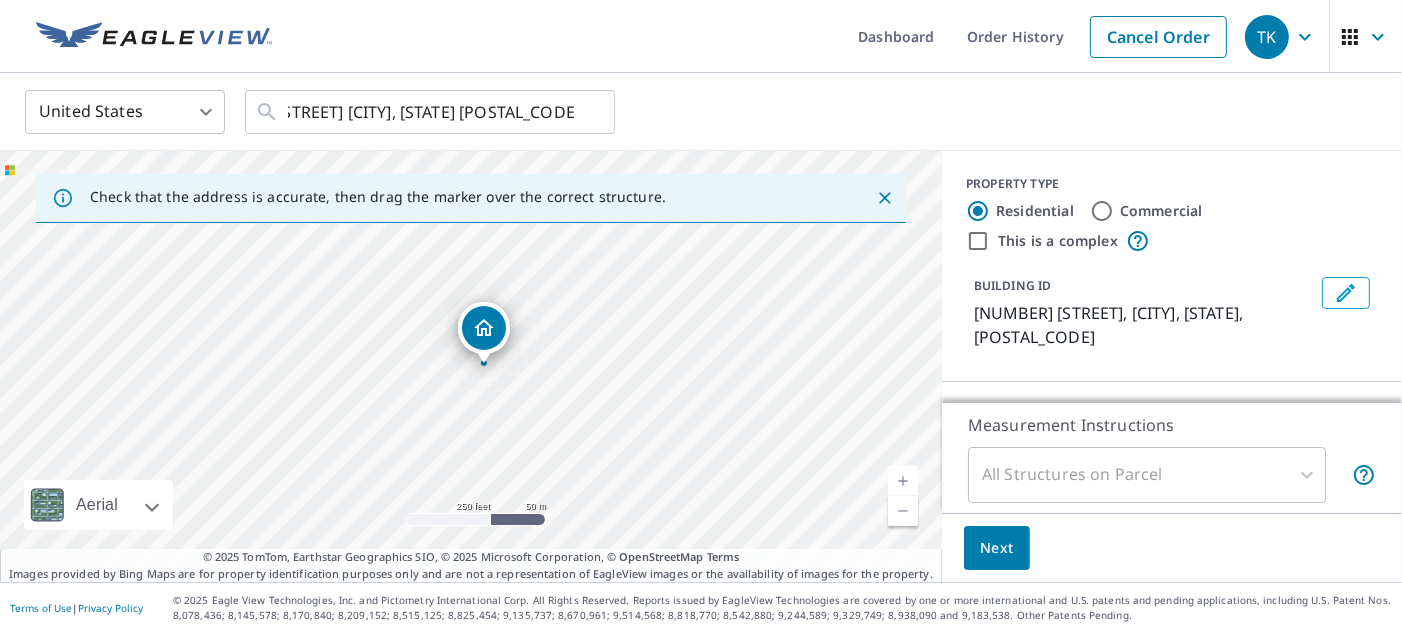 scroll, scrollTop: 0, scrollLeft: 0, axis: both 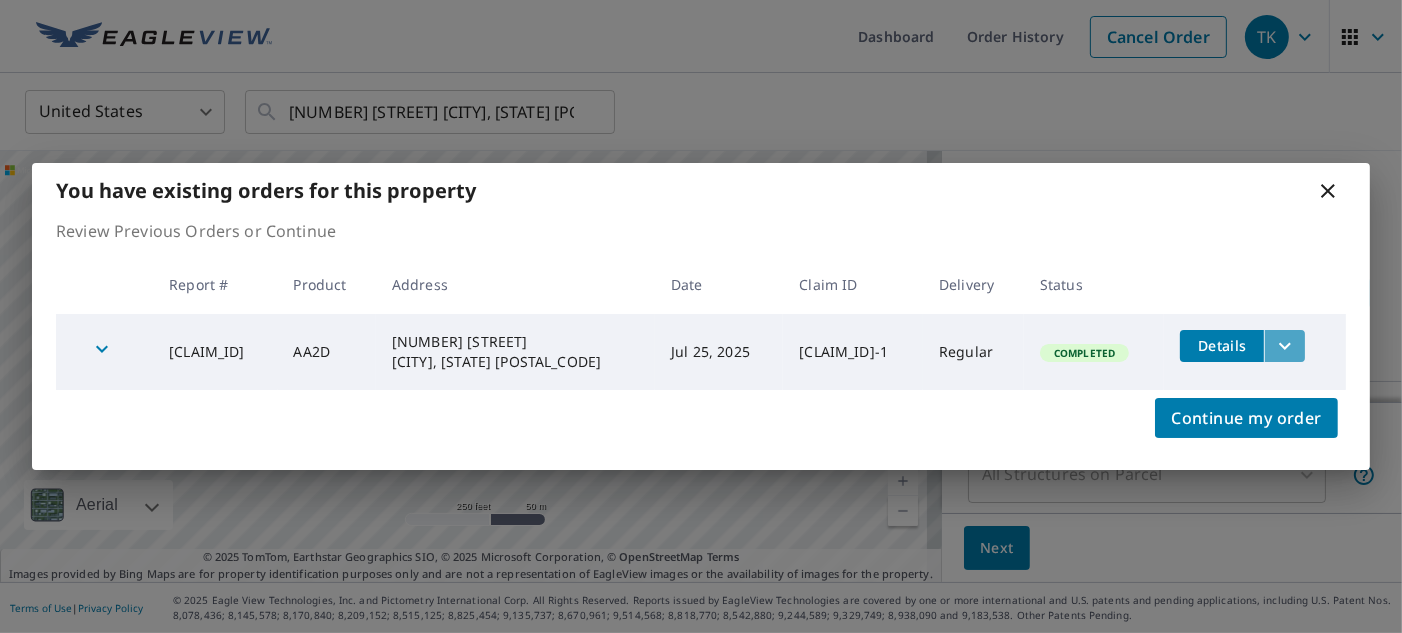 click 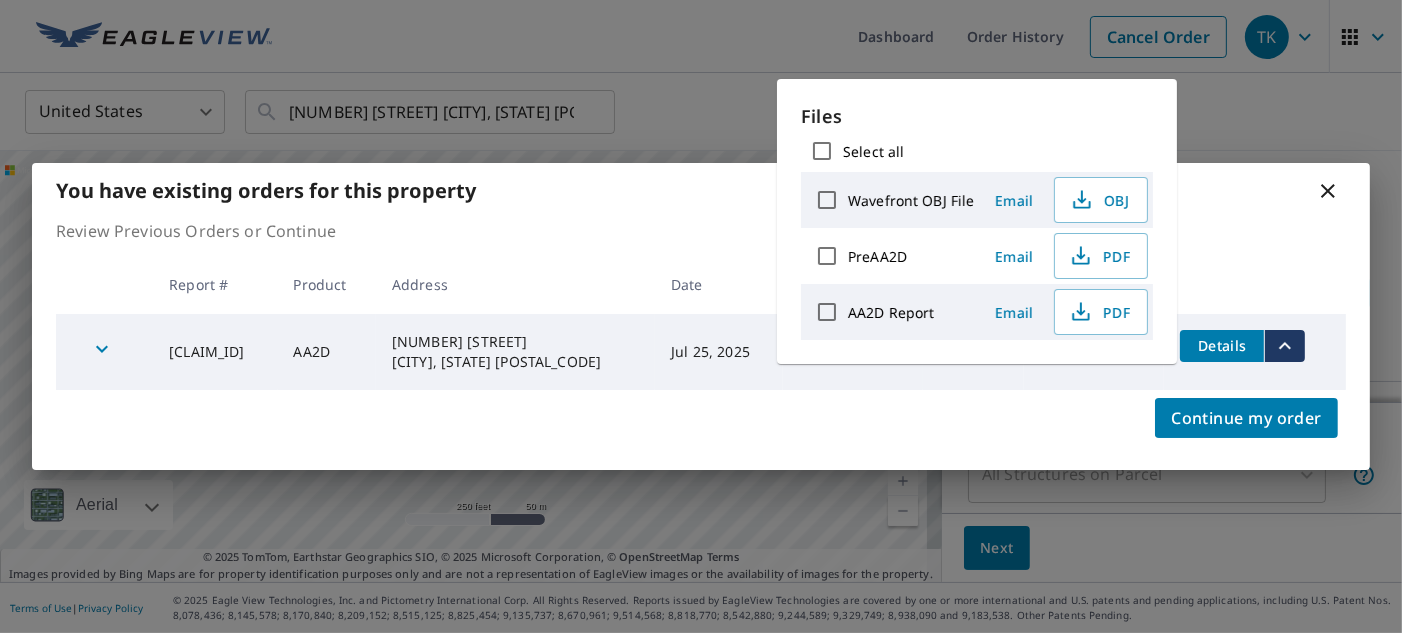click on "You have existing orders for this property" at bounding box center [701, 190] 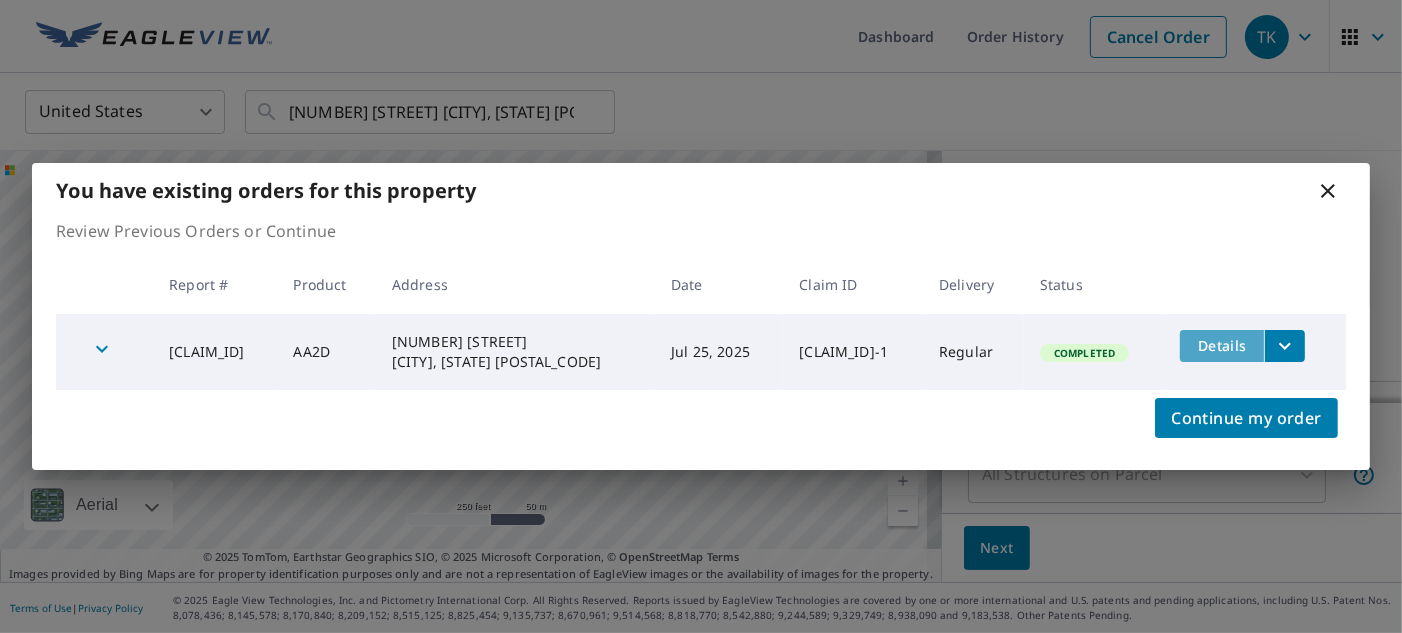 click on "Details" at bounding box center [1222, 345] 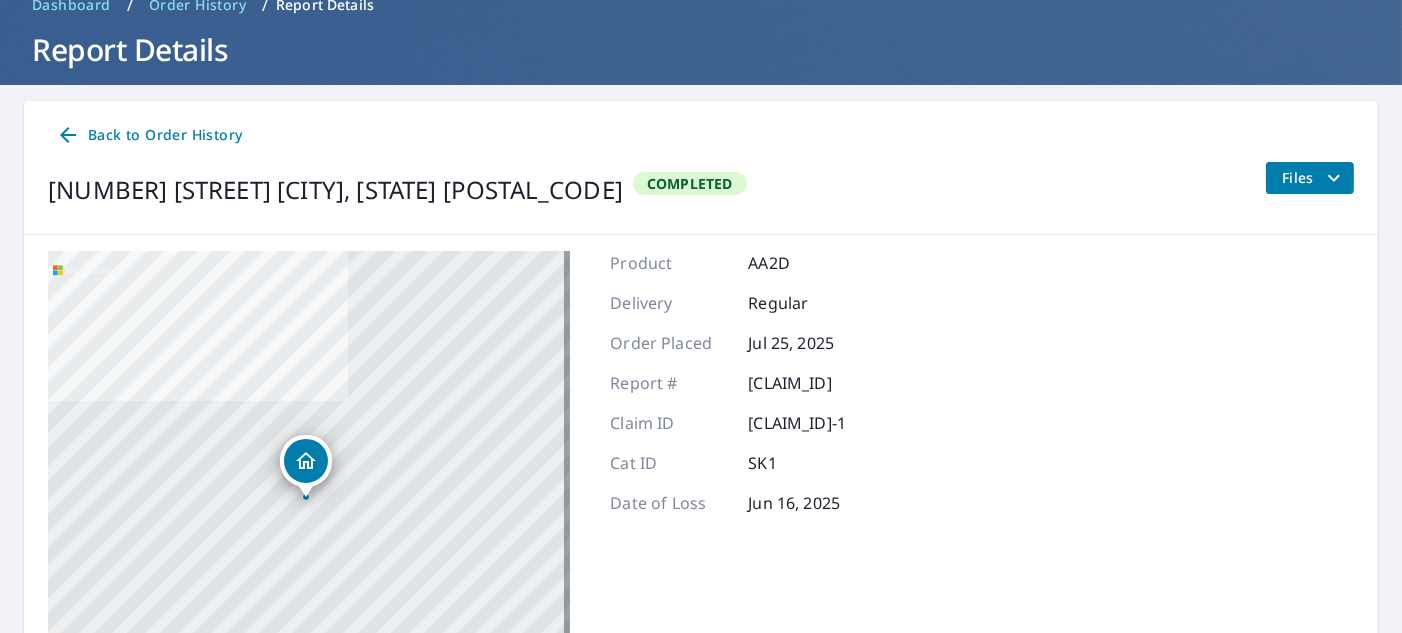 scroll, scrollTop: 0, scrollLeft: 0, axis: both 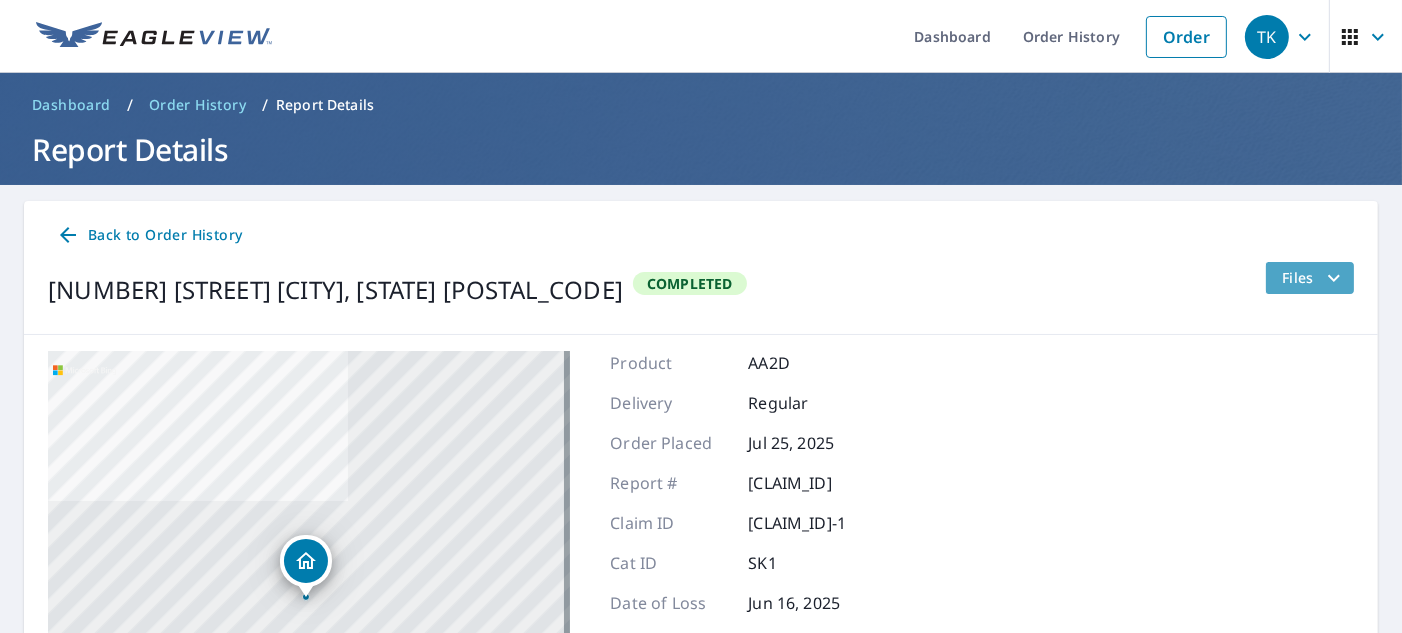 click 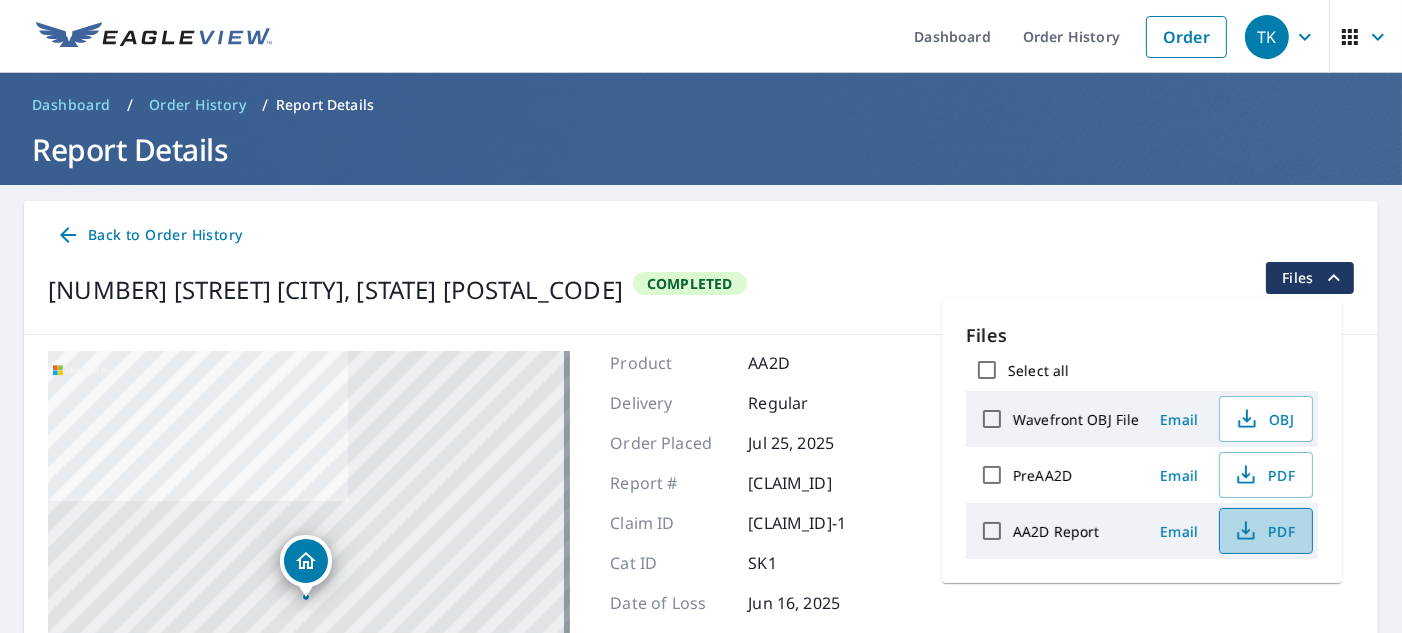 click on "PDF" at bounding box center [1264, 531] 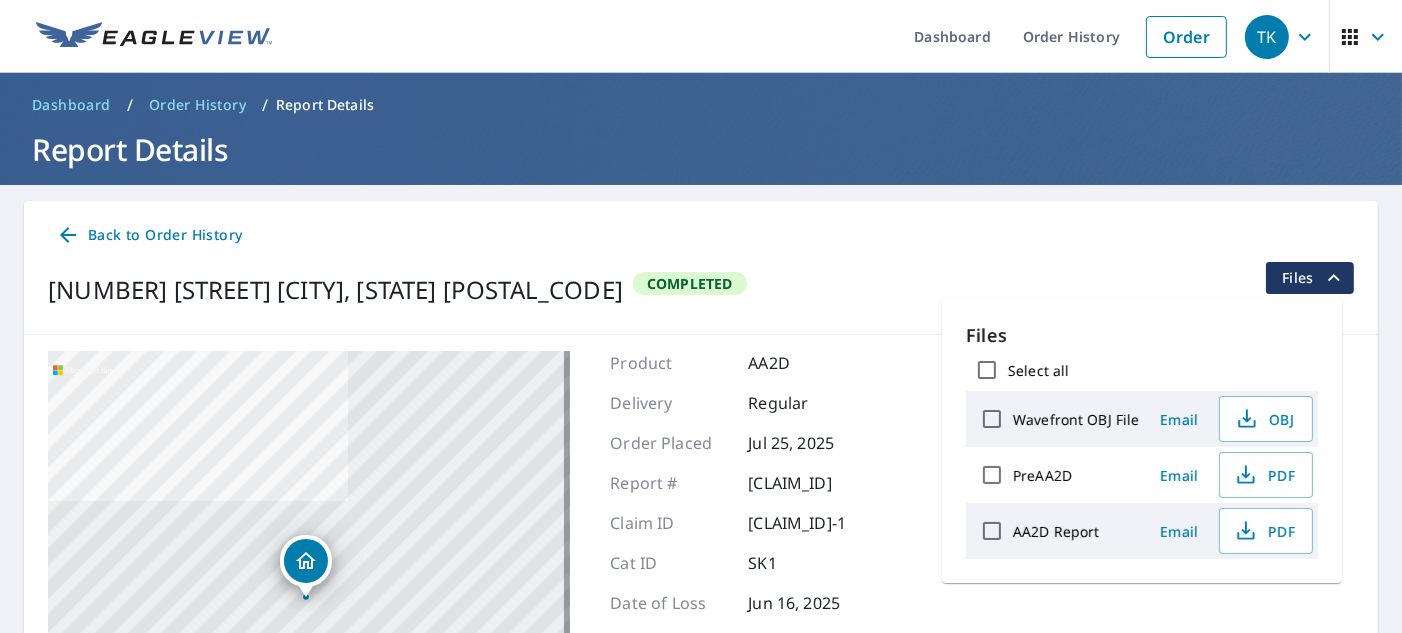 click on "[NUMBER] [STREET]
[CITY], [STATE] [POSTAL_CODE] Completed Files" at bounding box center (701, 290) 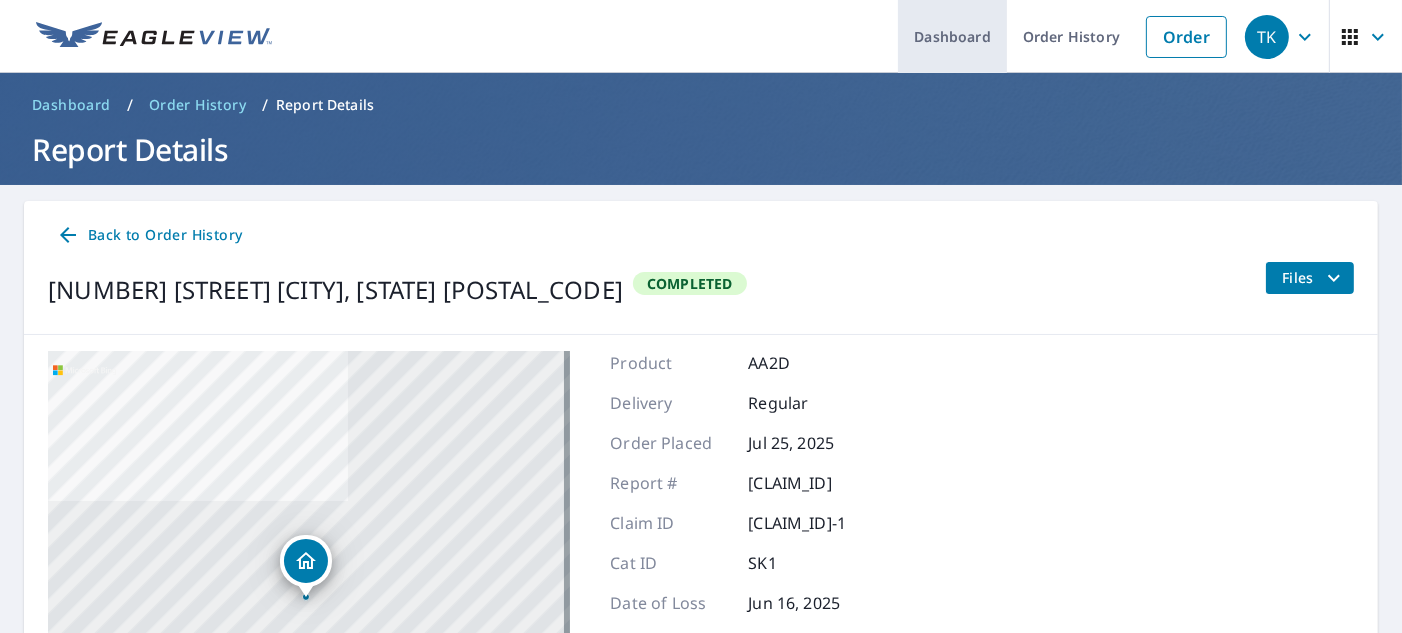 click on "Dashboard" at bounding box center [952, 36] 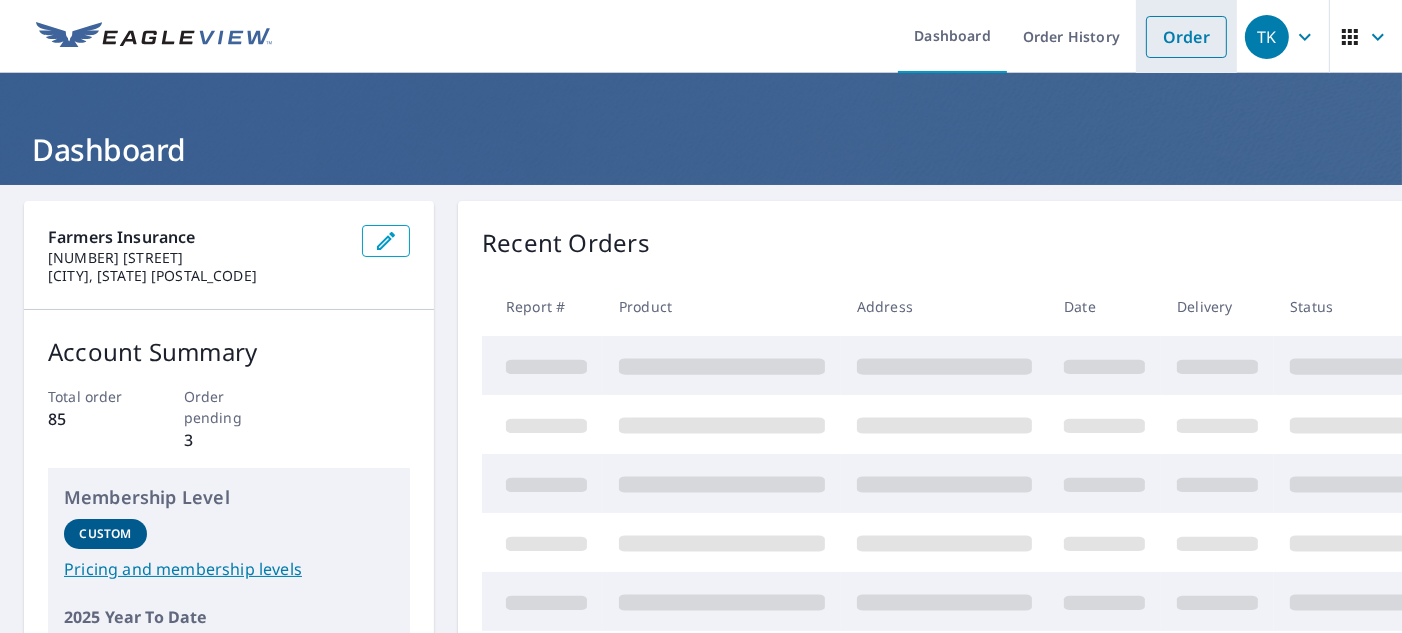 click on "Order" at bounding box center [1186, 37] 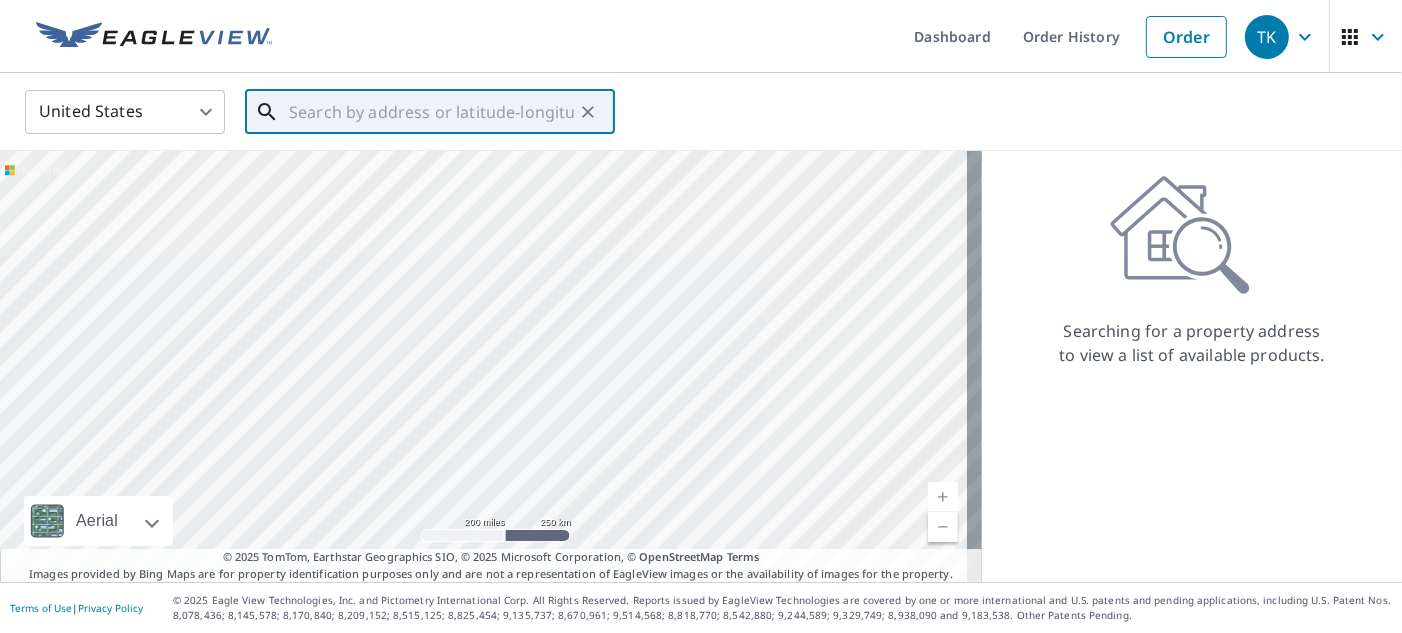 click at bounding box center (431, 112) 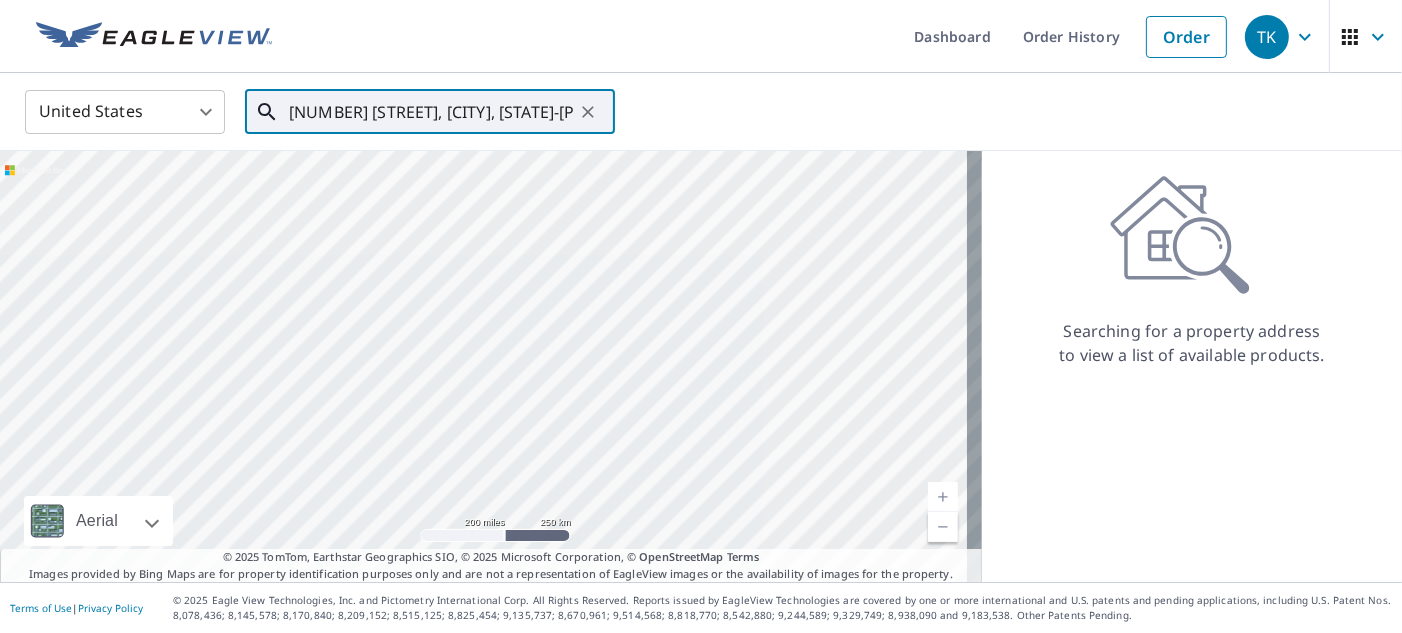 scroll, scrollTop: 0, scrollLeft: 95, axis: horizontal 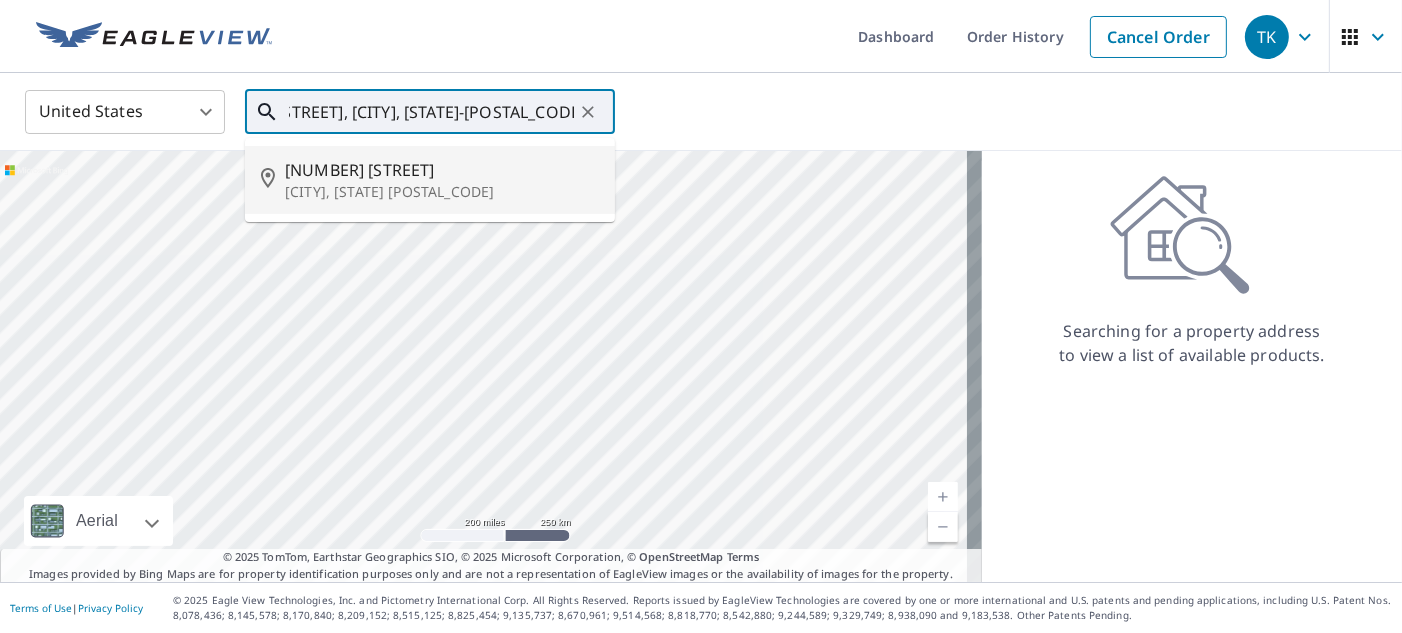 click on "[NUMBER] [STREET]" at bounding box center [442, 170] 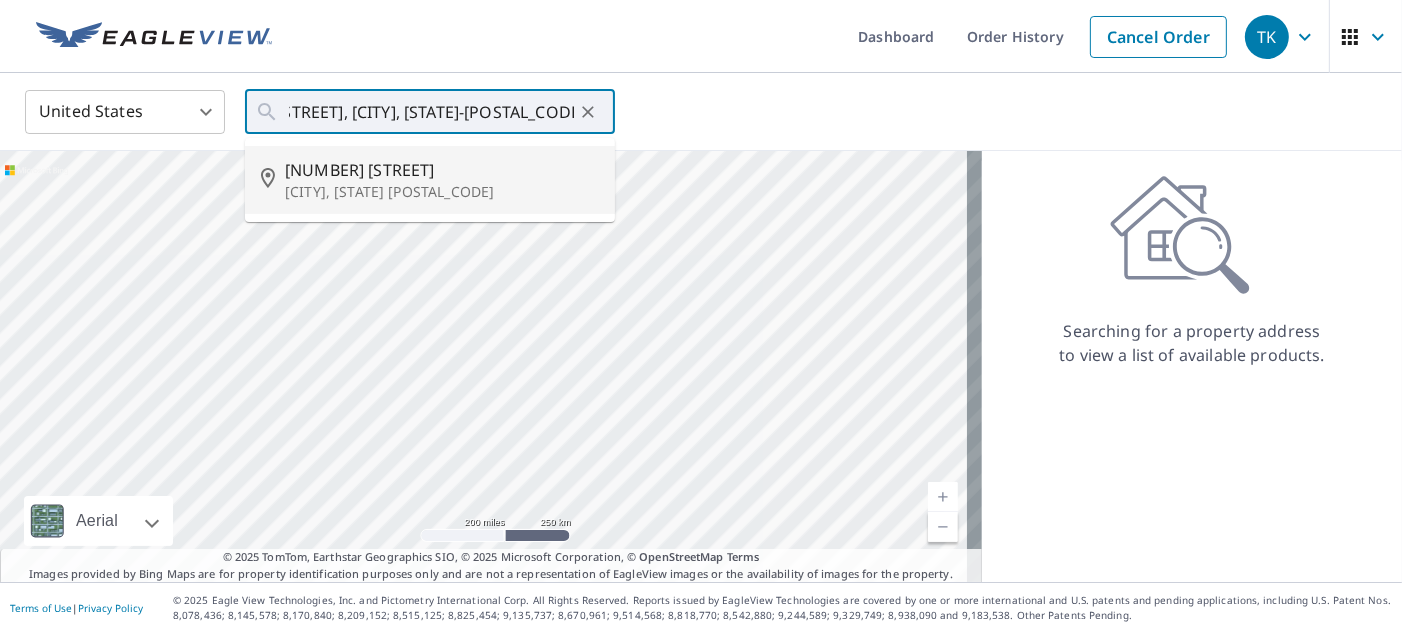 type on "[NUMBER] [STREET] [CITY], [STATE] [POSTAL_CODE]" 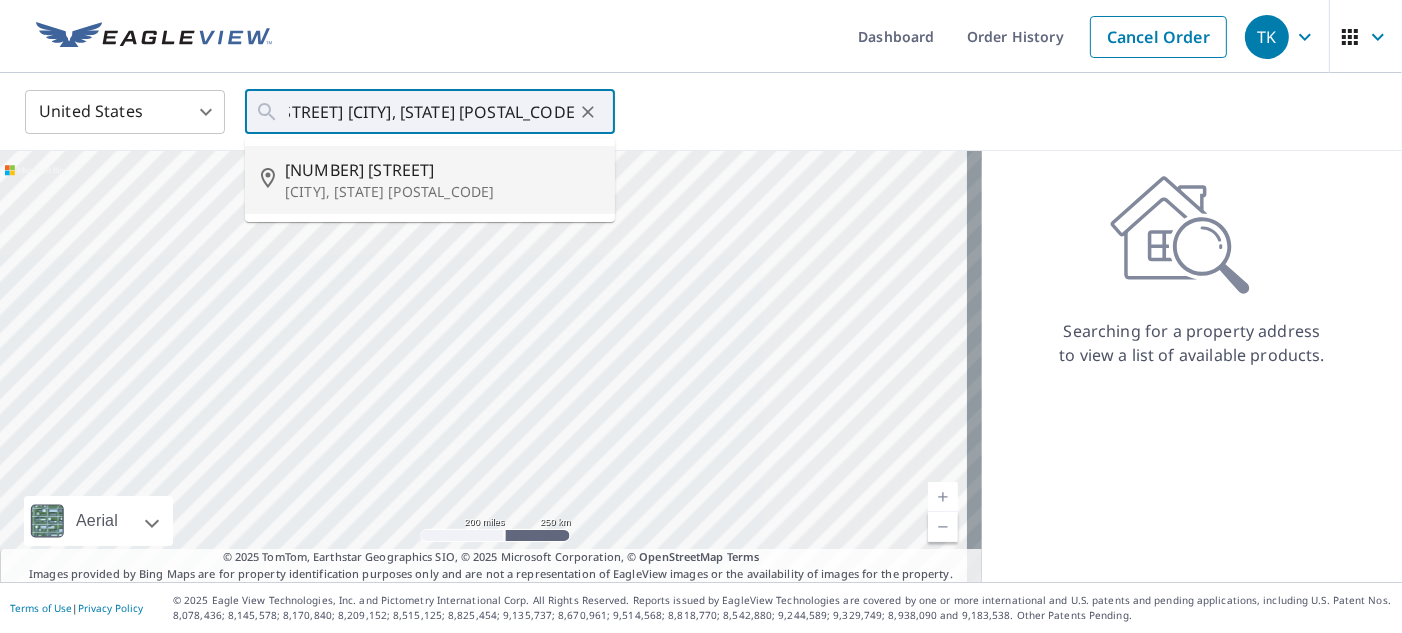 scroll, scrollTop: 0, scrollLeft: 0, axis: both 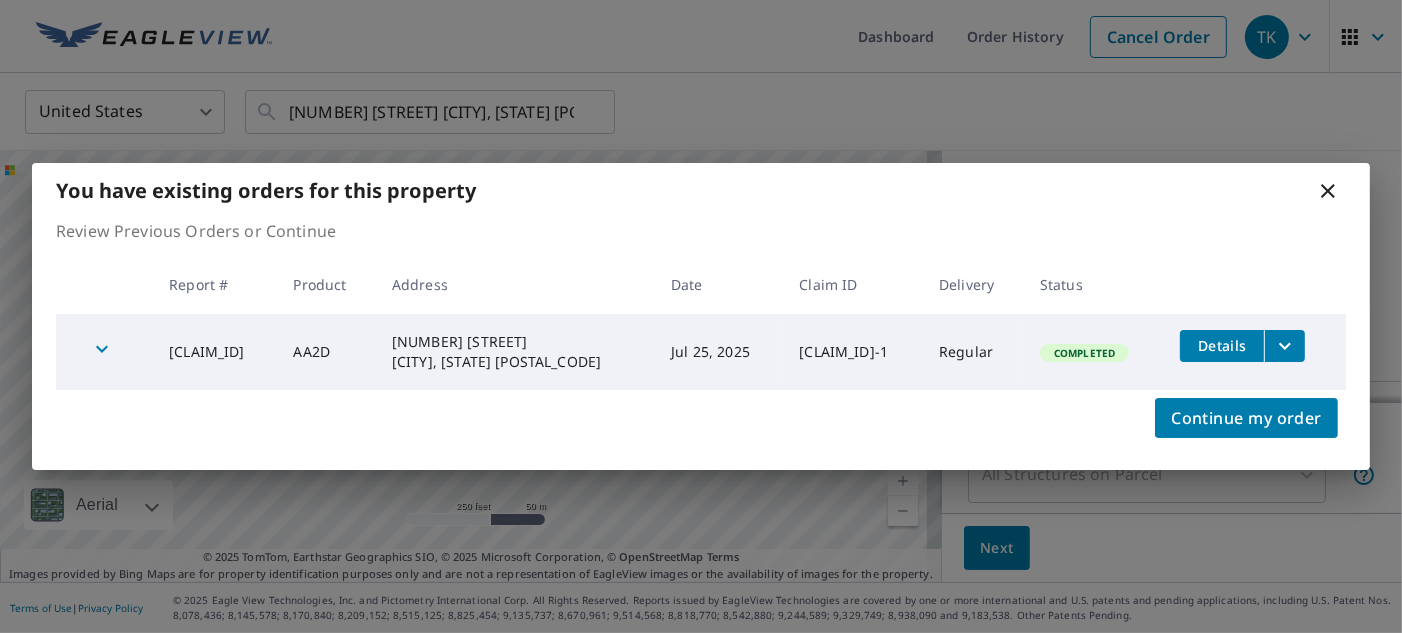 click 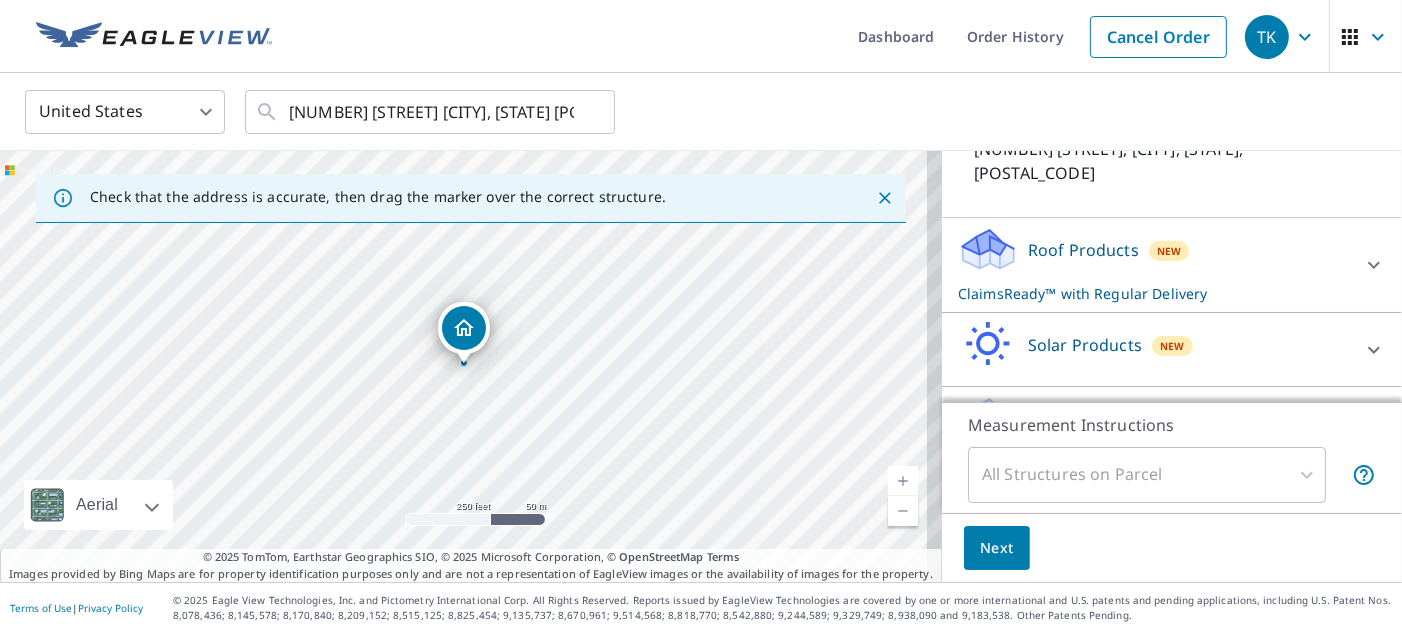 scroll, scrollTop: 197, scrollLeft: 0, axis: vertical 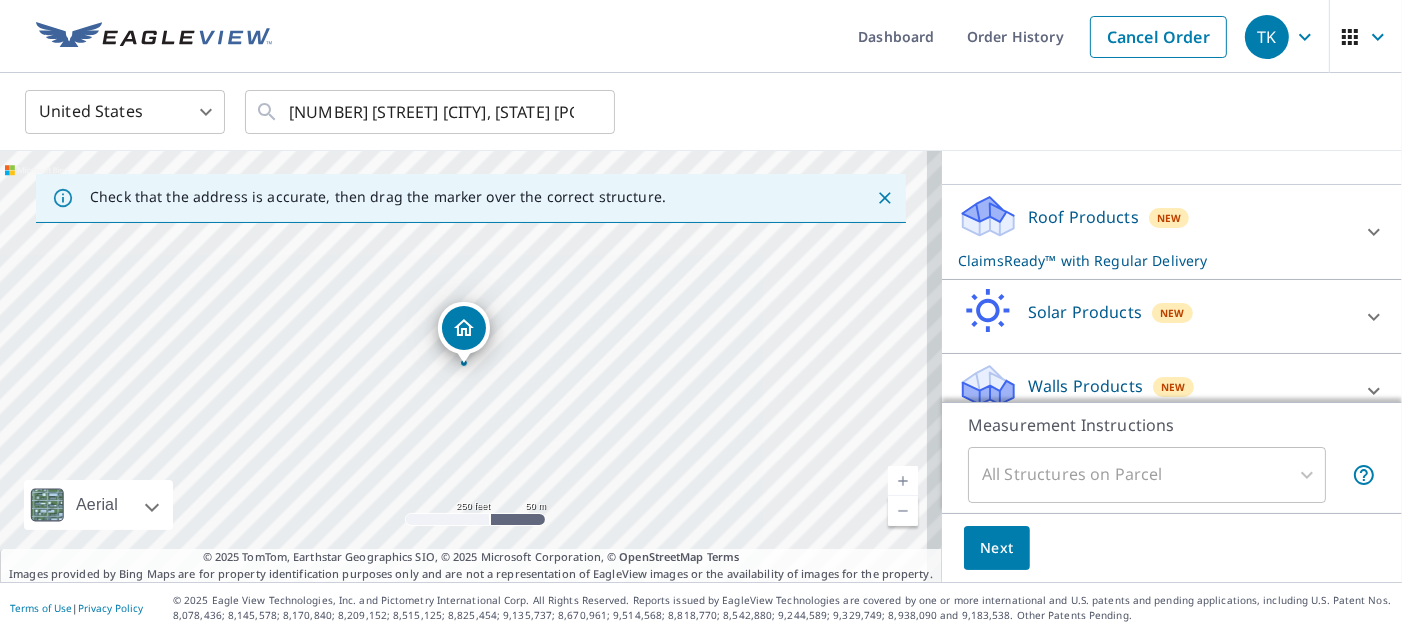 click on "Walls Products" at bounding box center [1085, 386] 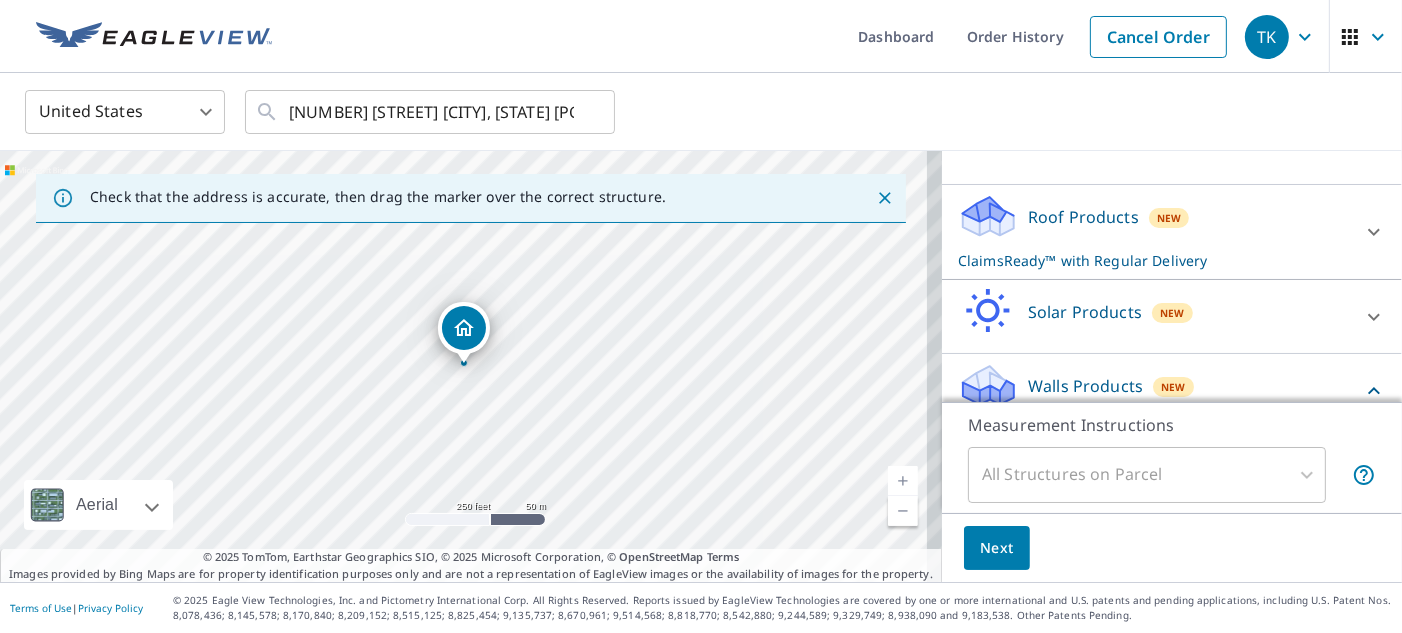 scroll, scrollTop: 254, scrollLeft: 0, axis: vertical 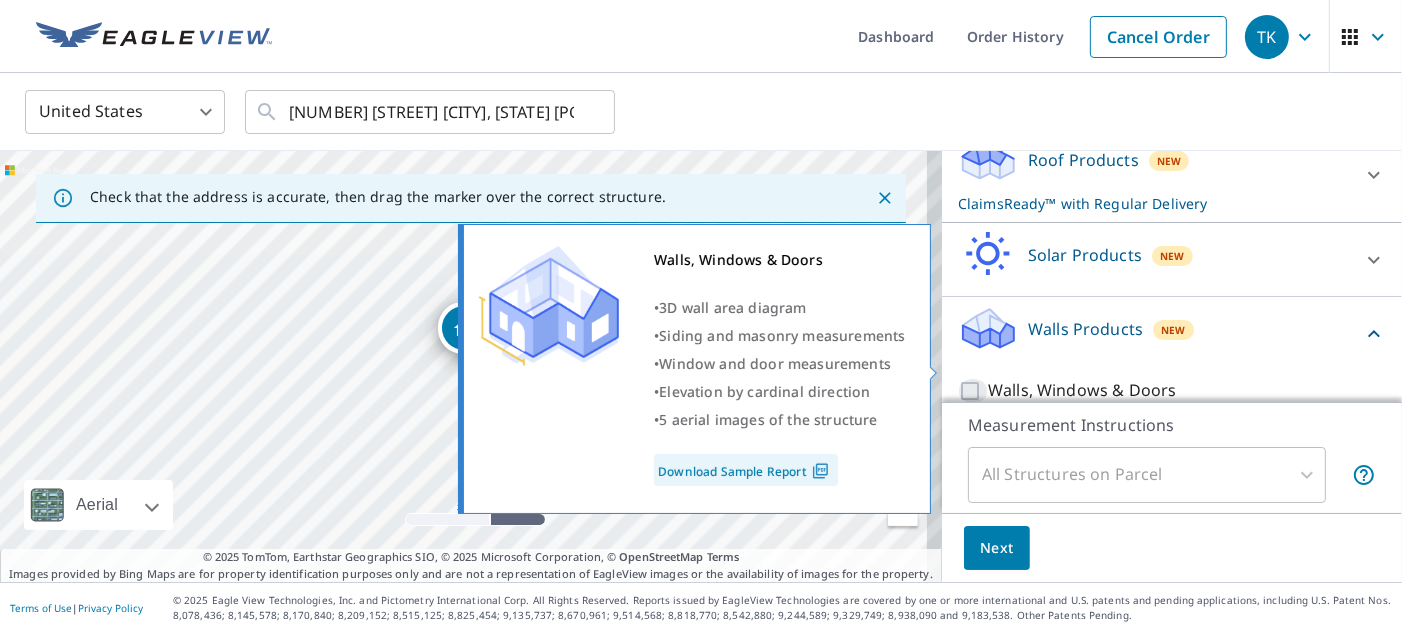 click on "Walls, Windows & Doors" at bounding box center (973, 391) 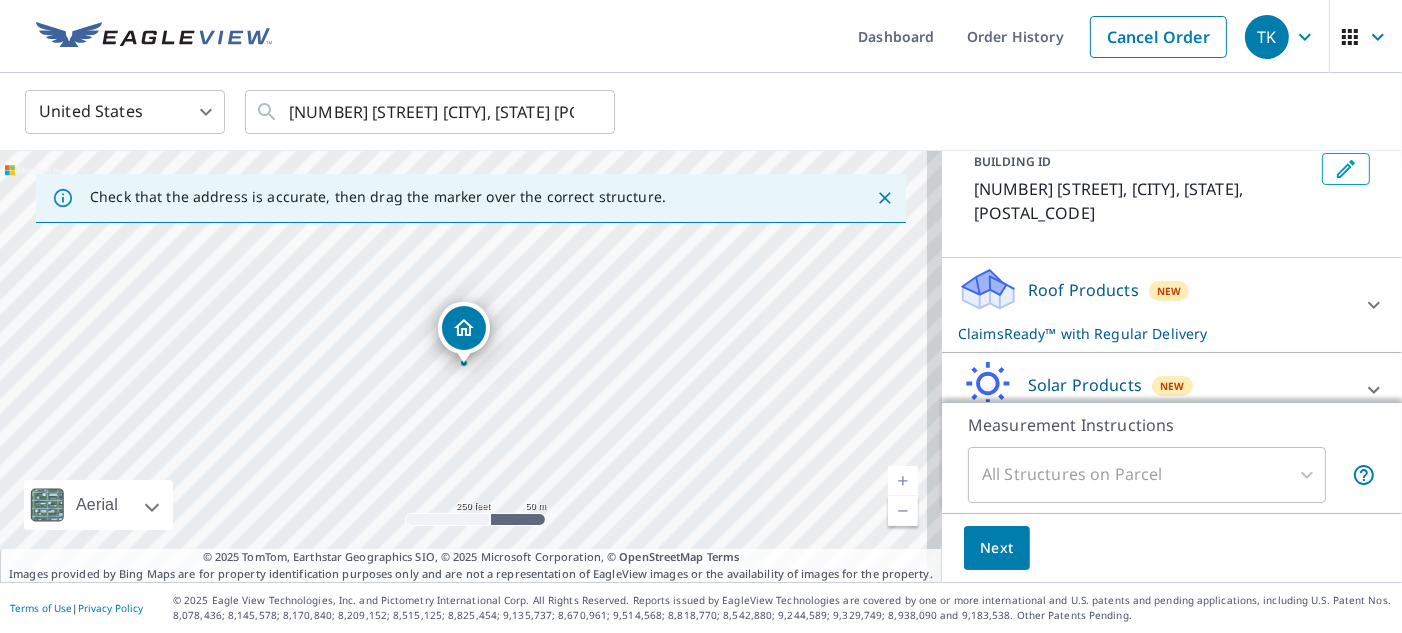 scroll, scrollTop: 154, scrollLeft: 0, axis: vertical 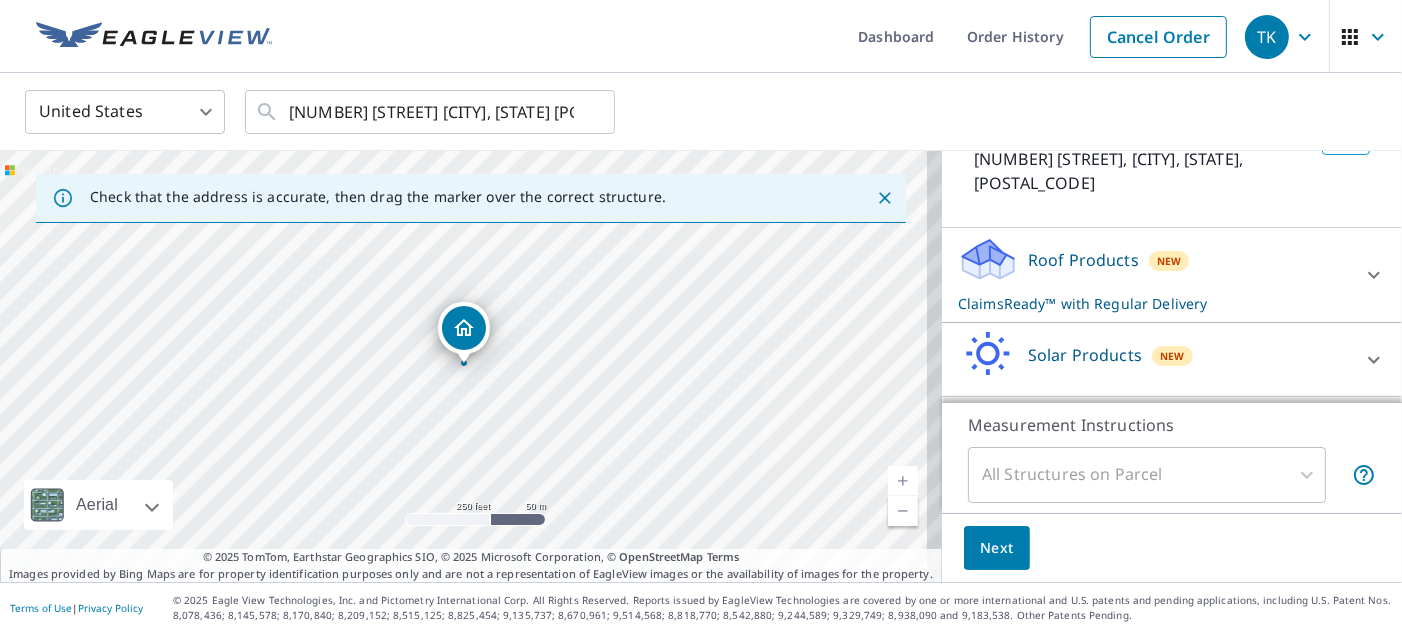 click on "All Structures on Parcel" at bounding box center (1147, 475) 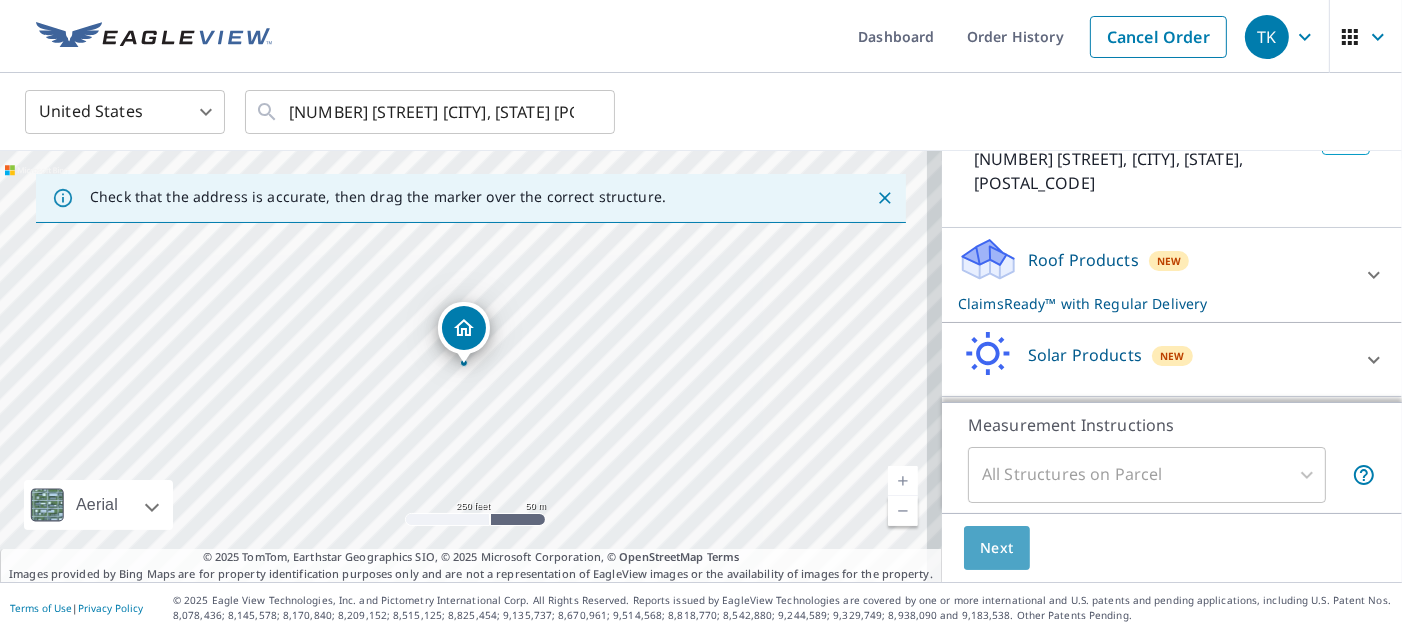 click on "Next" at bounding box center [997, 548] 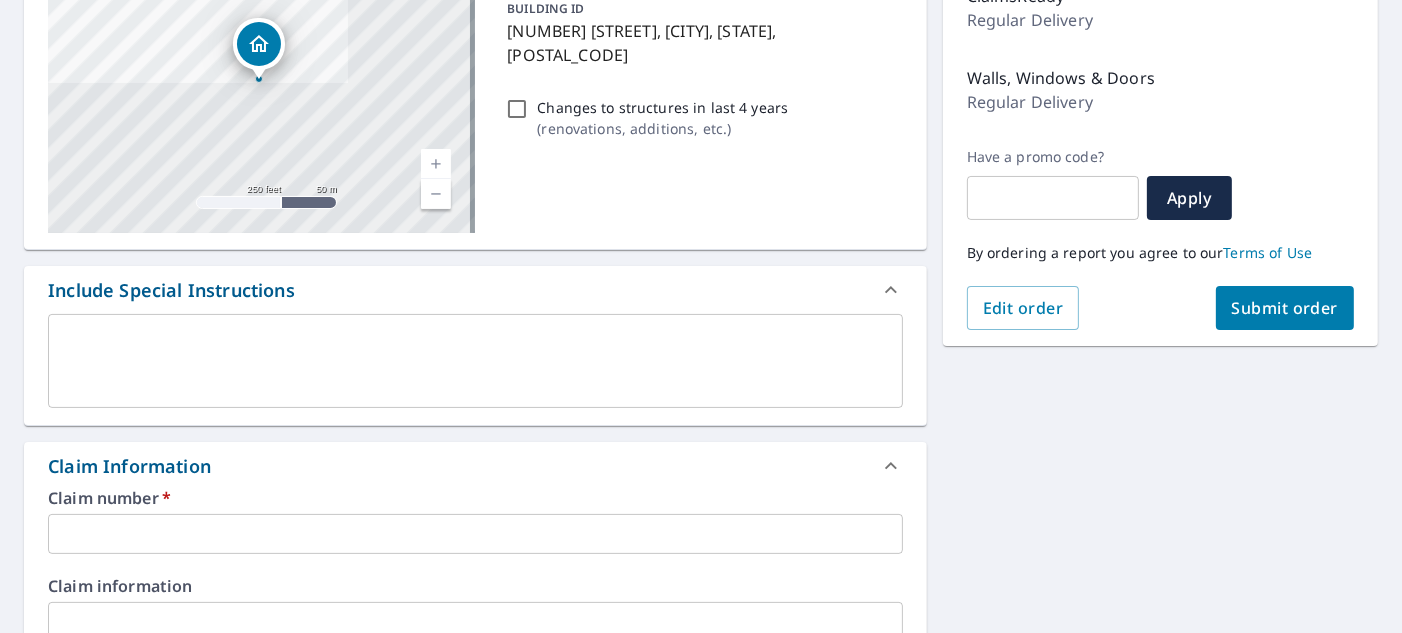 scroll, scrollTop: 400, scrollLeft: 0, axis: vertical 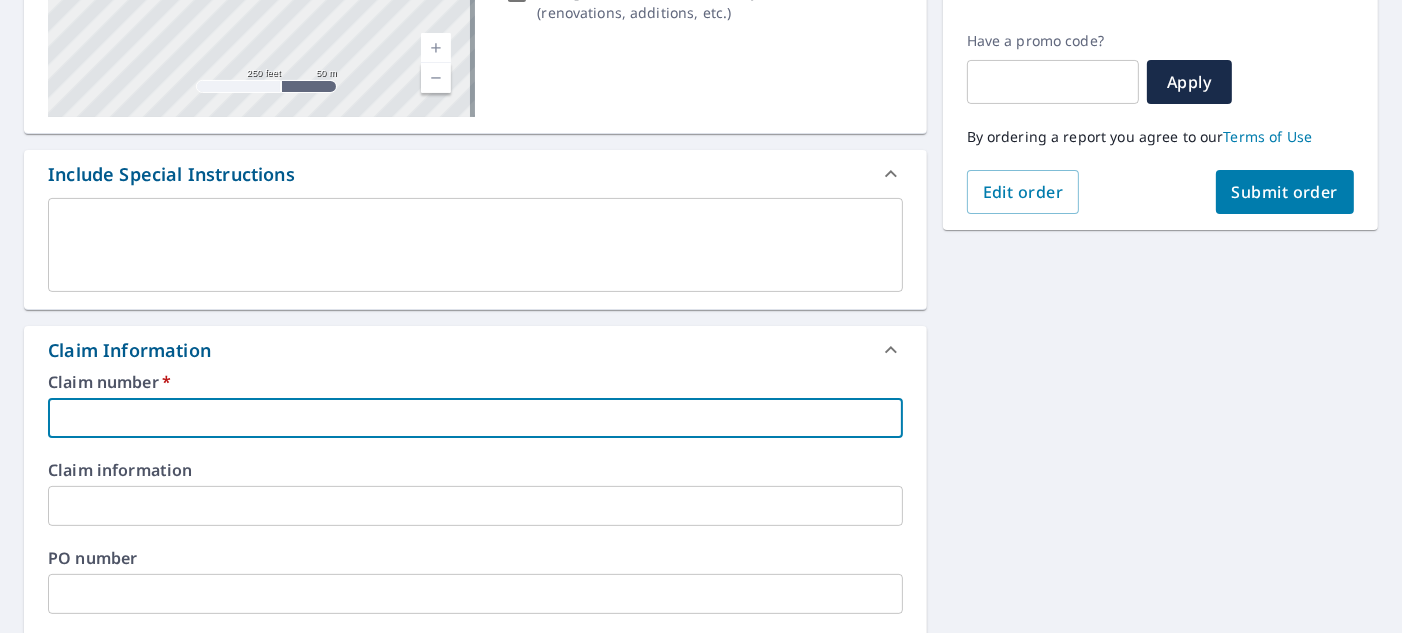 click at bounding box center (475, 418) 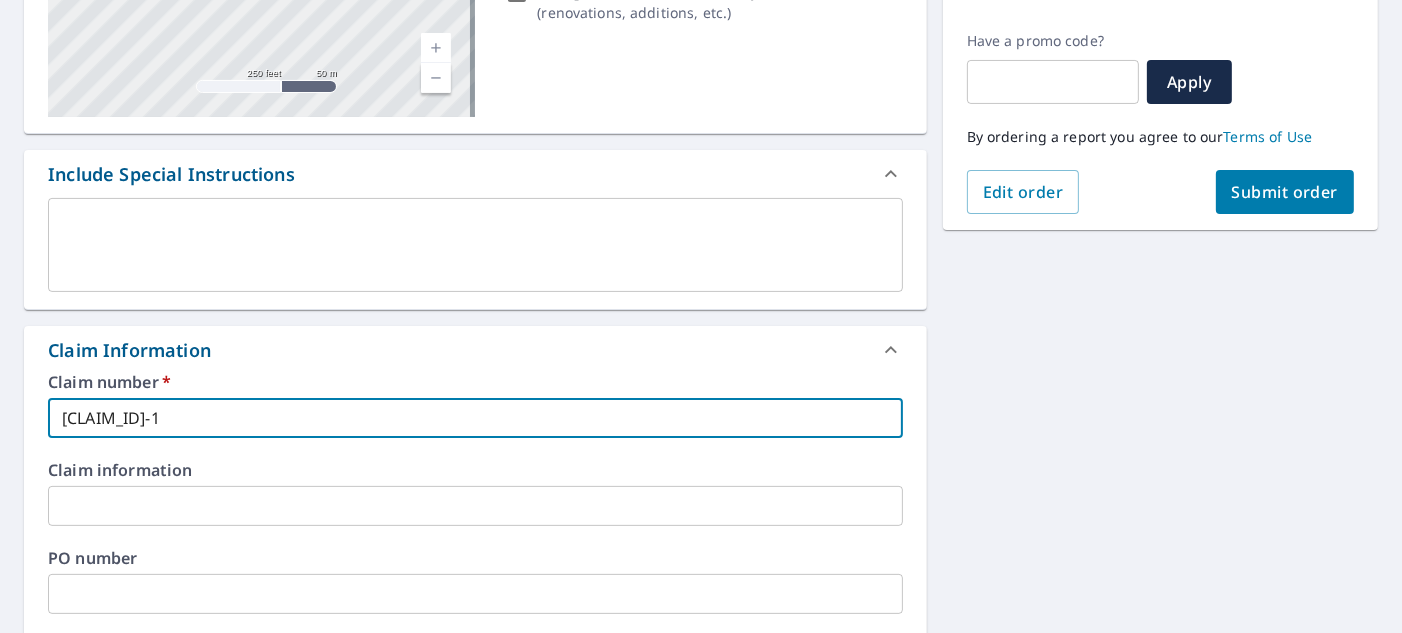 type on "[CLAIM_ID]-1" 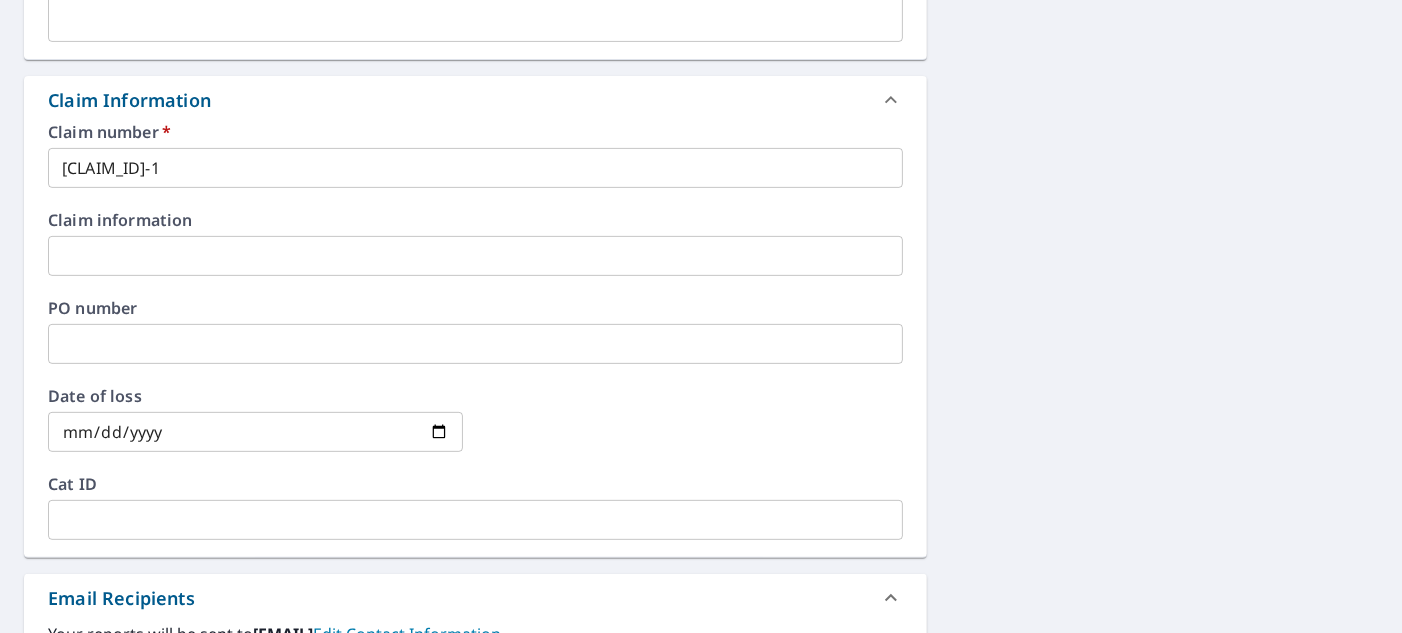 scroll, scrollTop: 700, scrollLeft: 0, axis: vertical 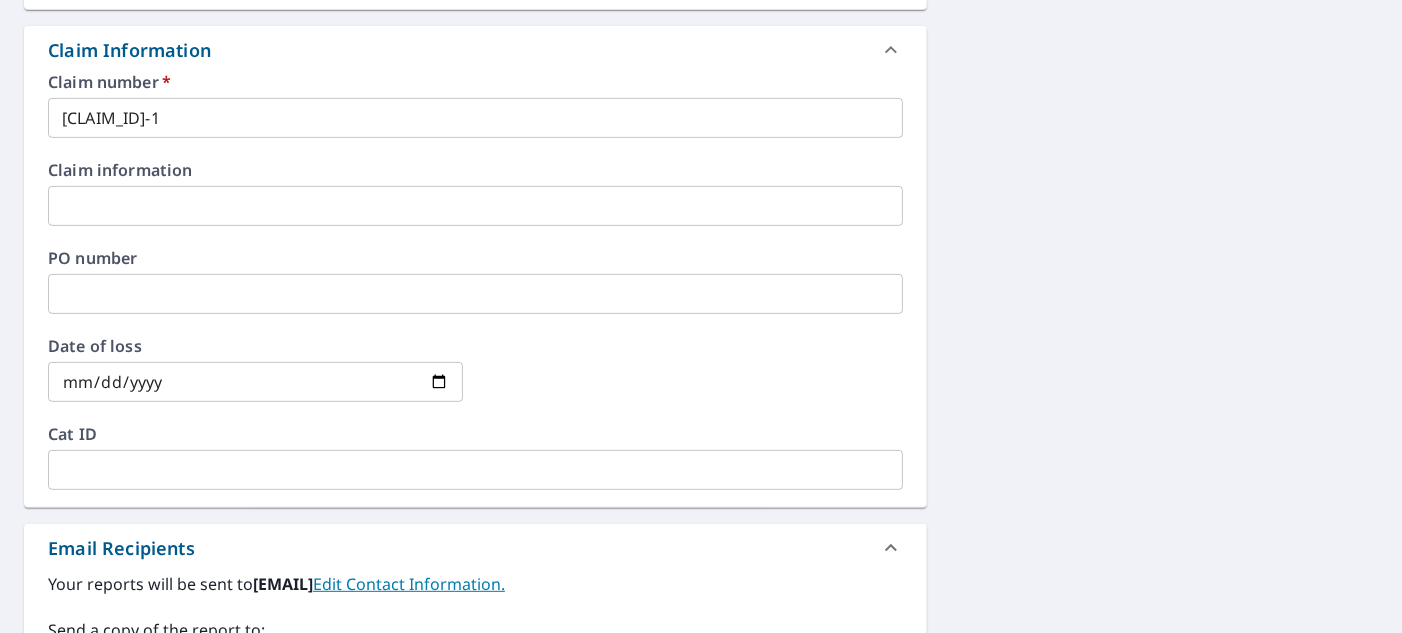 click at bounding box center (255, 382) 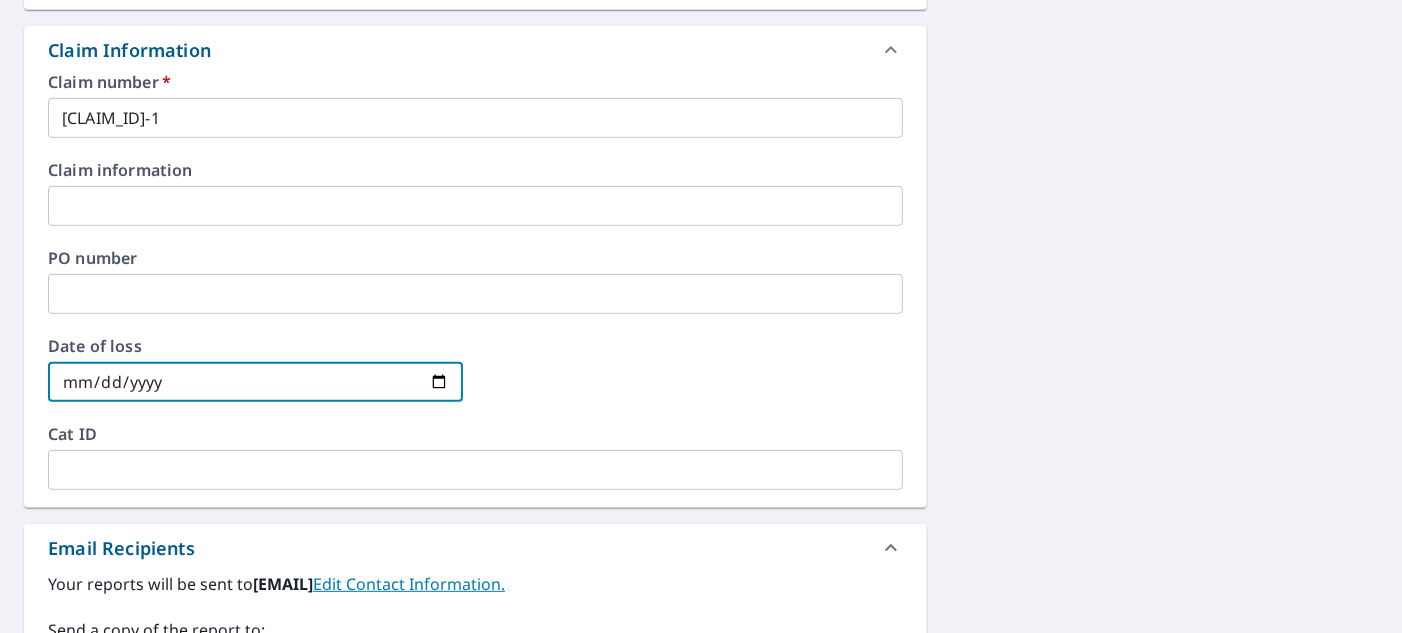 click on "[DATE]" at bounding box center (255, 382) 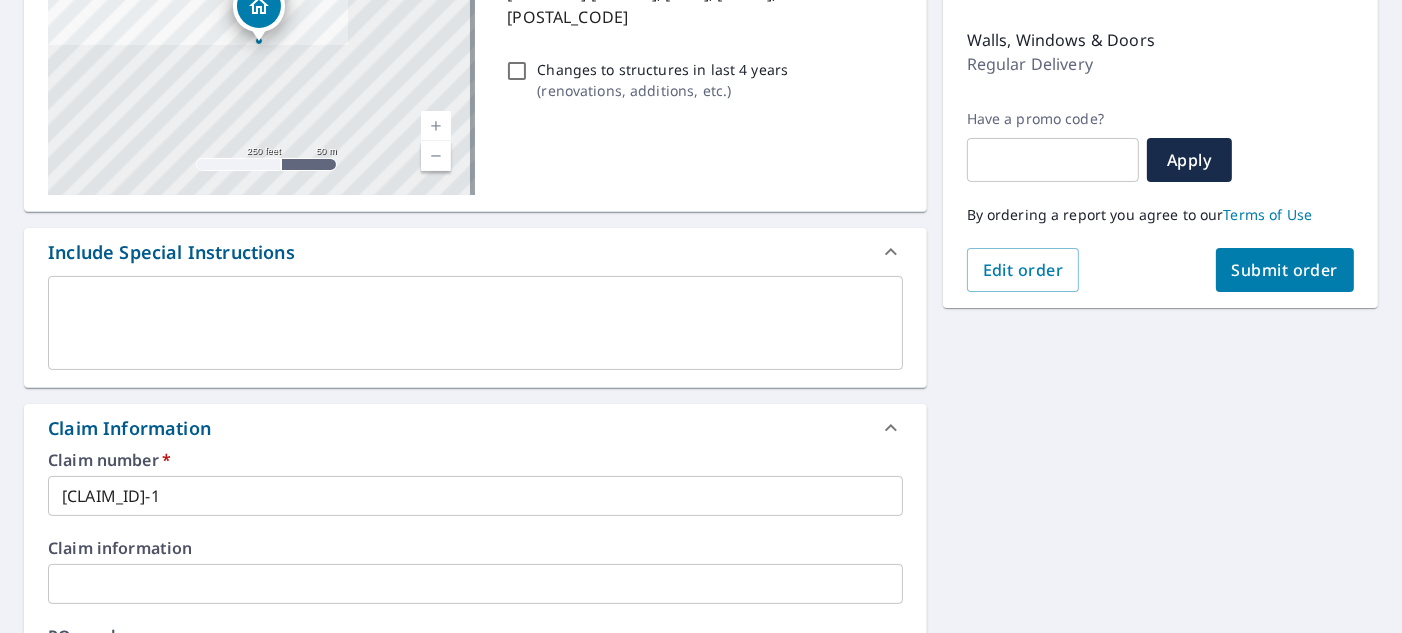 scroll, scrollTop: 200, scrollLeft: 0, axis: vertical 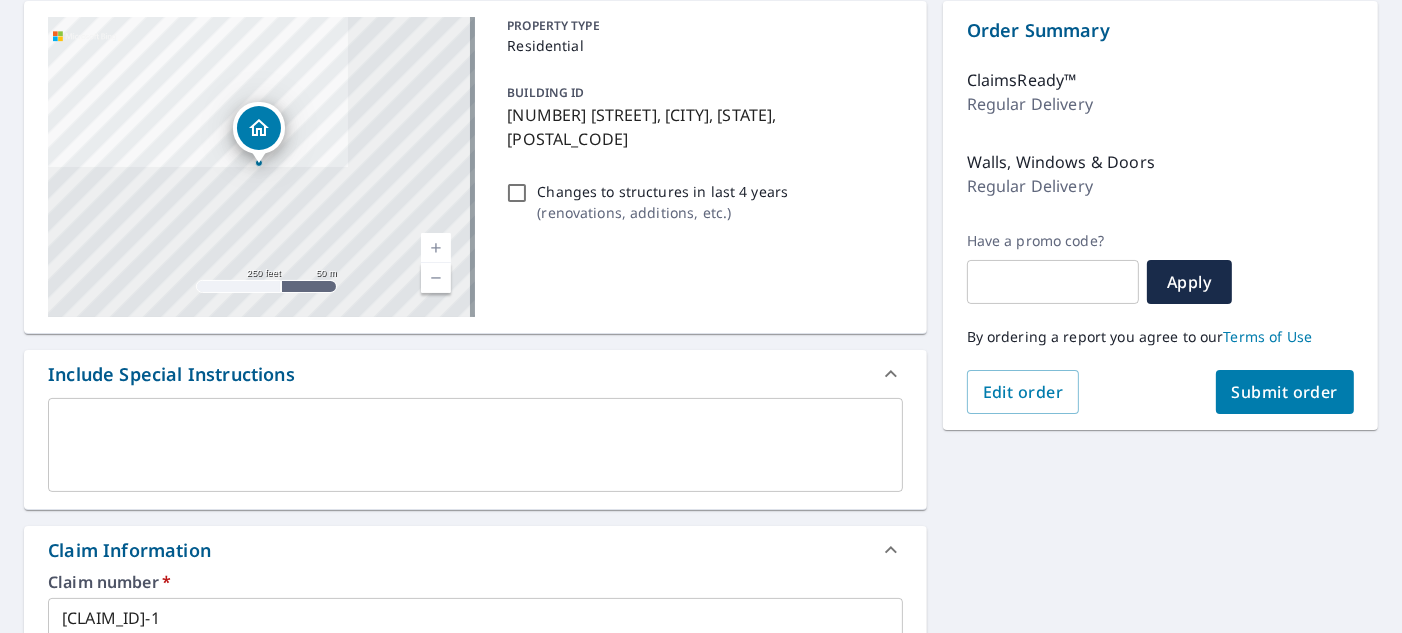 click on "Submit order" at bounding box center (1285, 392) 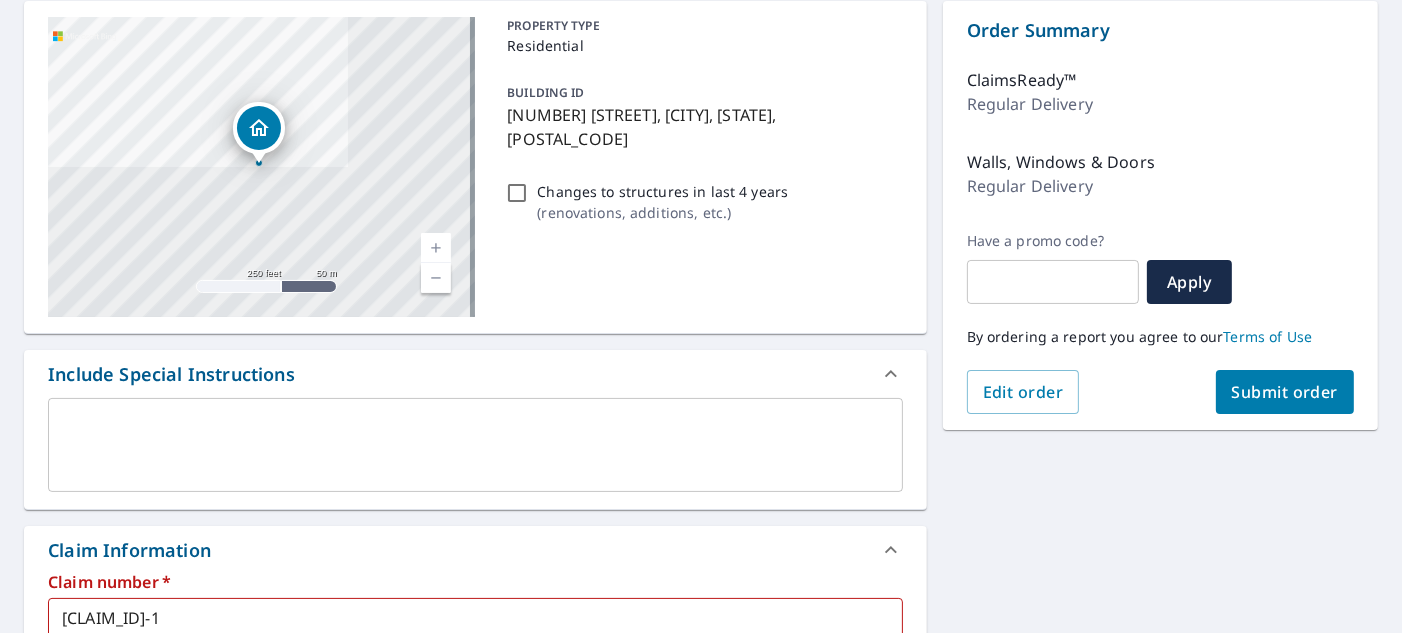 scroll, scrollTop: 400, scrollLeft: 0, axis: vertical 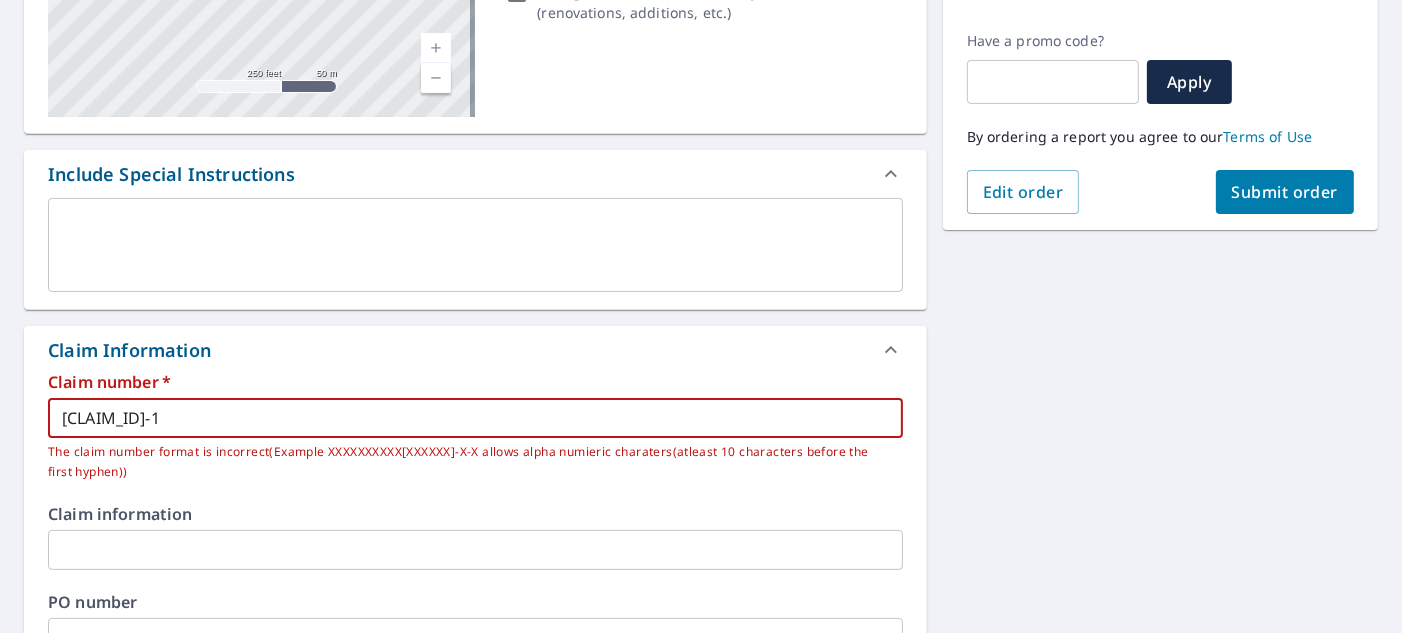 click on "[CLAIM_ID]-1" at bounding box center [475, 418] 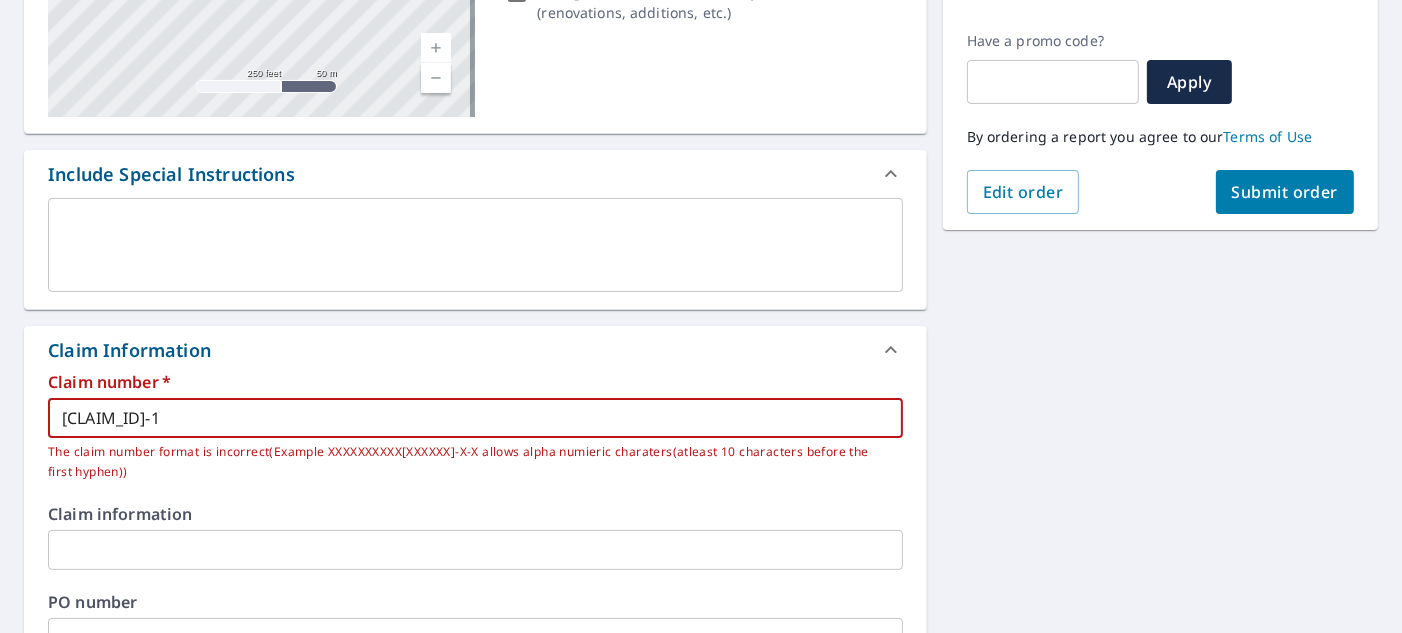 click on "[CLAIM_ID]-1" at bounding box center [475, 418] 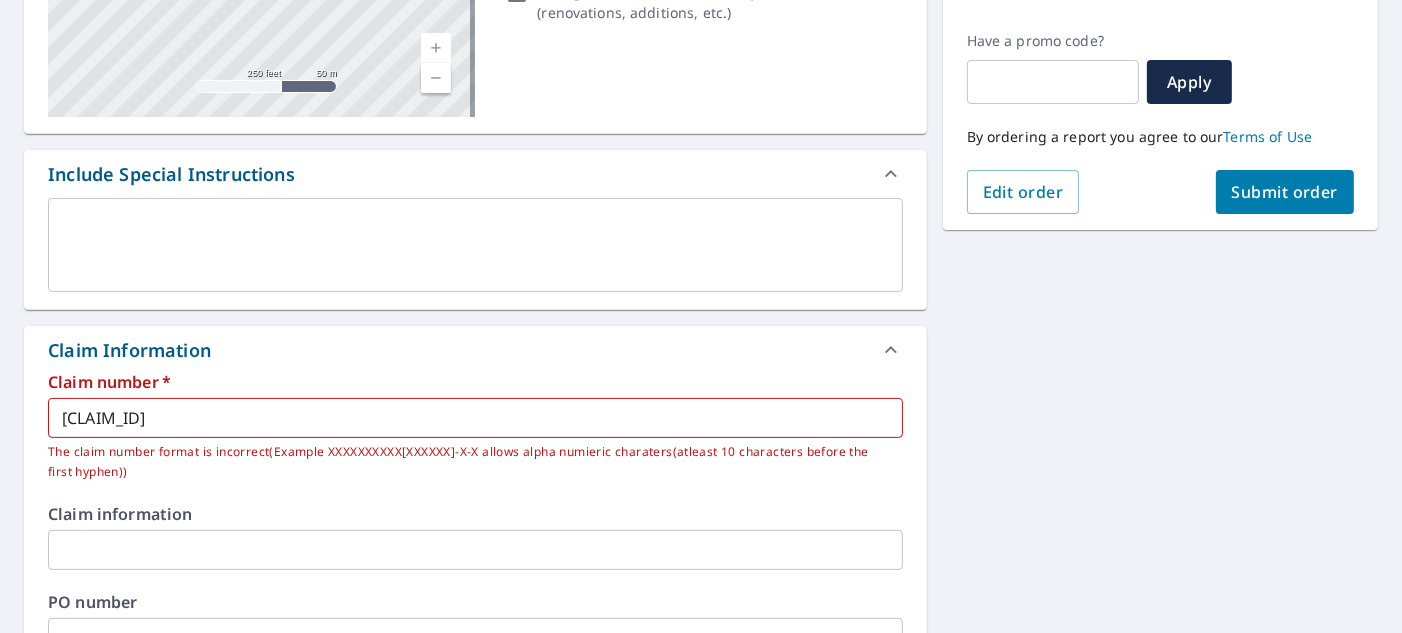 click on "Claim Information" at bounding box center [475, 350] 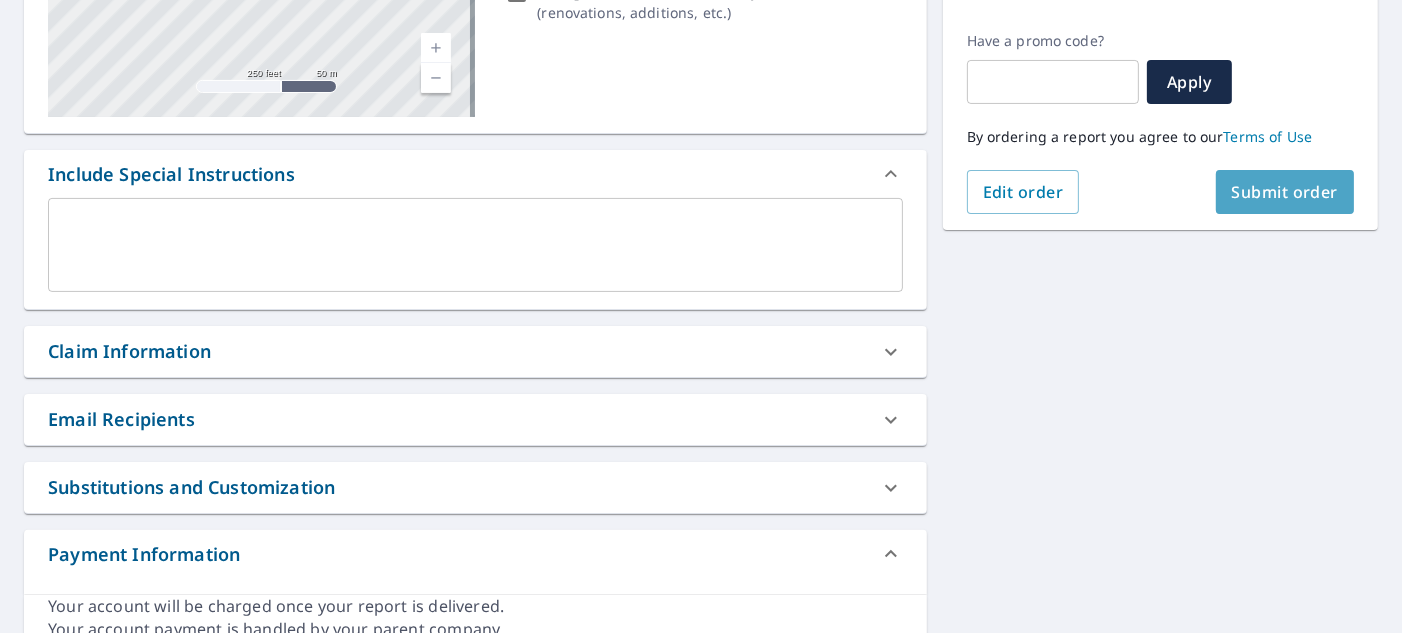 click on "Submit order" at bounding box center (1285, 192) 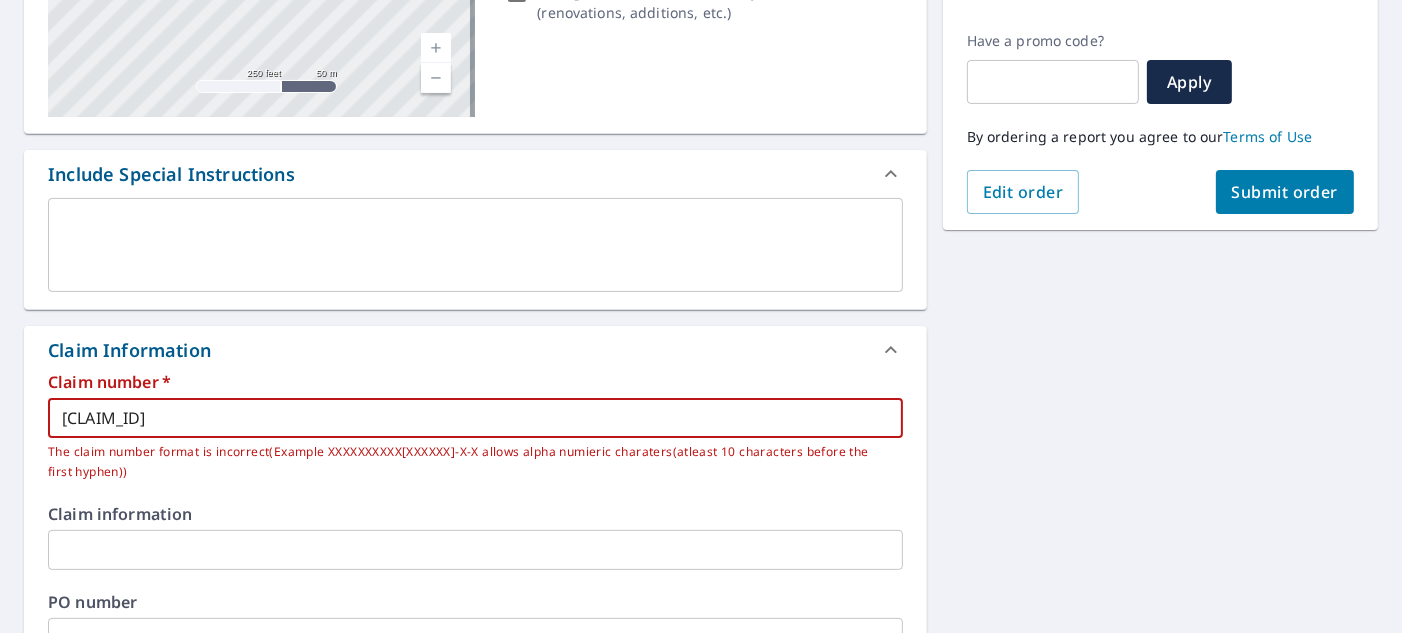 drag, startPoint x: 243, startPoint y: 422, endPoint x: 8, endPoint y: 400, distance: 236.02754 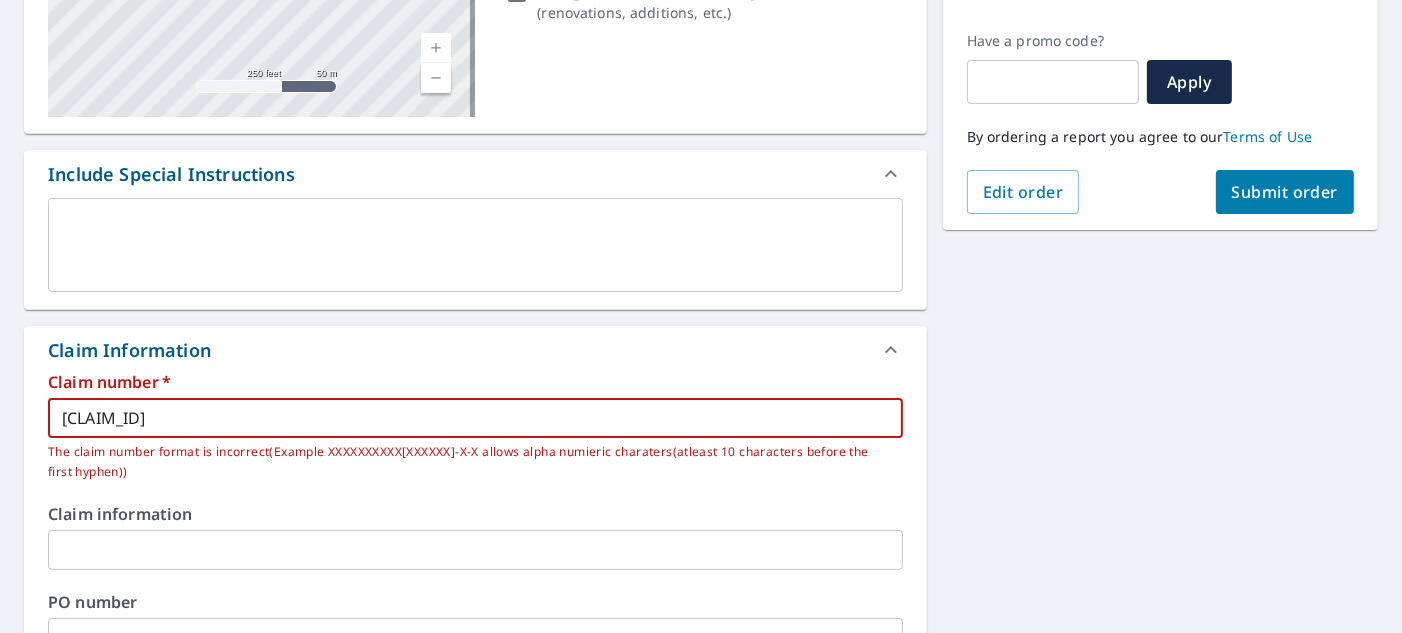 paste on "-" 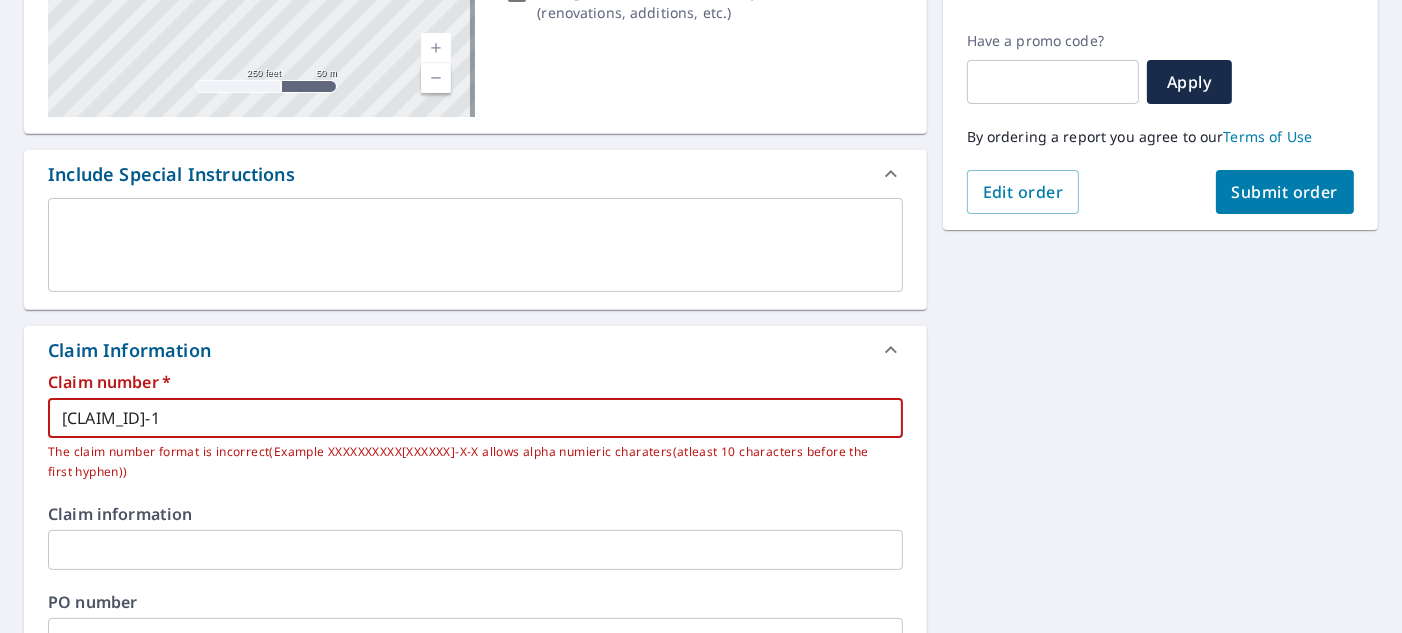 click on "Submit order" at bounding box center (1285, 192) 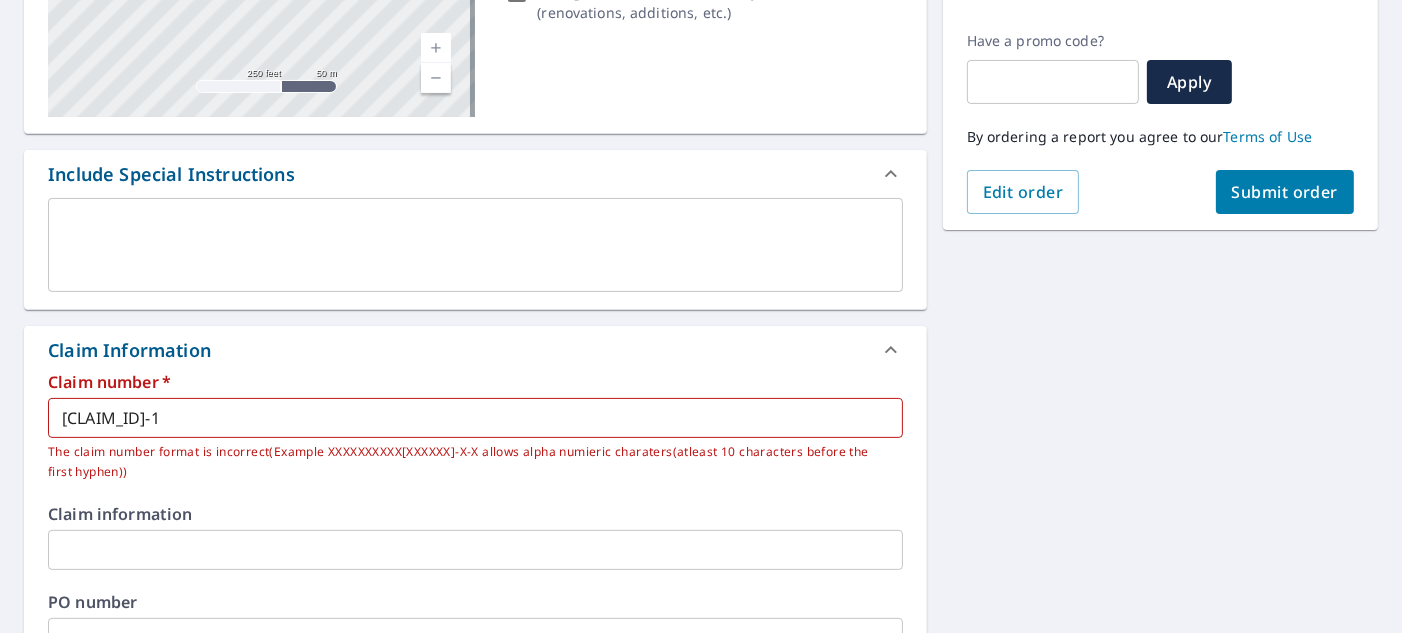 click on "The claim number format is incorrect(Example XXXXXXXXXX[XXXXXX]-X-X allows alpha numieric charaters(atleast 10 characters before the first hyphen))" at bounding box center [468, 462] 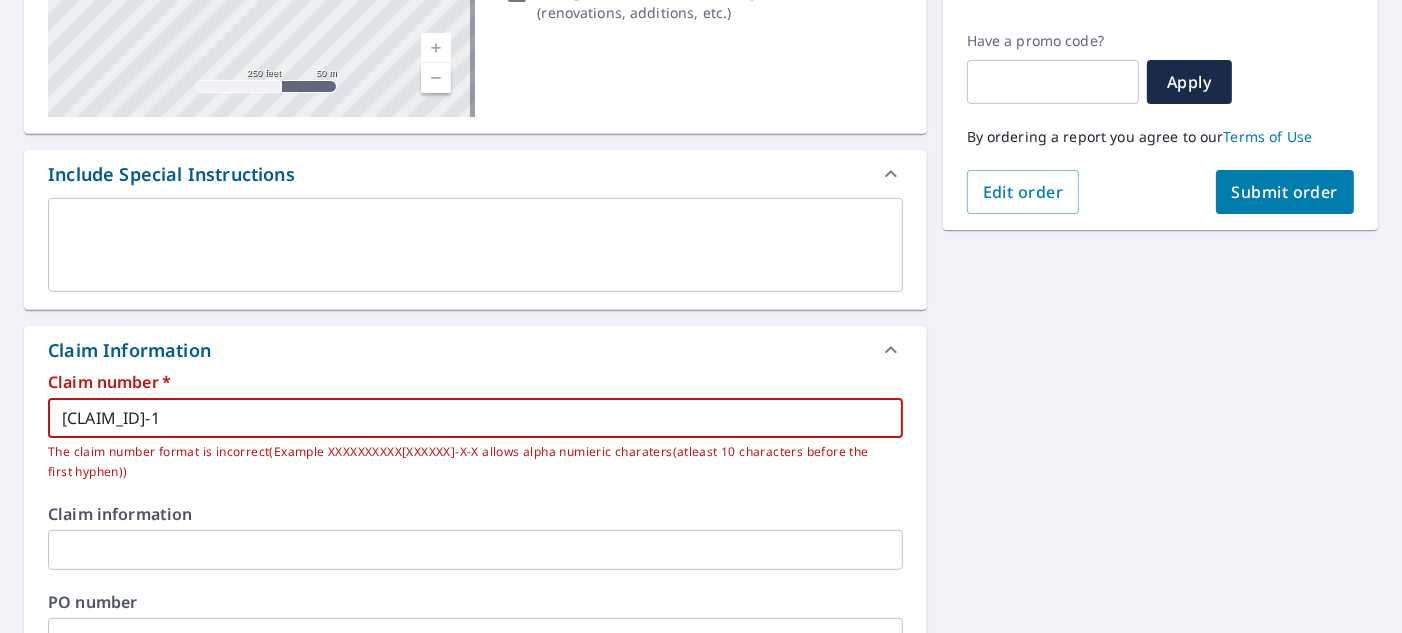 click on "[CLAIM_ID]-1" at bounding box center [475, 418] 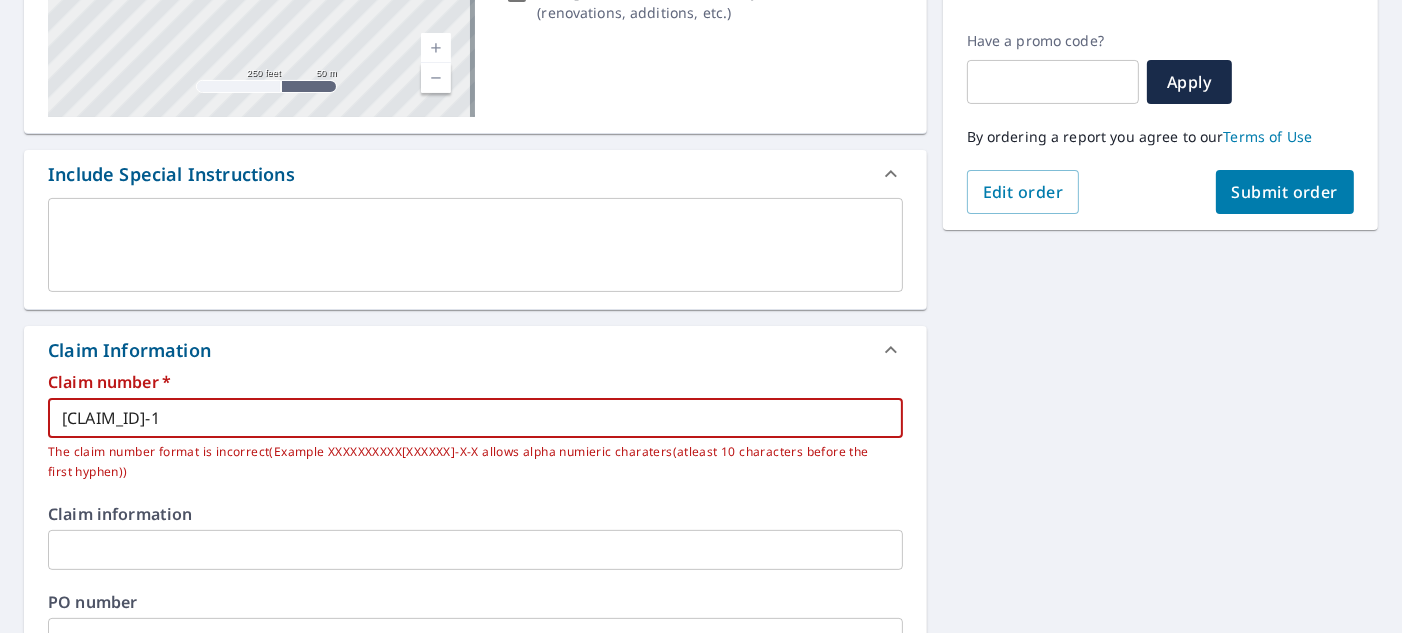 type on "[CLAIM_ID]-1" 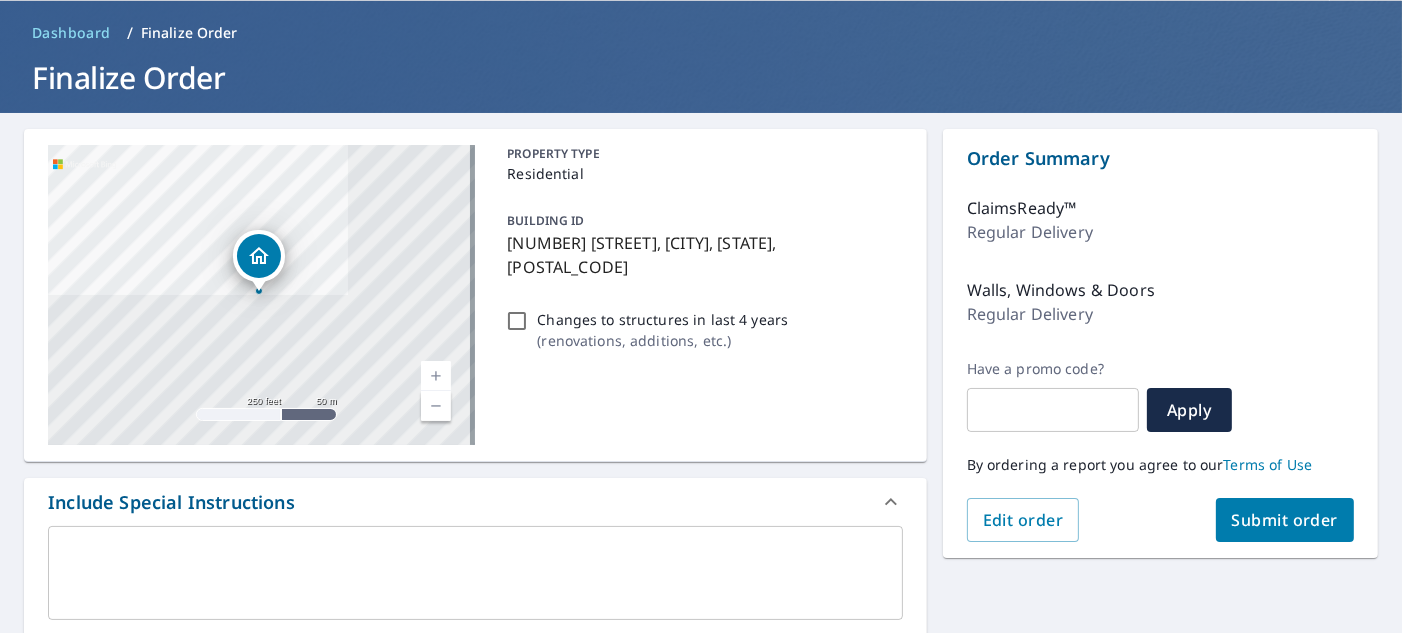 scroll, scrollTop: 100, scrollLeft: 0, axis: vertical 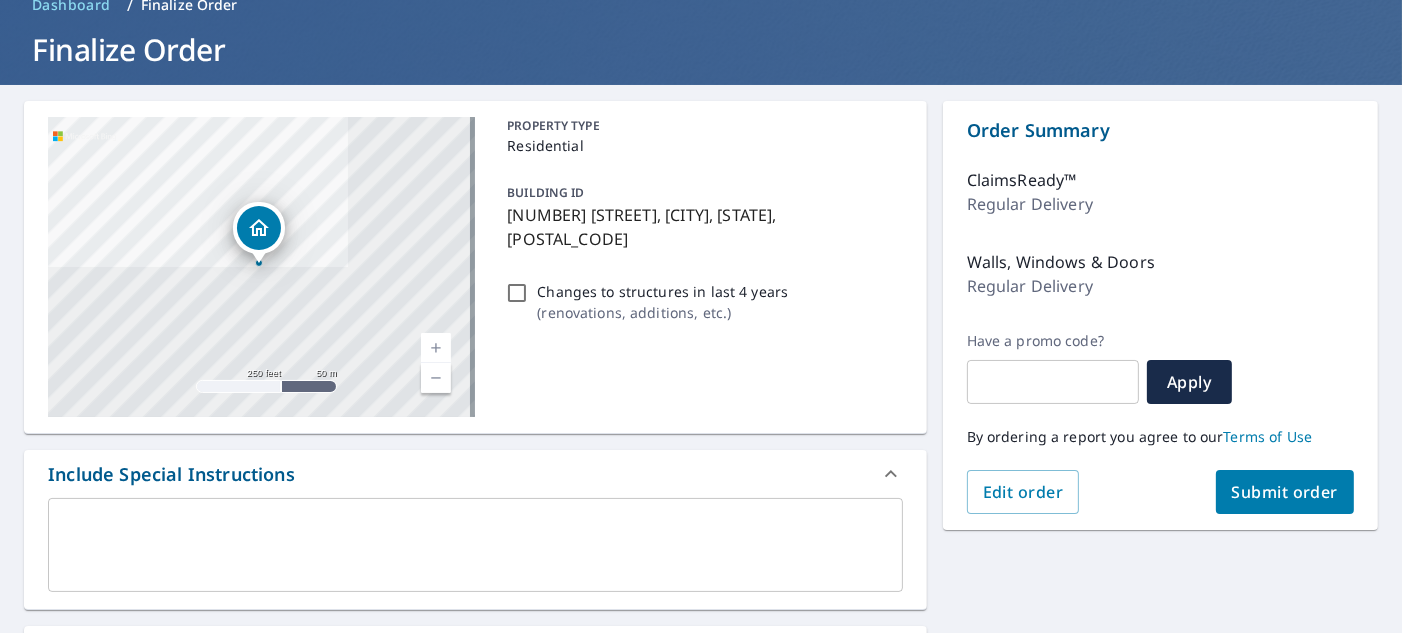 click on "Changes to structures in last 4 years" at bounding box center (662, 291) 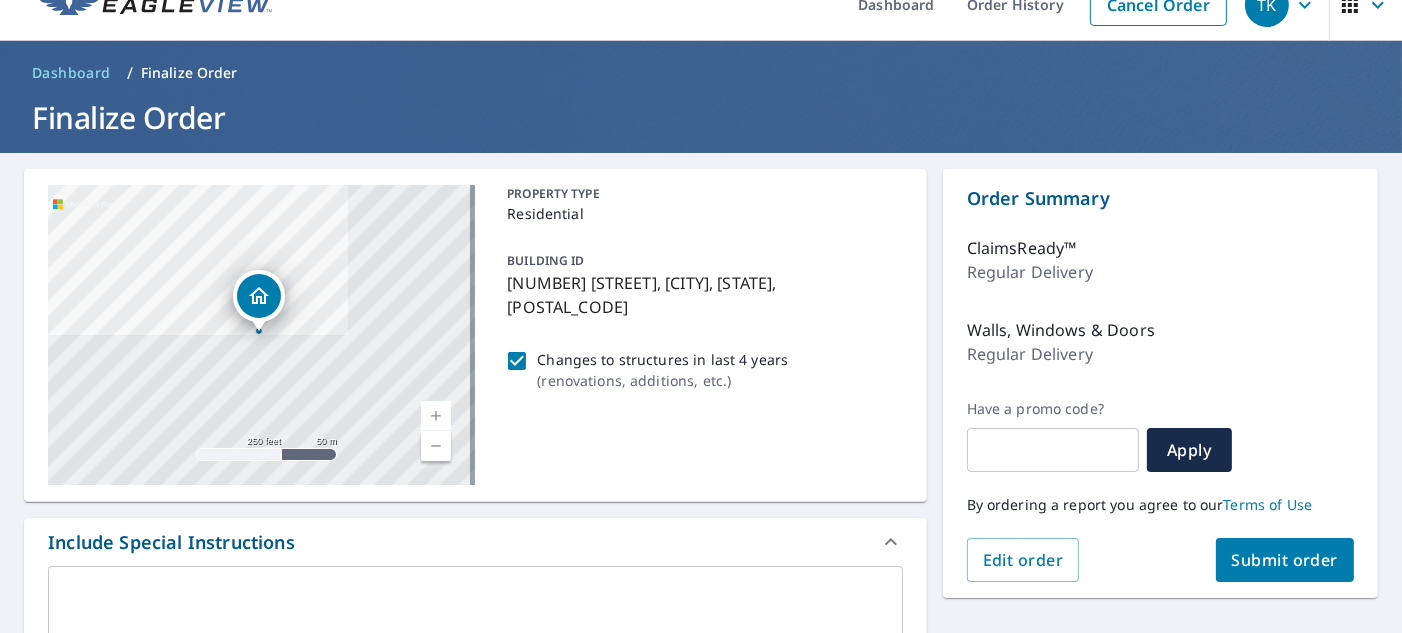 scroll, scrollTop: 0, scrollLeft: 0, axis: both 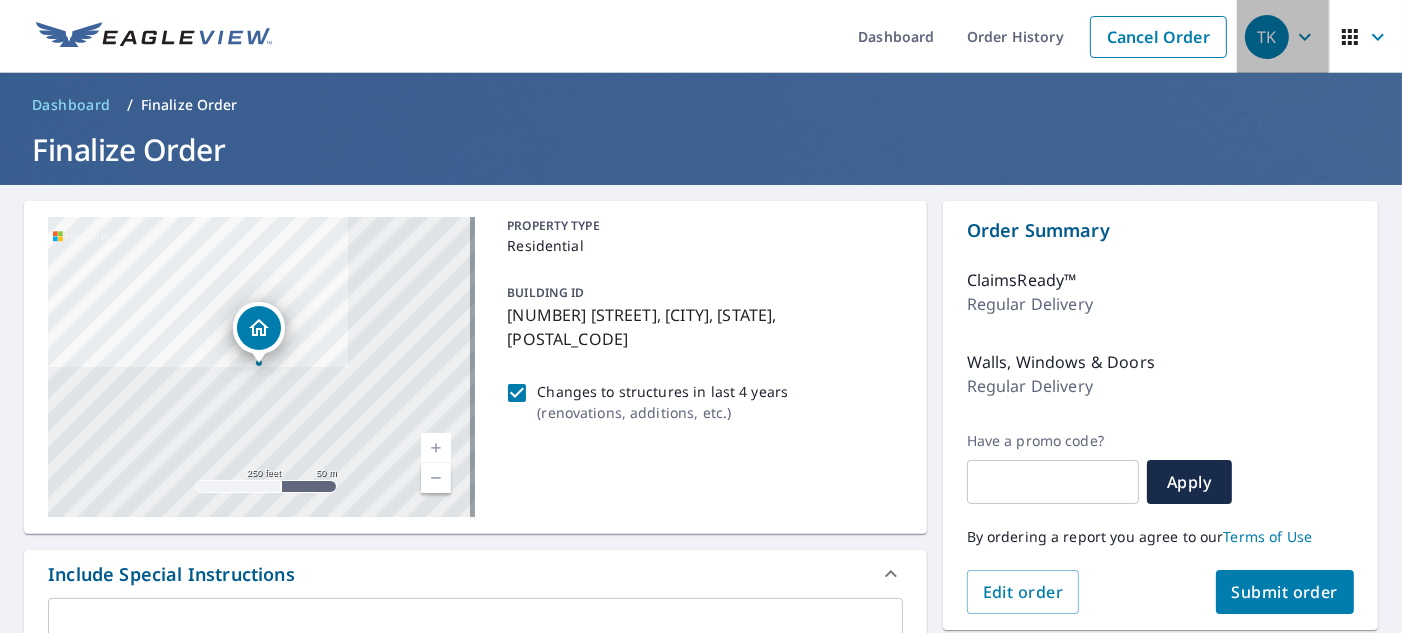 click 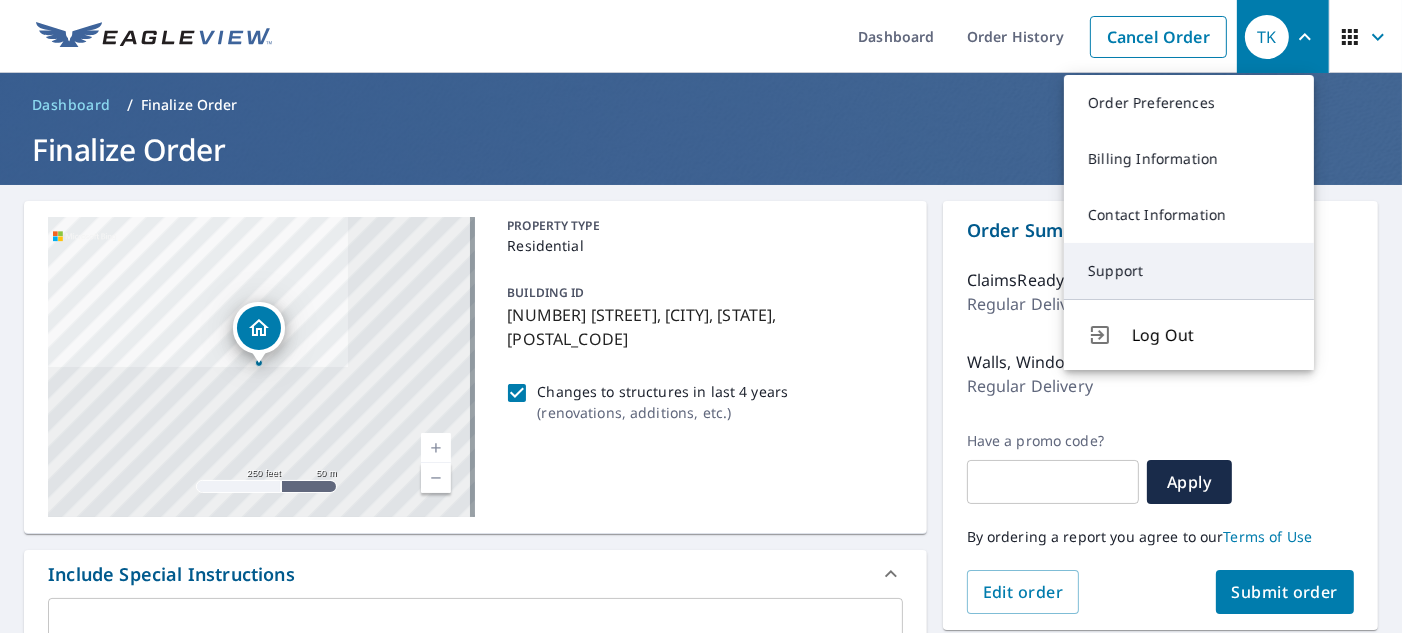 click on "Support" at bounding box center [1189, 271] 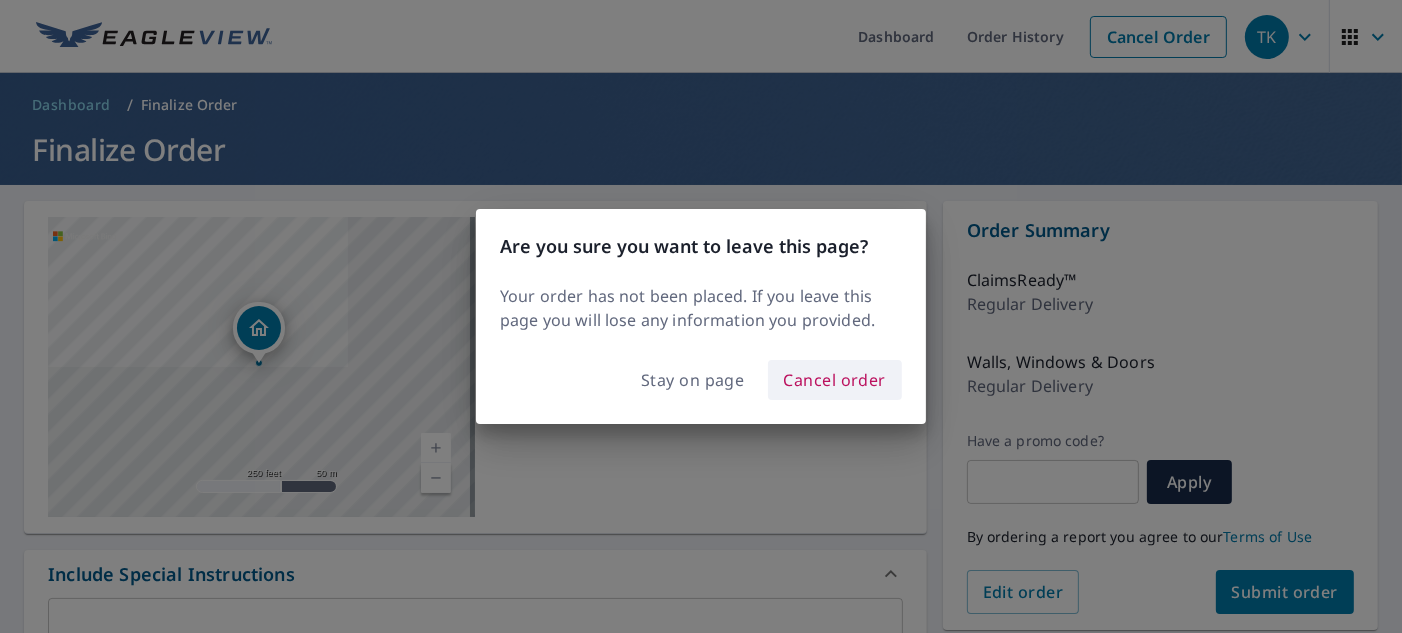 click on "Cancel order" at bounding box center [835, 380] 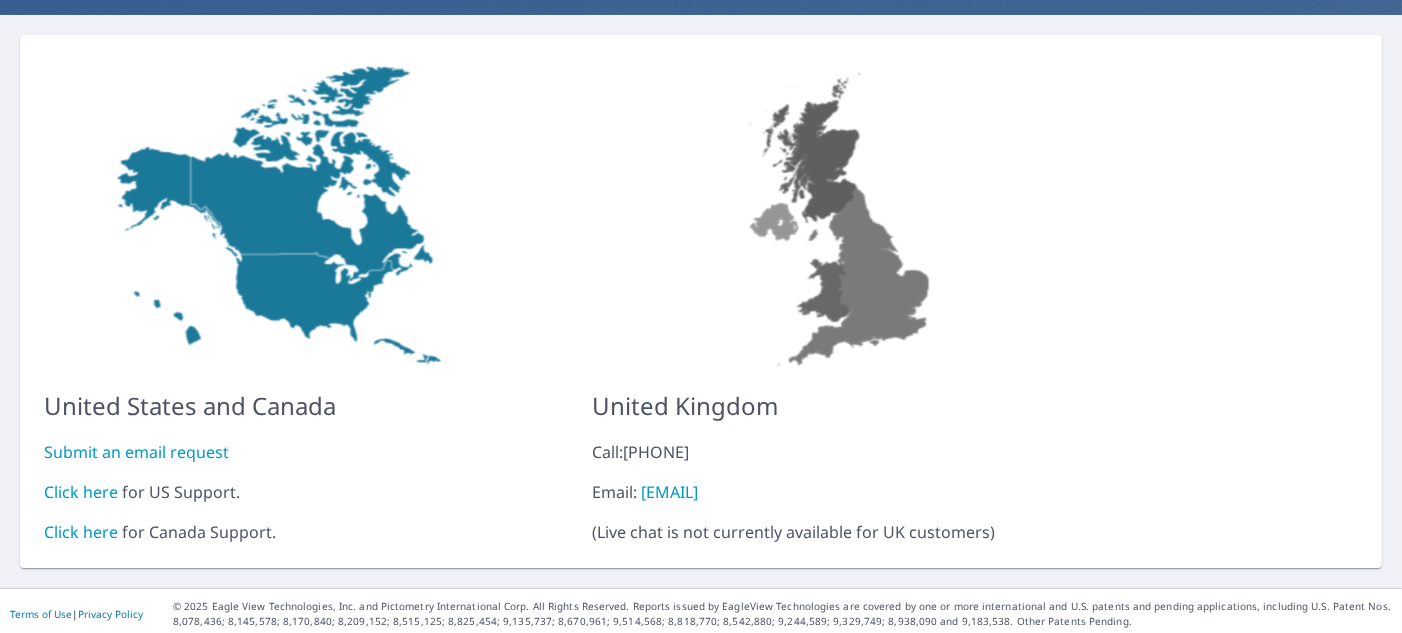 scroll, scrollTop: 175, scrollLeft: 0, axis: vertical 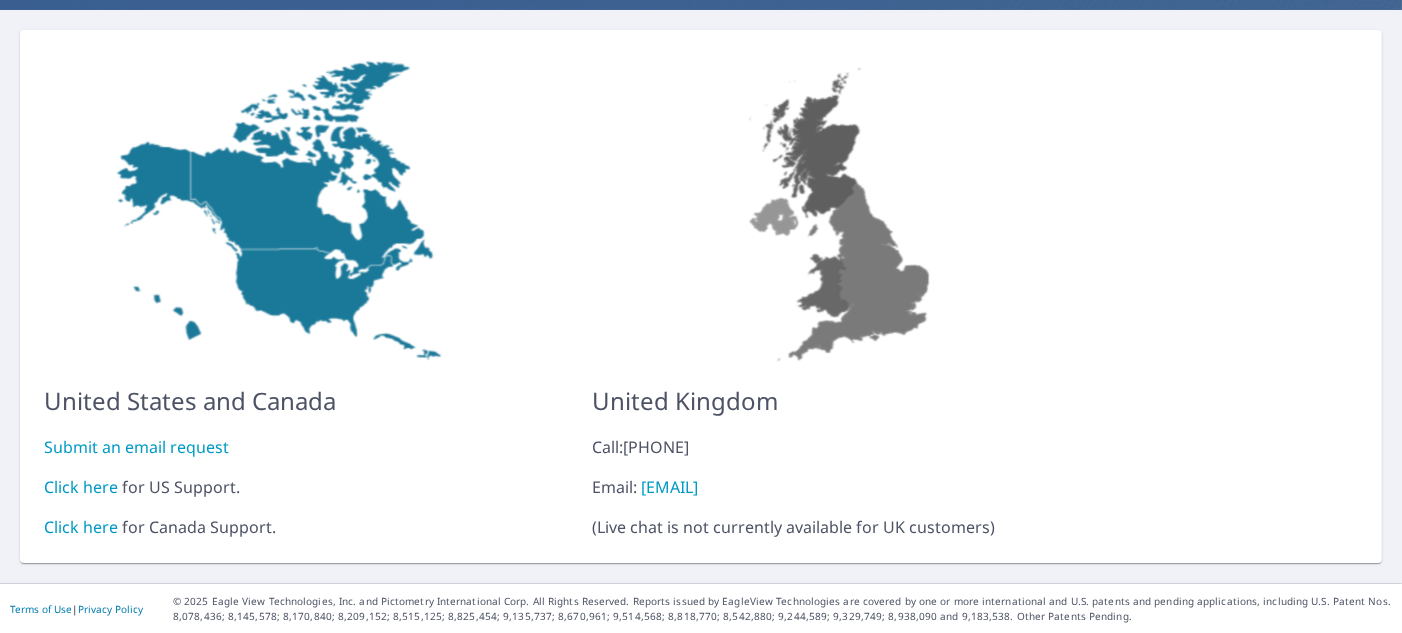 click on "Submit an email request" at bounding box center (136, 447) 